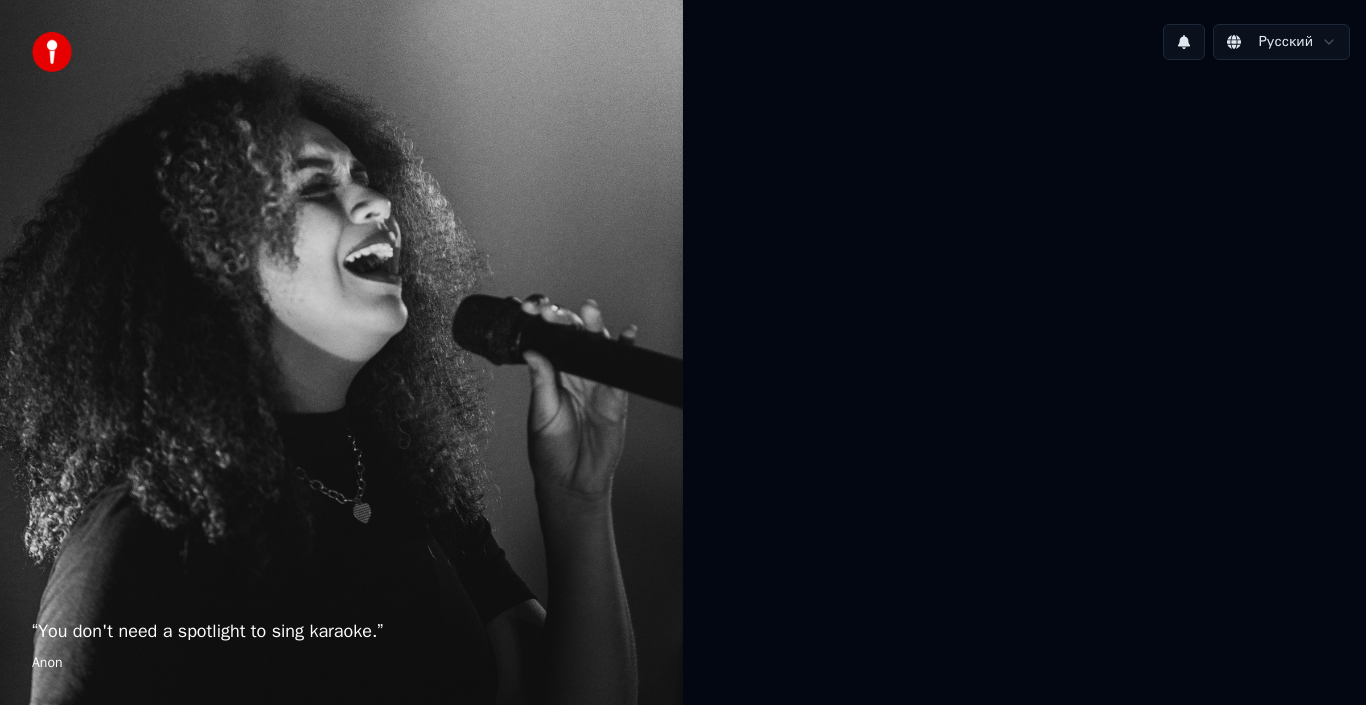 scroll, scrollTop: 0, scrollLeft: 0, axis: both 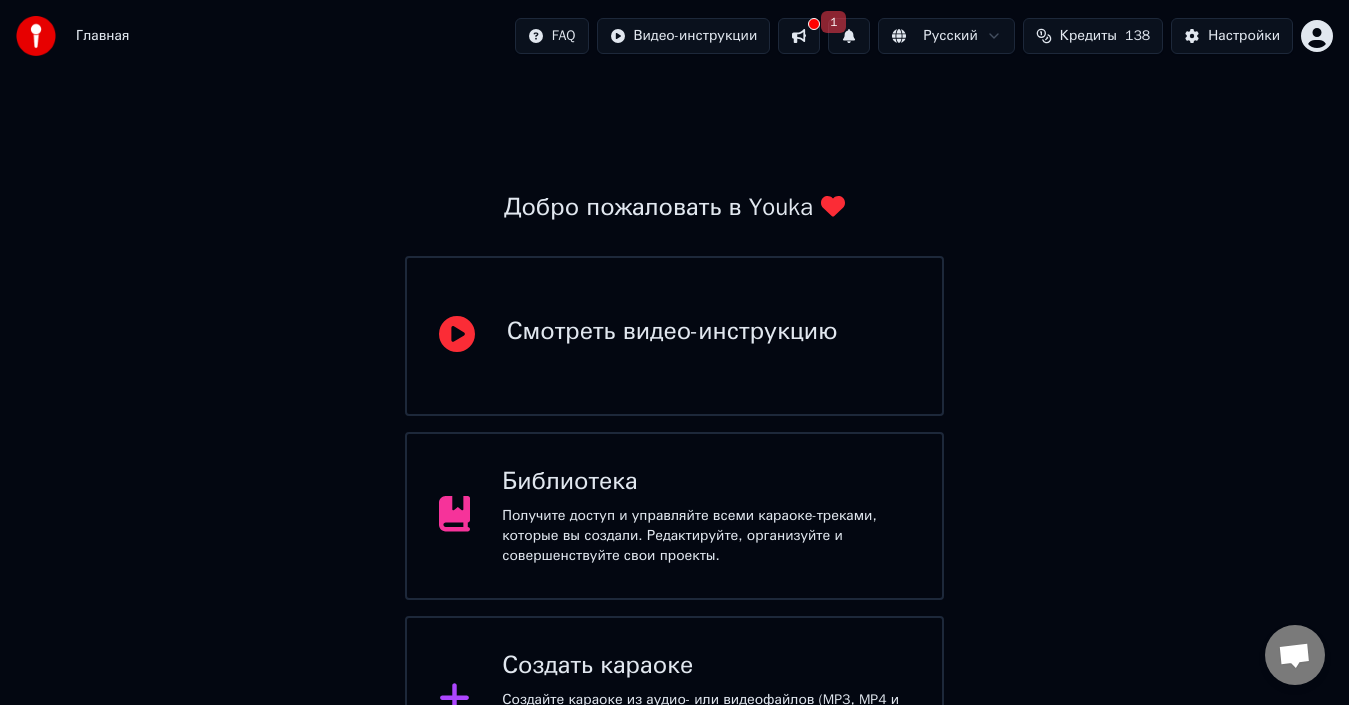 click on "Создать караоке" at bounding box center [706, 666] 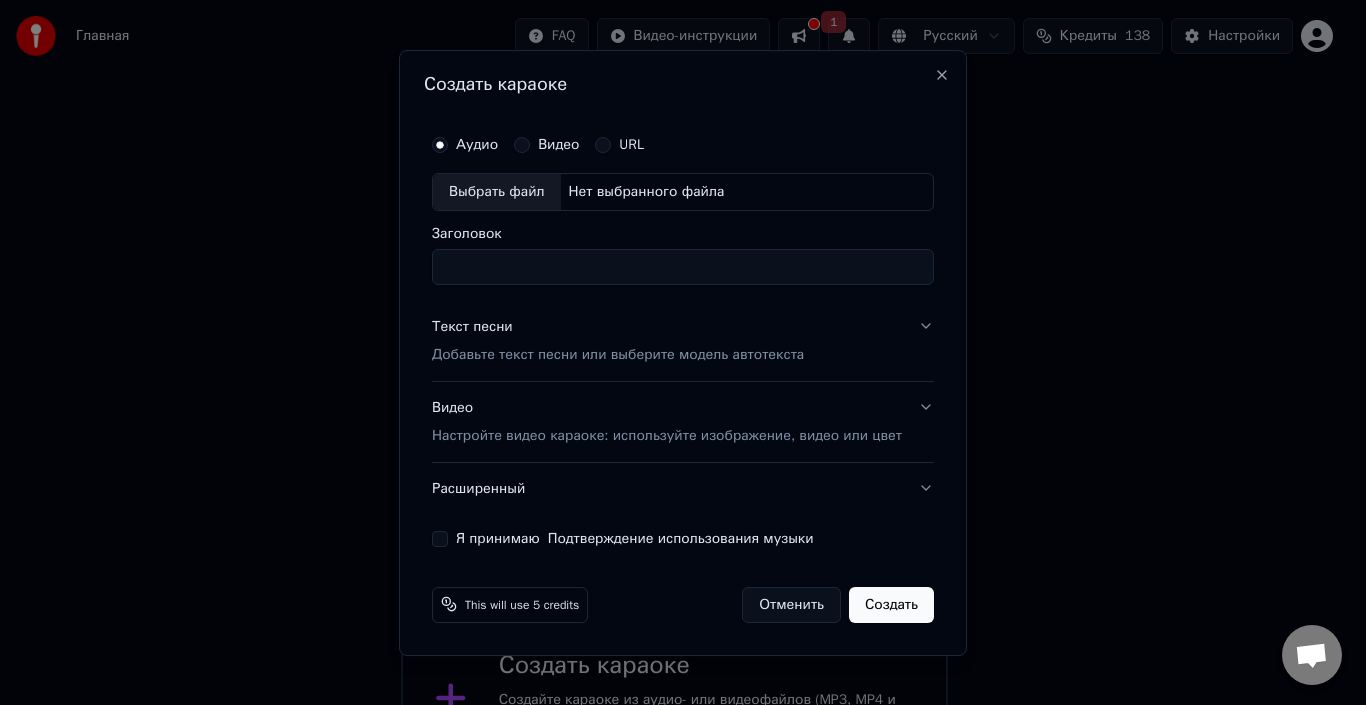 click on "Выбрать файл" at bounding box center (497, 192) 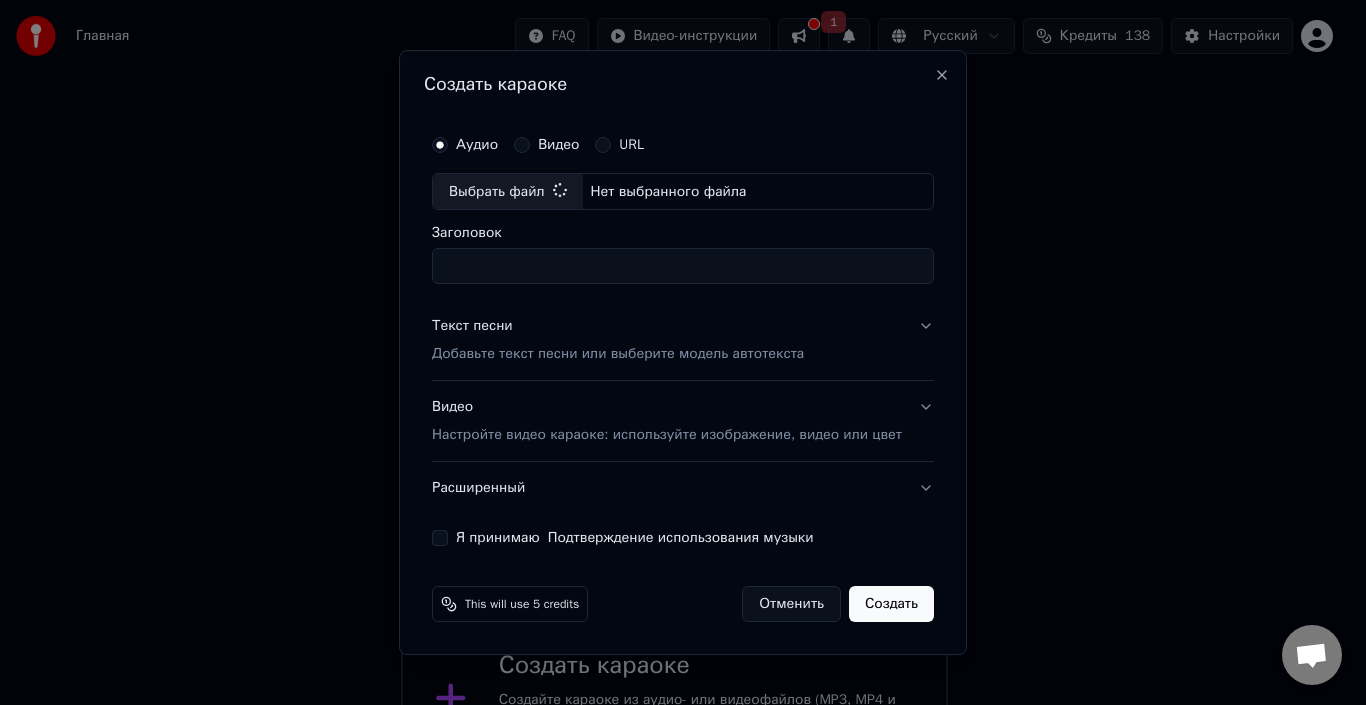 type on "**********" 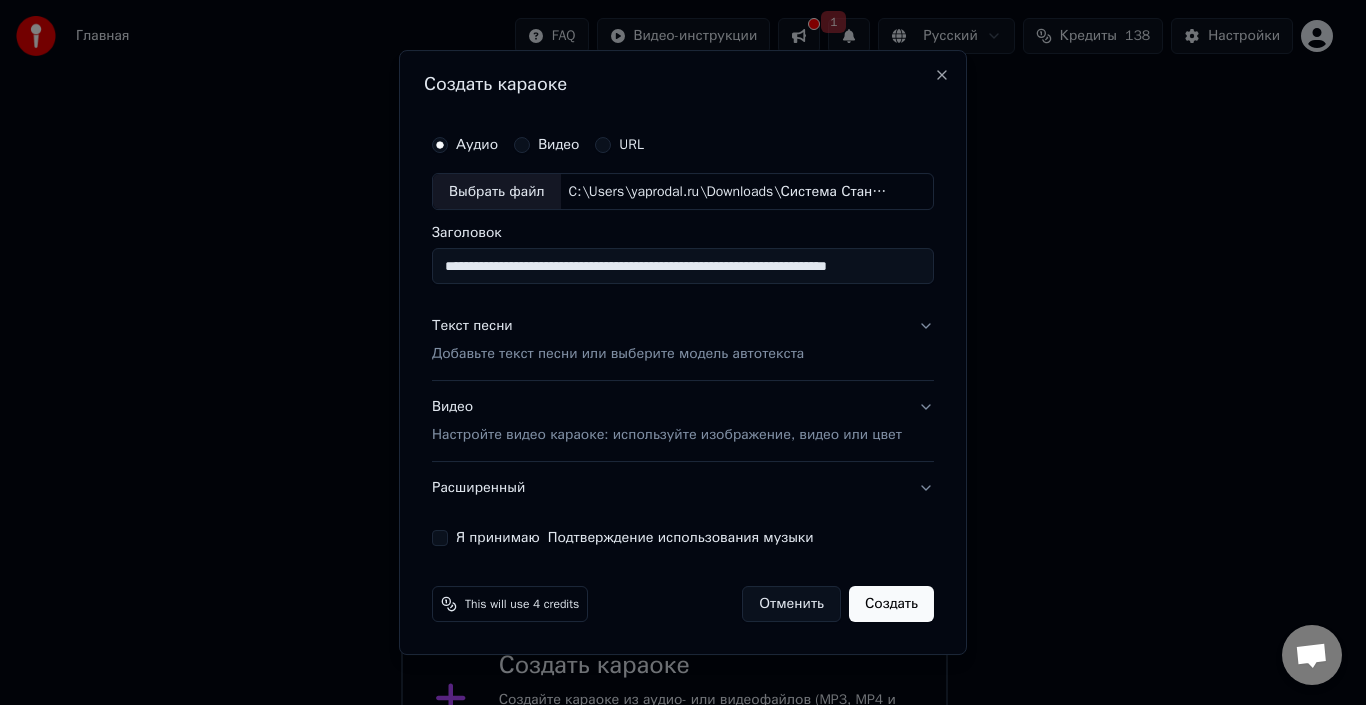 click on "Добавьте текст песни или выберите модель автотекста" at bounding box center (618, 355) 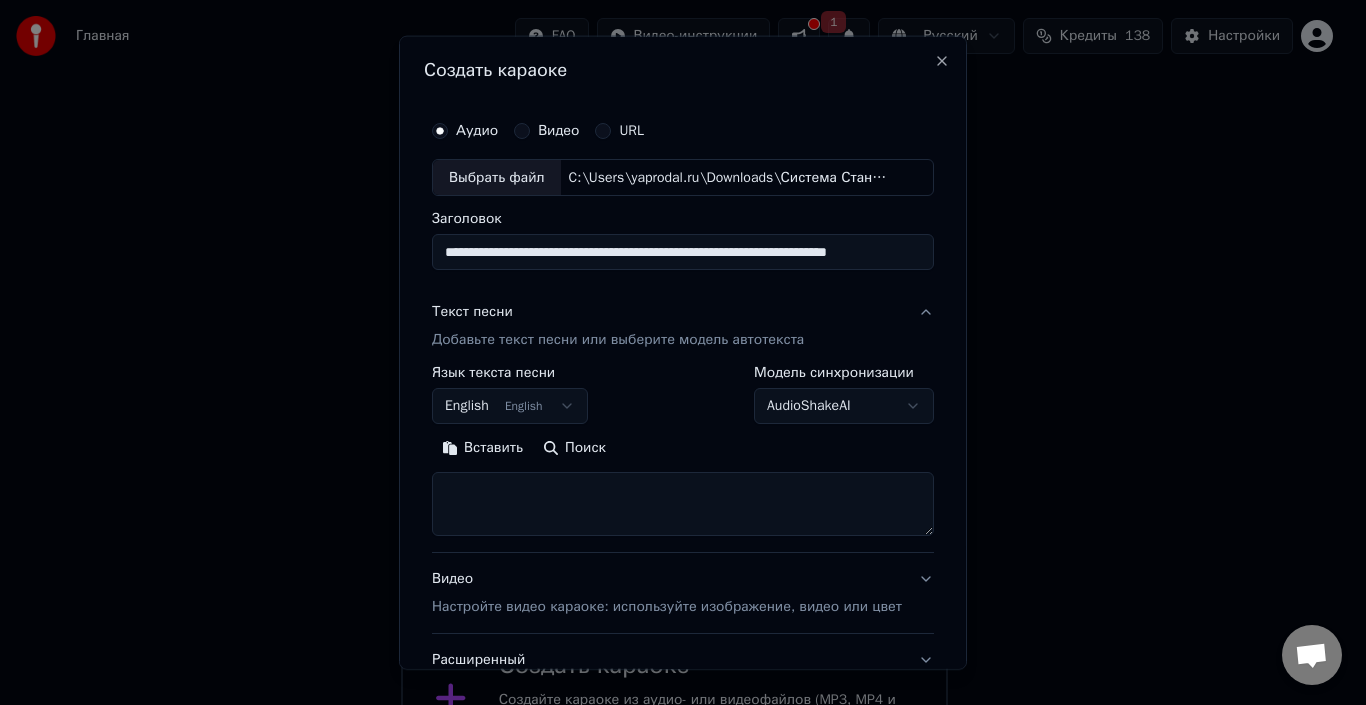 click on "English English" at bounding box center [510, 406] 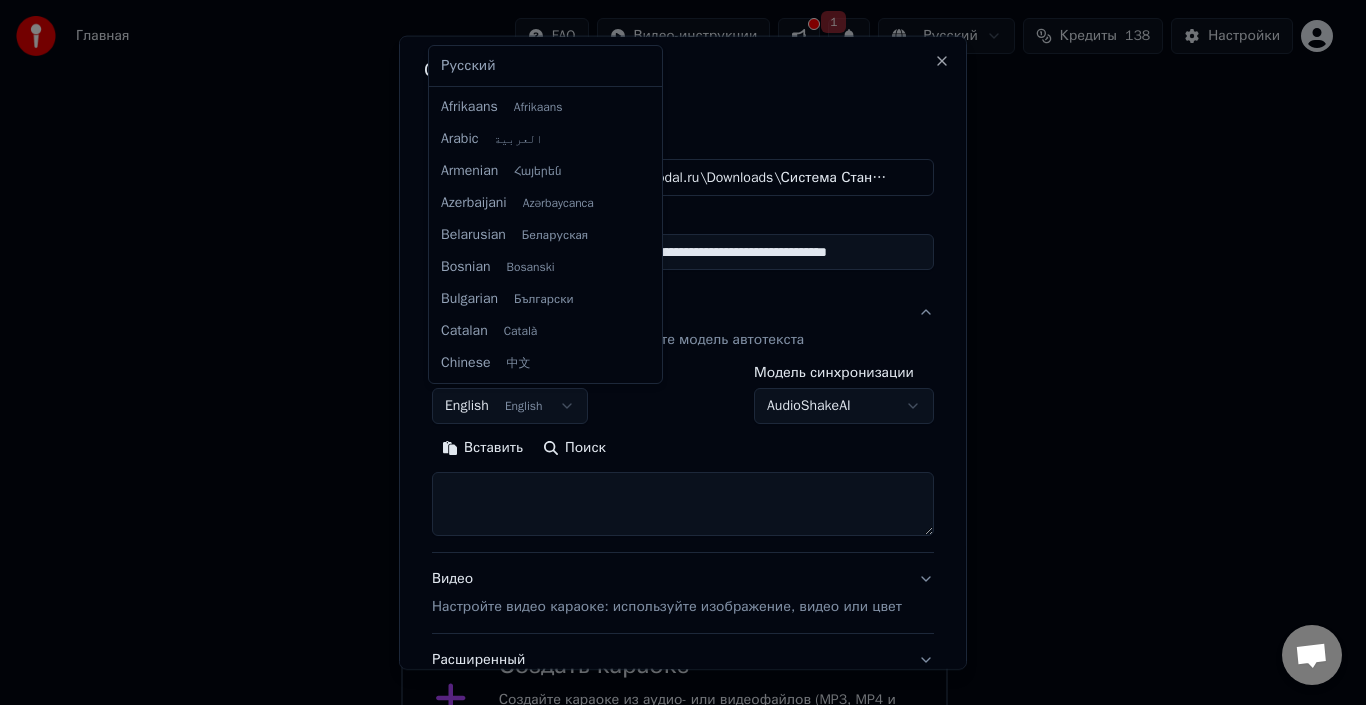 scroll, scrollTop: 160, scrollLeft: 0, axis: vertical 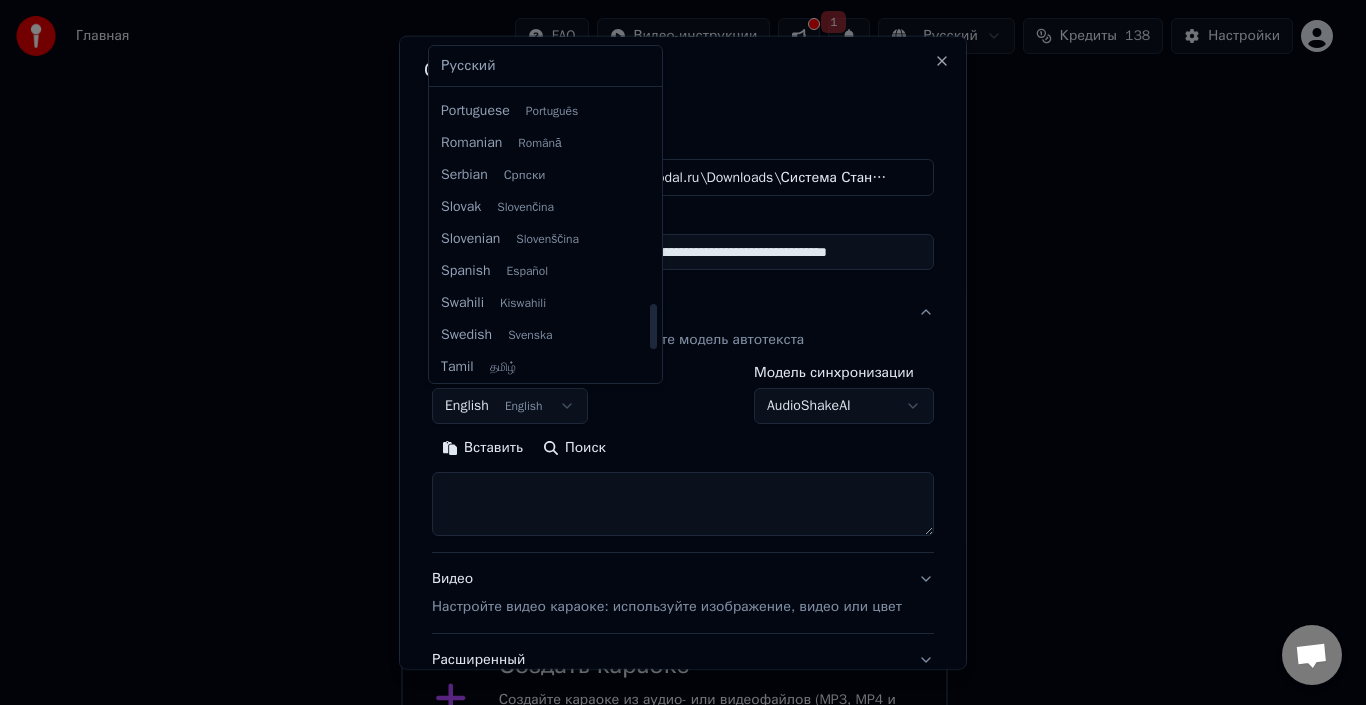drag, startPoint x: 653, startPoint y: 130, endPoint x: 633, endPoint y: 315, distance: 186.07794 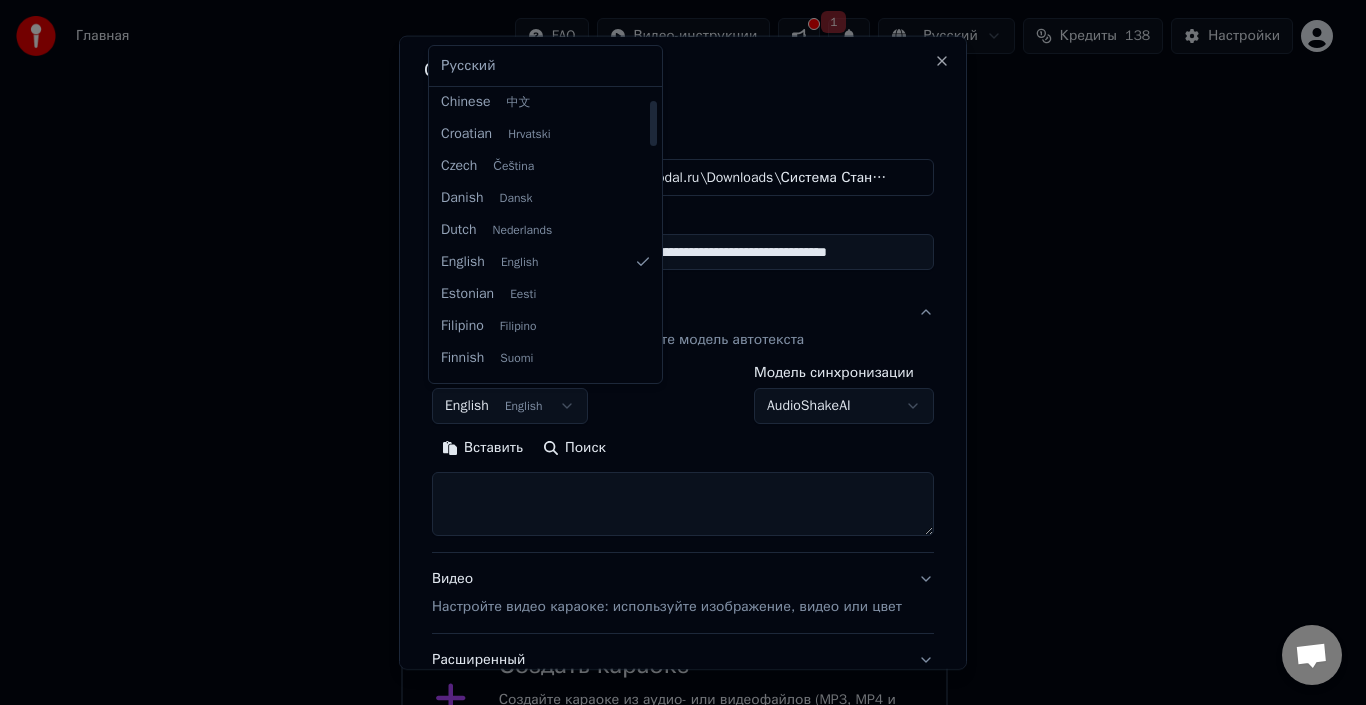 scroll, scrollTop: 0, scrollLeft: 0, axis: both 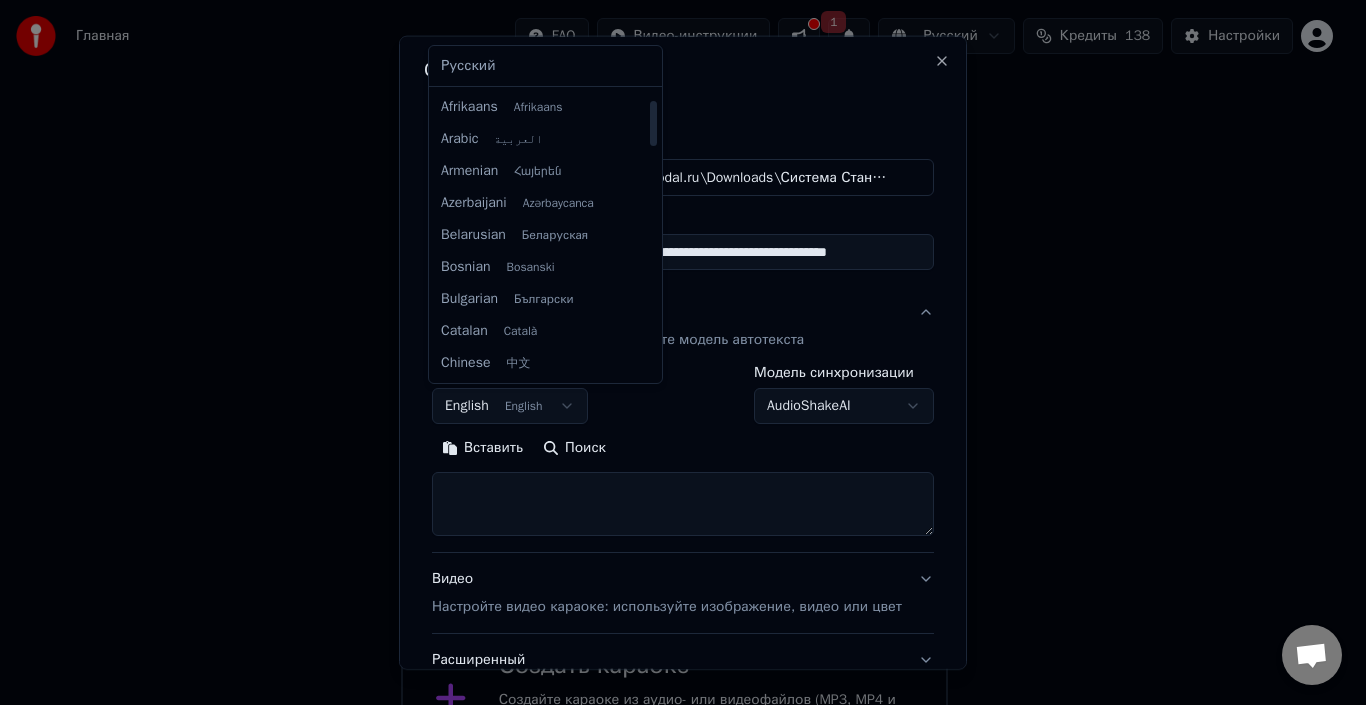 drag, startPoint x: 653, startPoint y: 309, endPoint x: 654, endPoint y: 82, distance: 227.0022 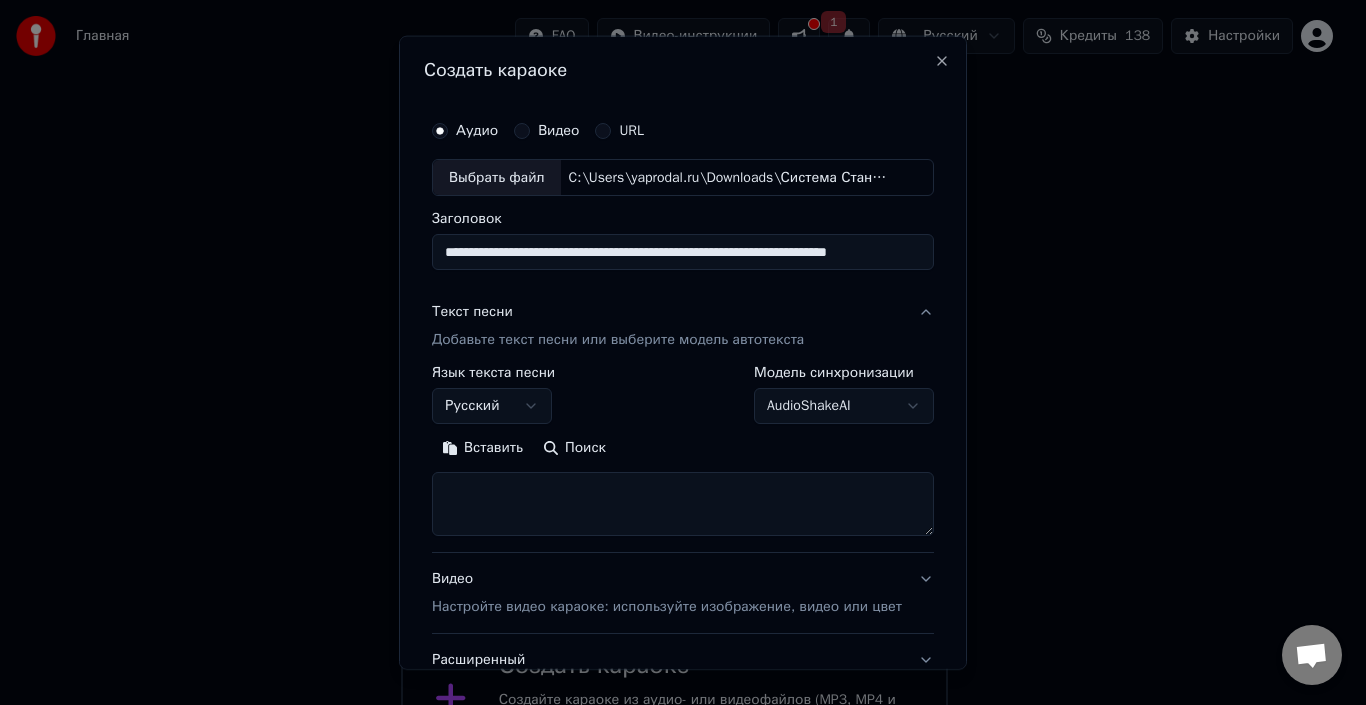 click on "Вставить" at bounding box center (482, 448) 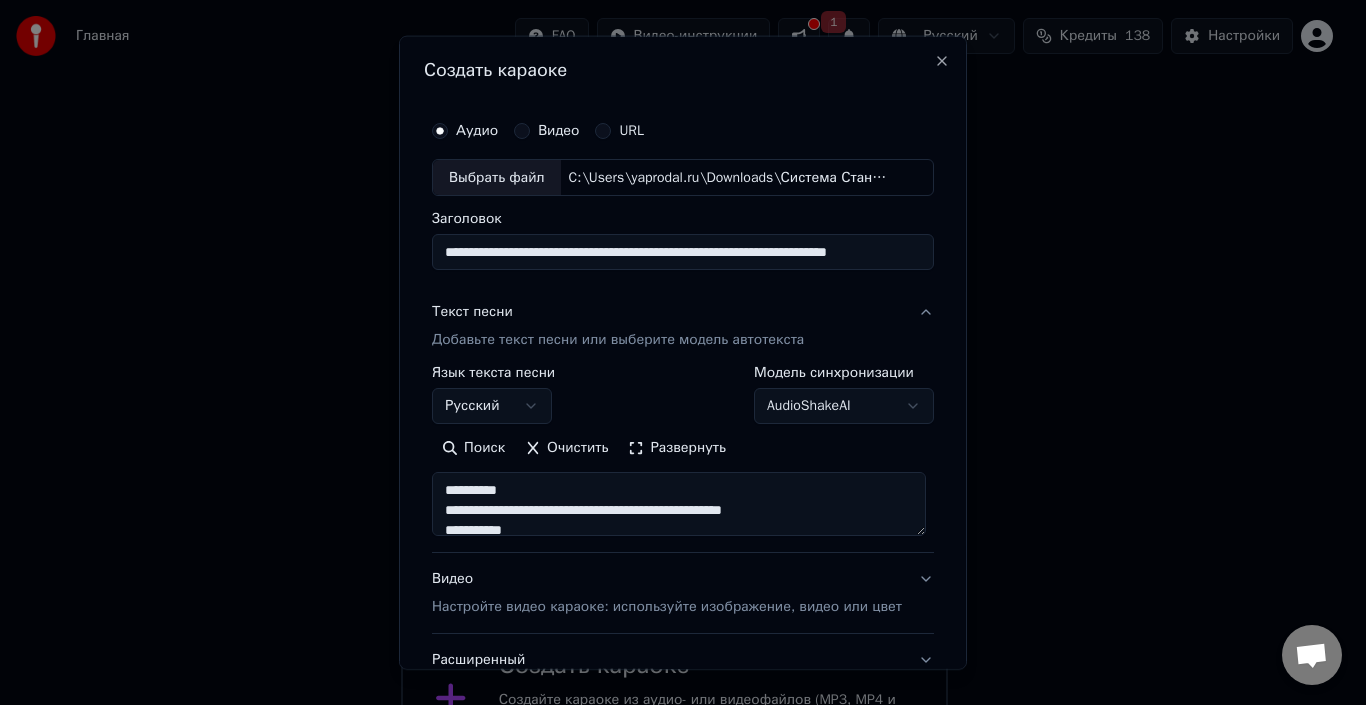 drag, startPoint x: 534, startPoint y: 490, endPoint x: 408, endPoint y: 474, distance: 127.01181 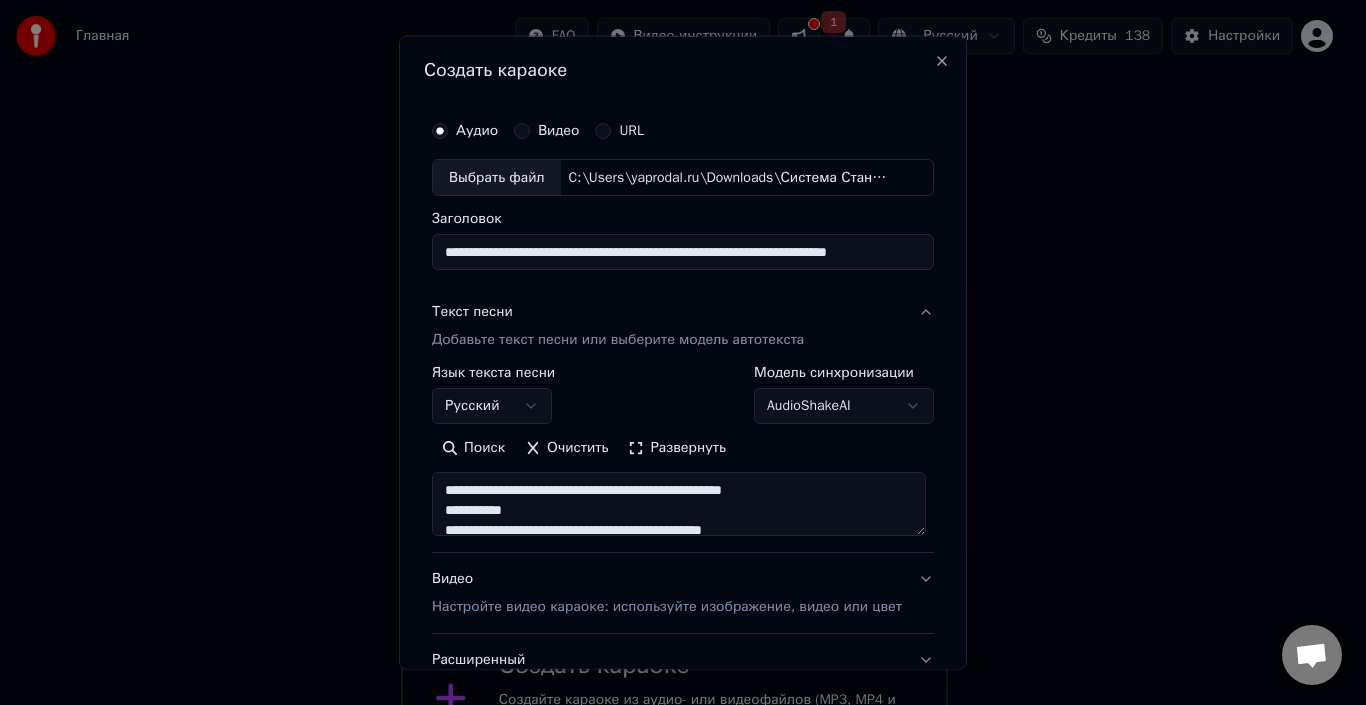 drag, startPoint x: 568, startPoint y: 508, endPoint x: 443, endPoint y: 512, distance: 125.06398 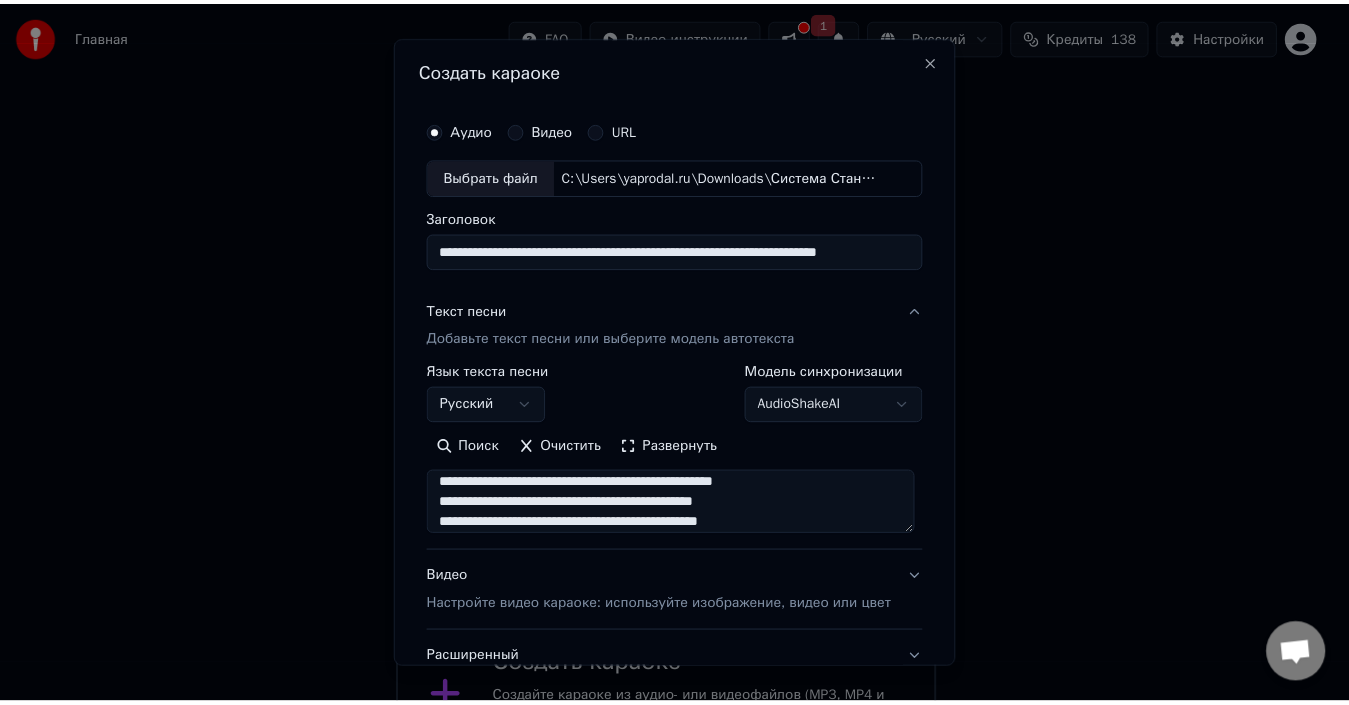 scroll, scrollTop: 26, scrollLeft: 0, axis: vertical 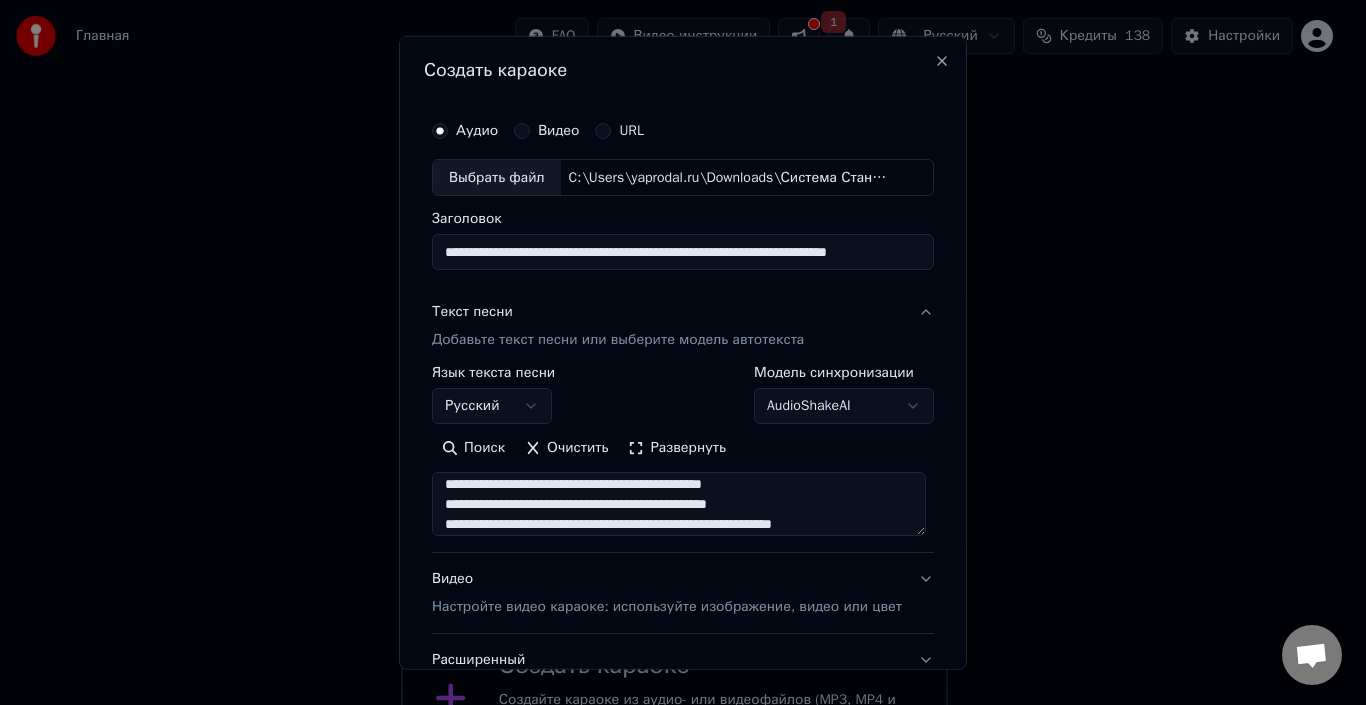 type on "**********" 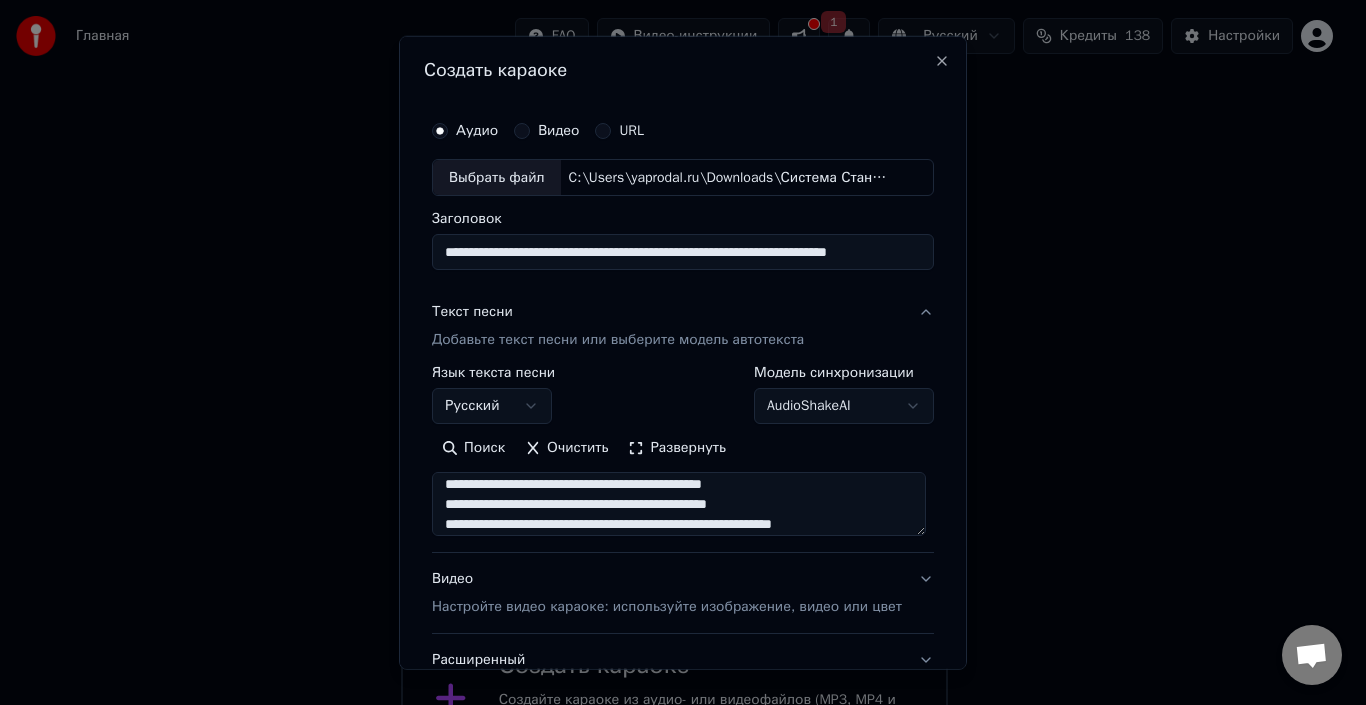select 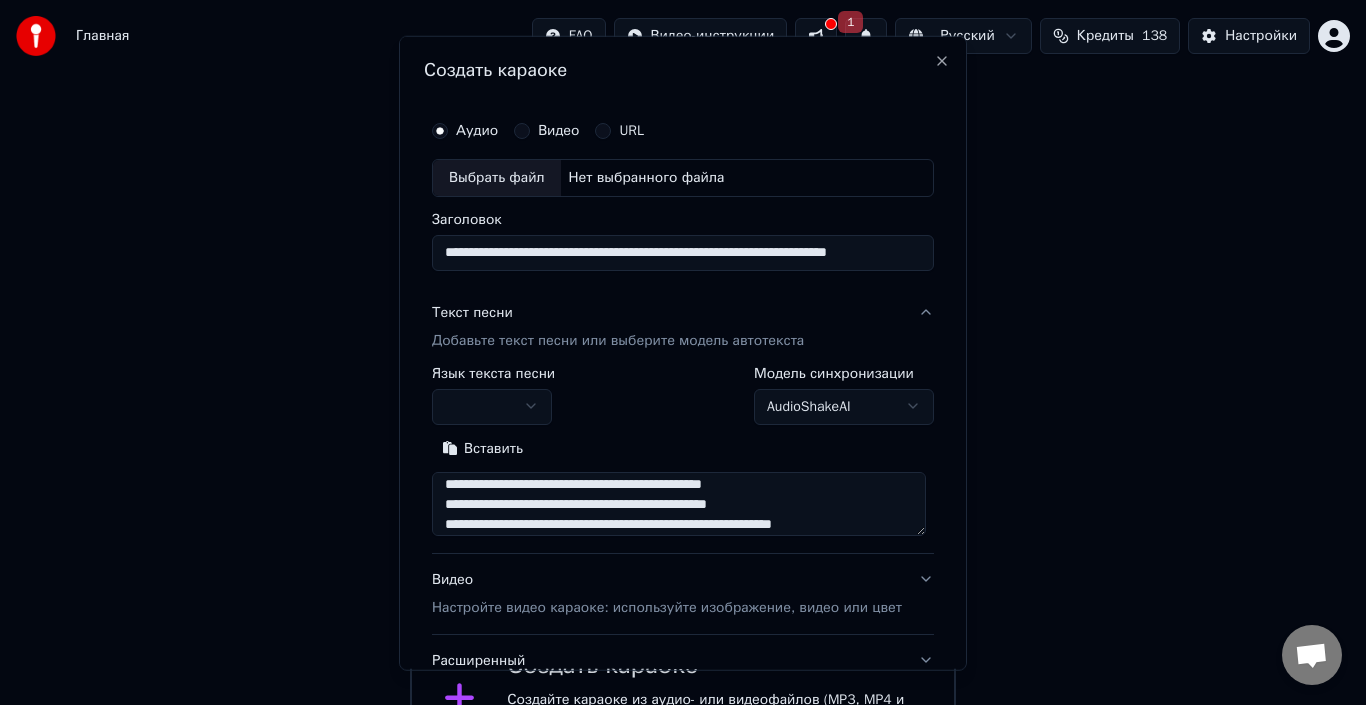 type 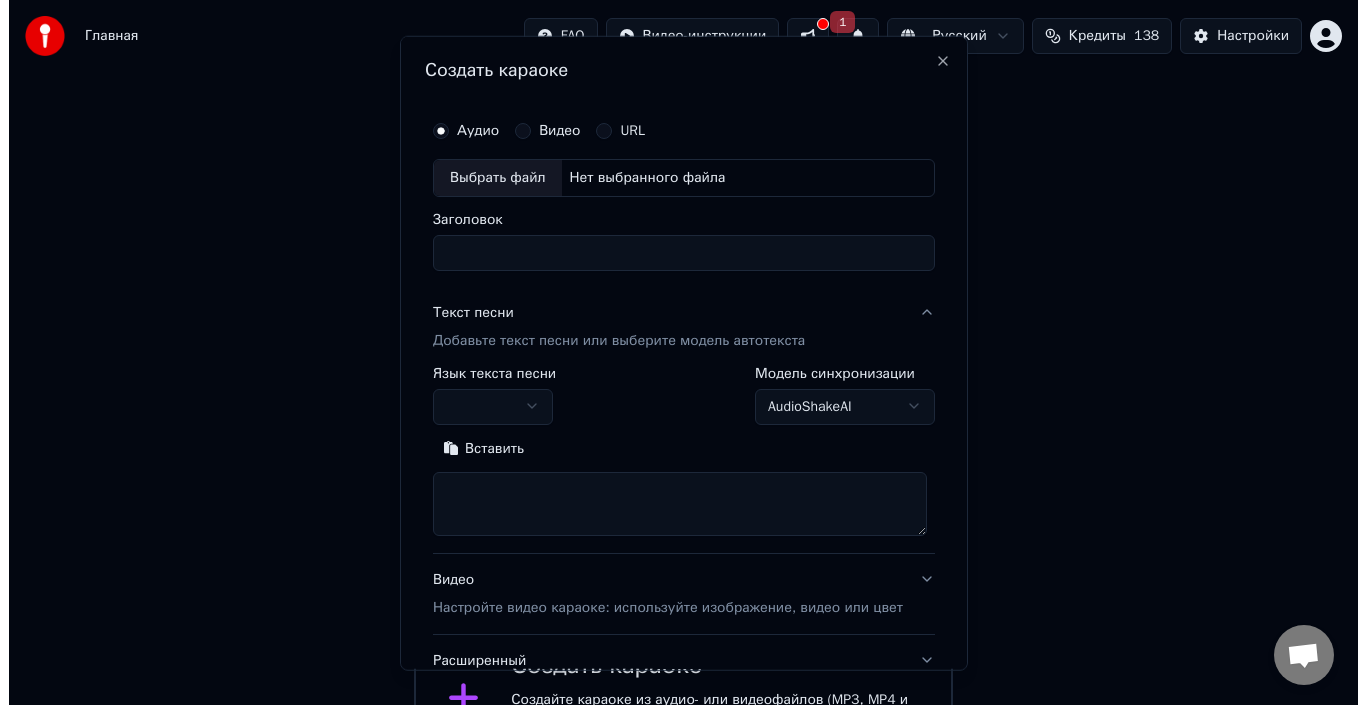 scroll, scrollTop: 0, scrollLeft: 0, axis: both 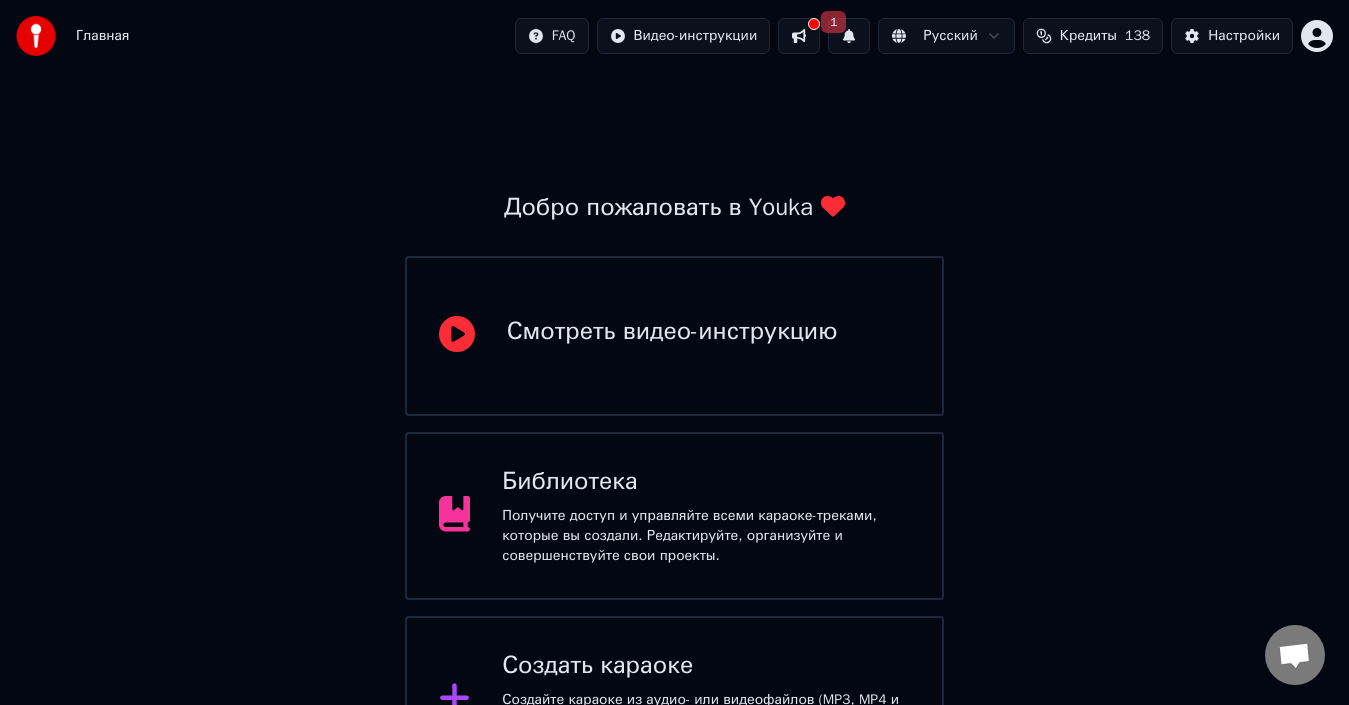 click on "Создать караоке" at bounding box center (706, 666) 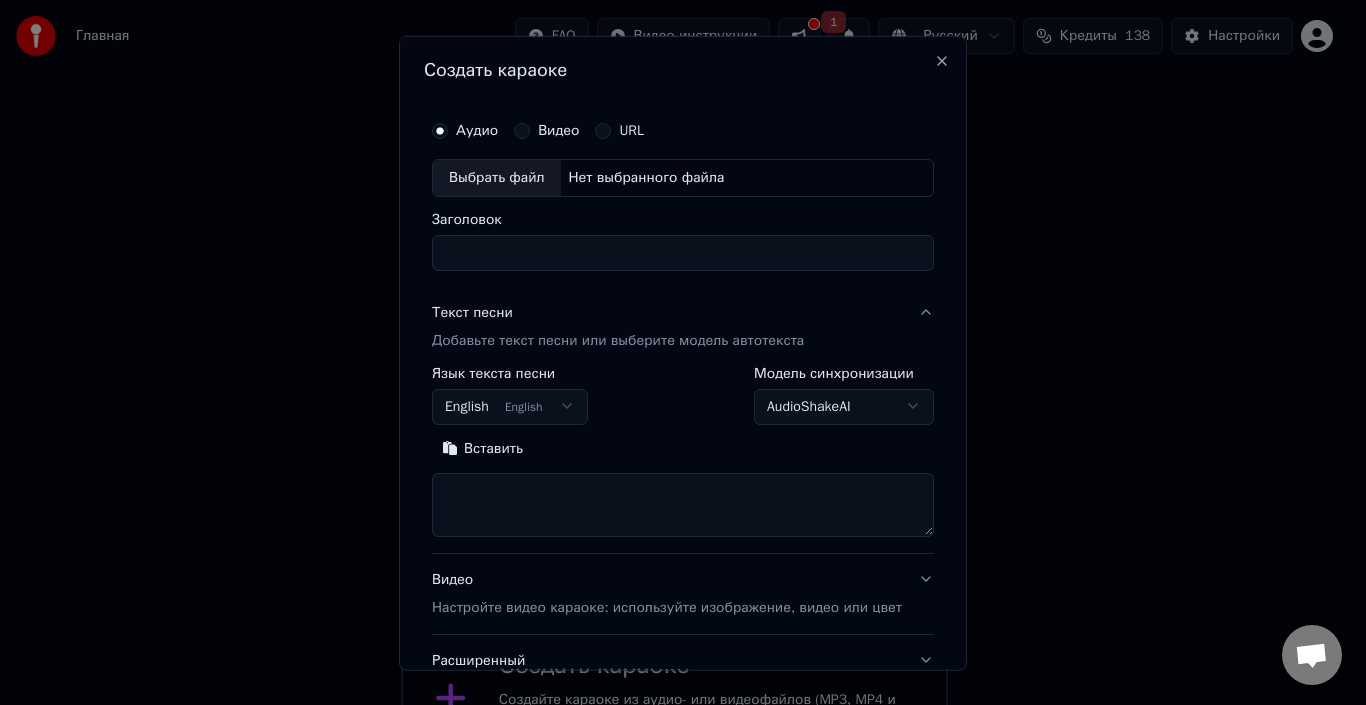 click on "Вставить" at bounding box center (482, 448) 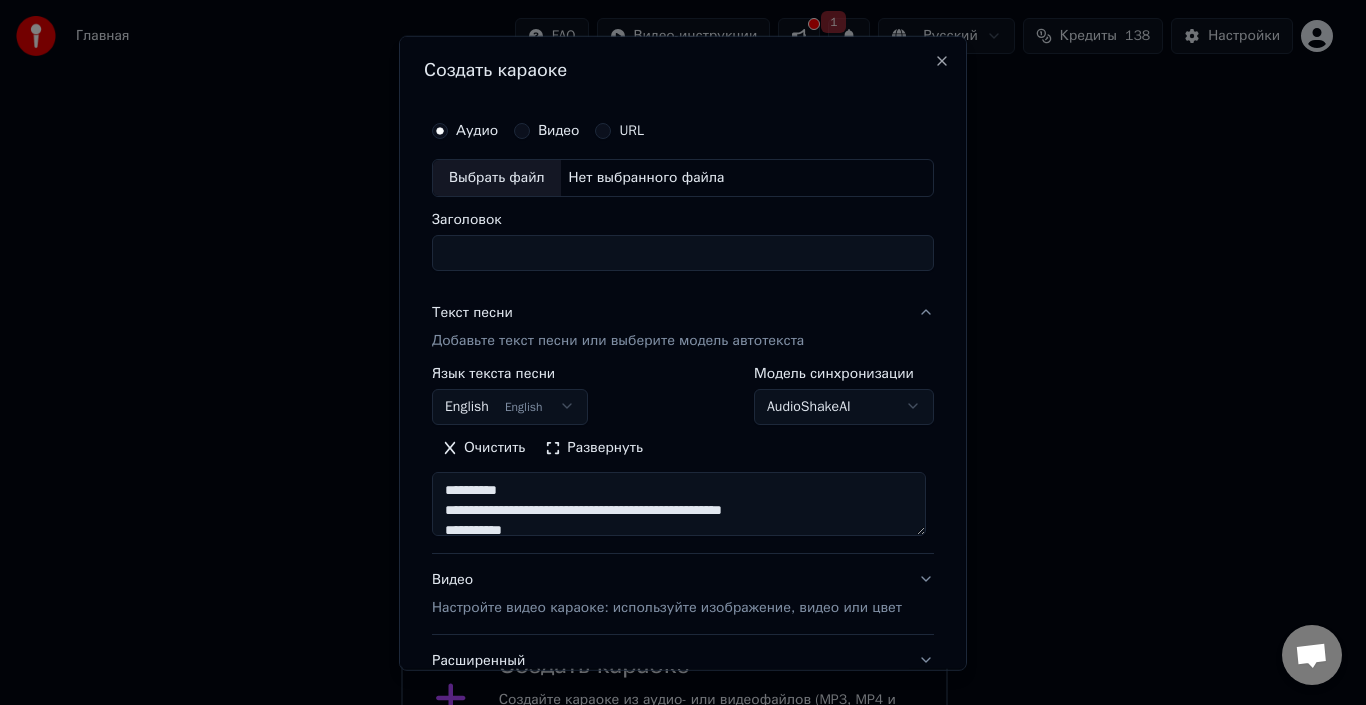 click on "**********" at bounding box center [679, 504] 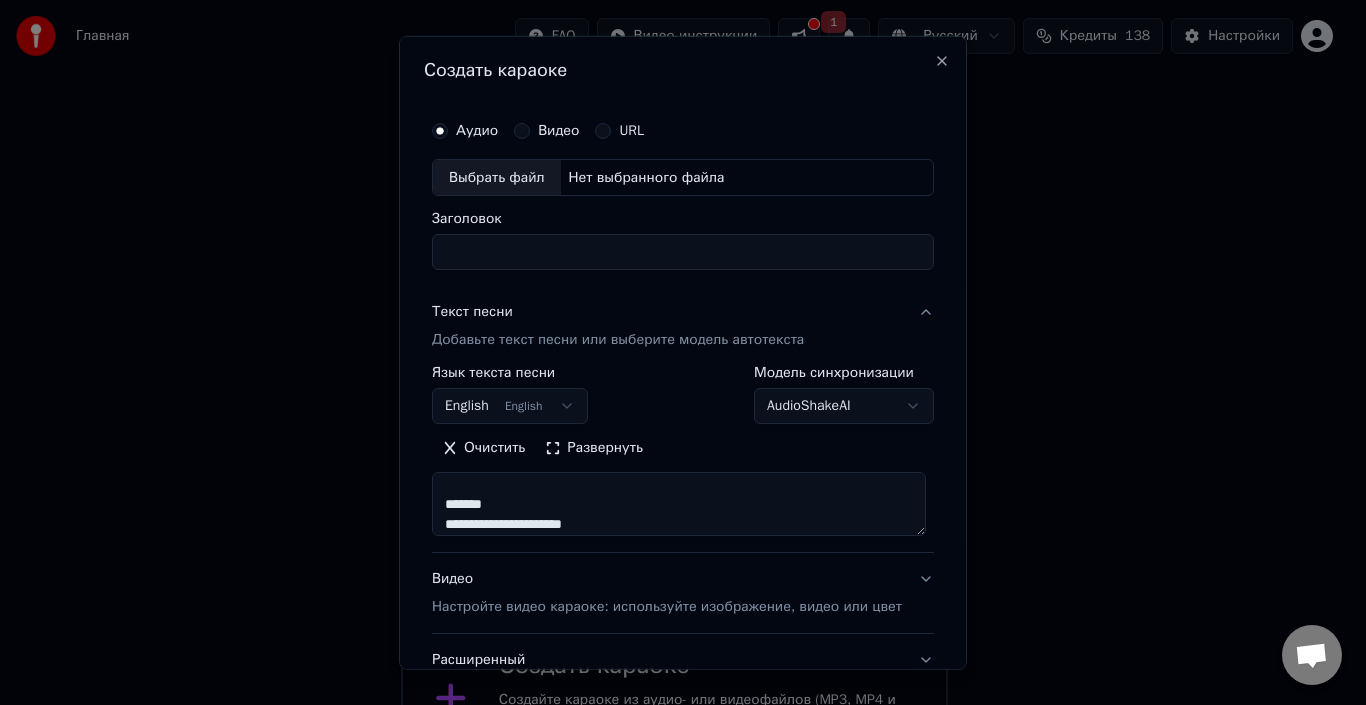 scroll, scrollTop: 106, scrollLeft: 0, axis: vertical 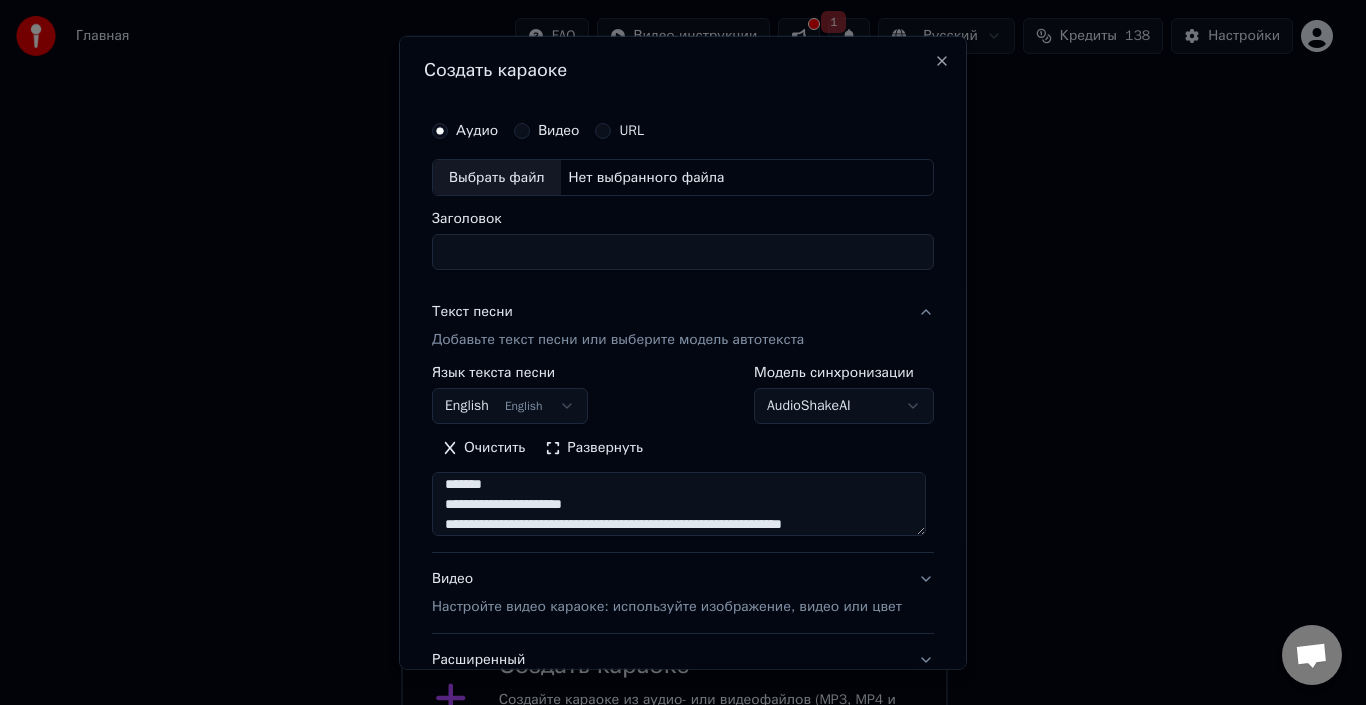 click on "**********" at bounding box center [679, 504] 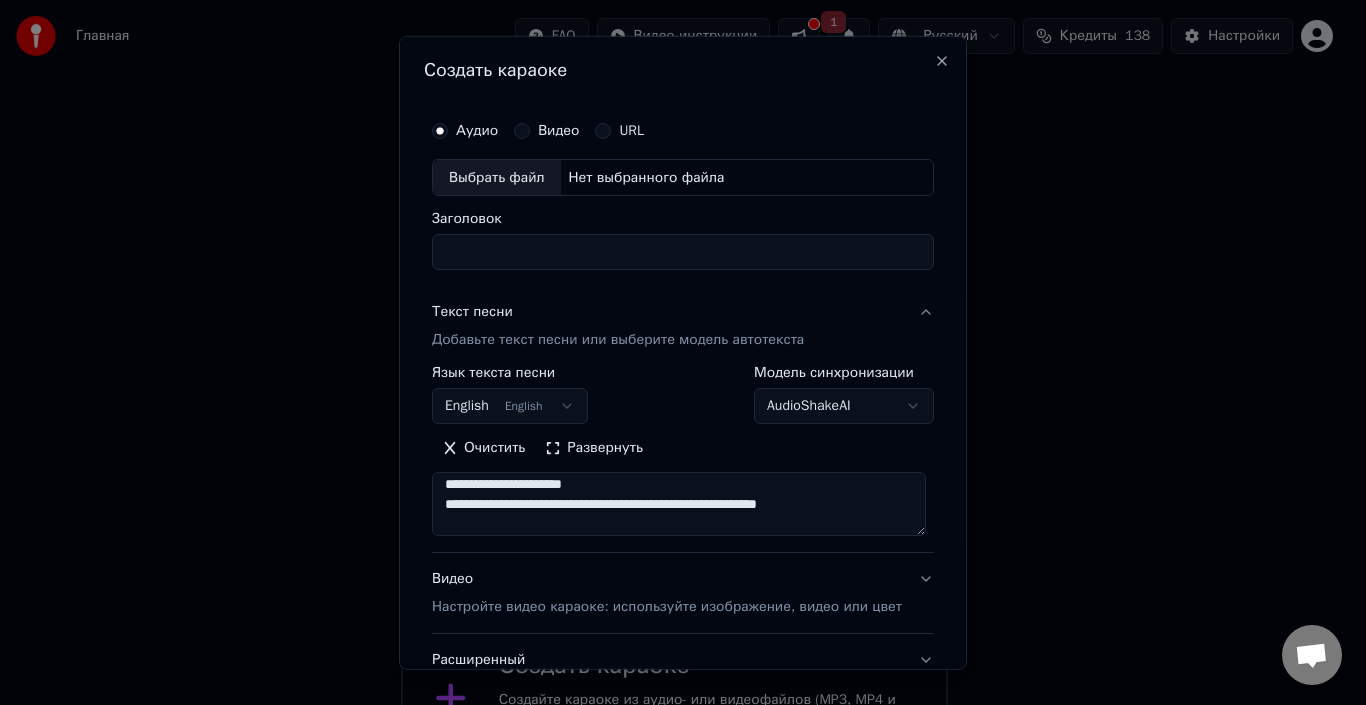 scroll, scrollTop: 146, scrollLeft: 0, axis: vertical 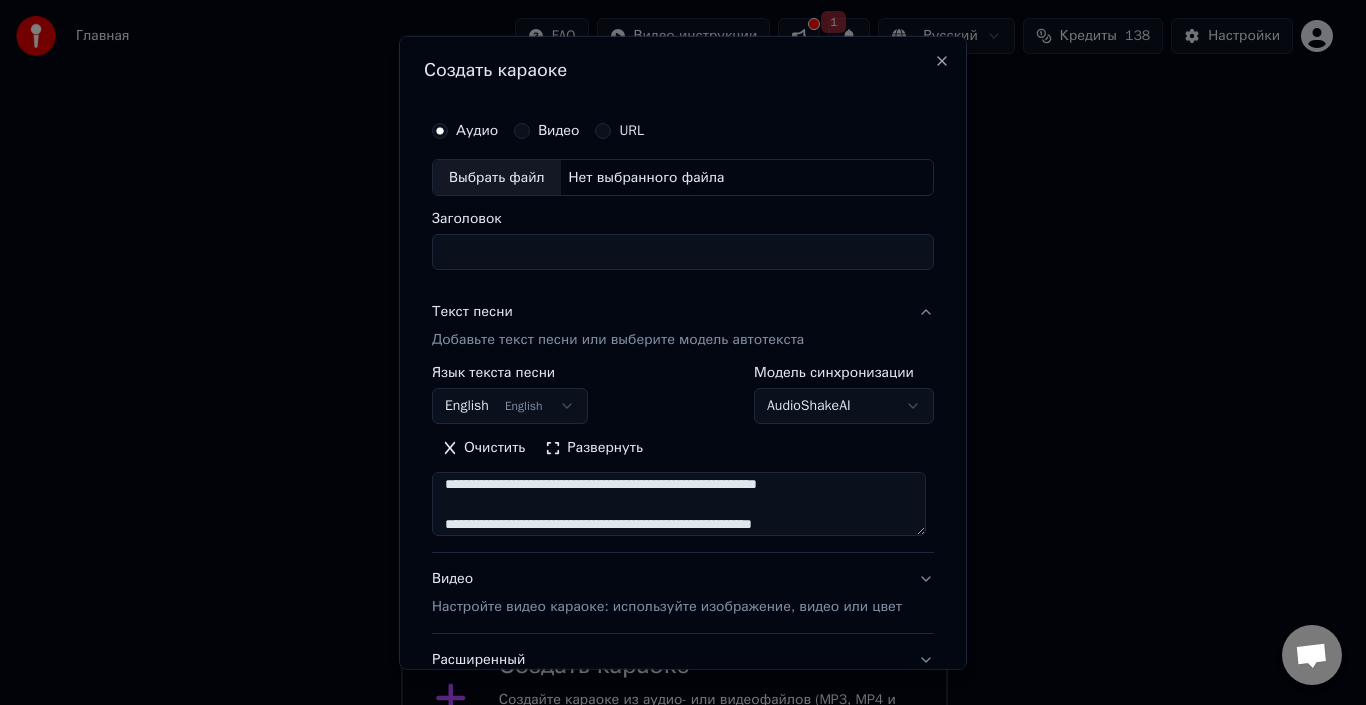 drag, startPoint x: 629, startPoint y: 501, endPoint x: 444, endPoint y: 507, distance: 185.09727 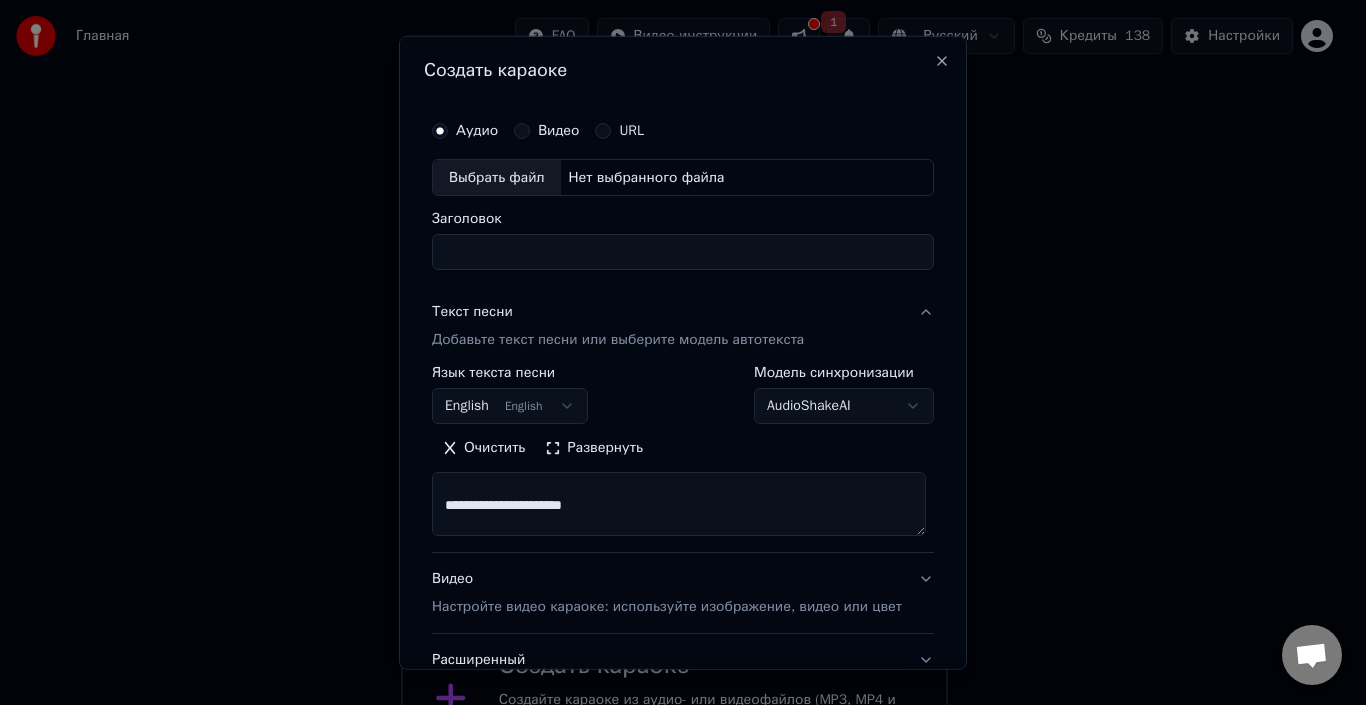 scroll, scrollTop: 325, scrollLeft: 0, axis: vertical 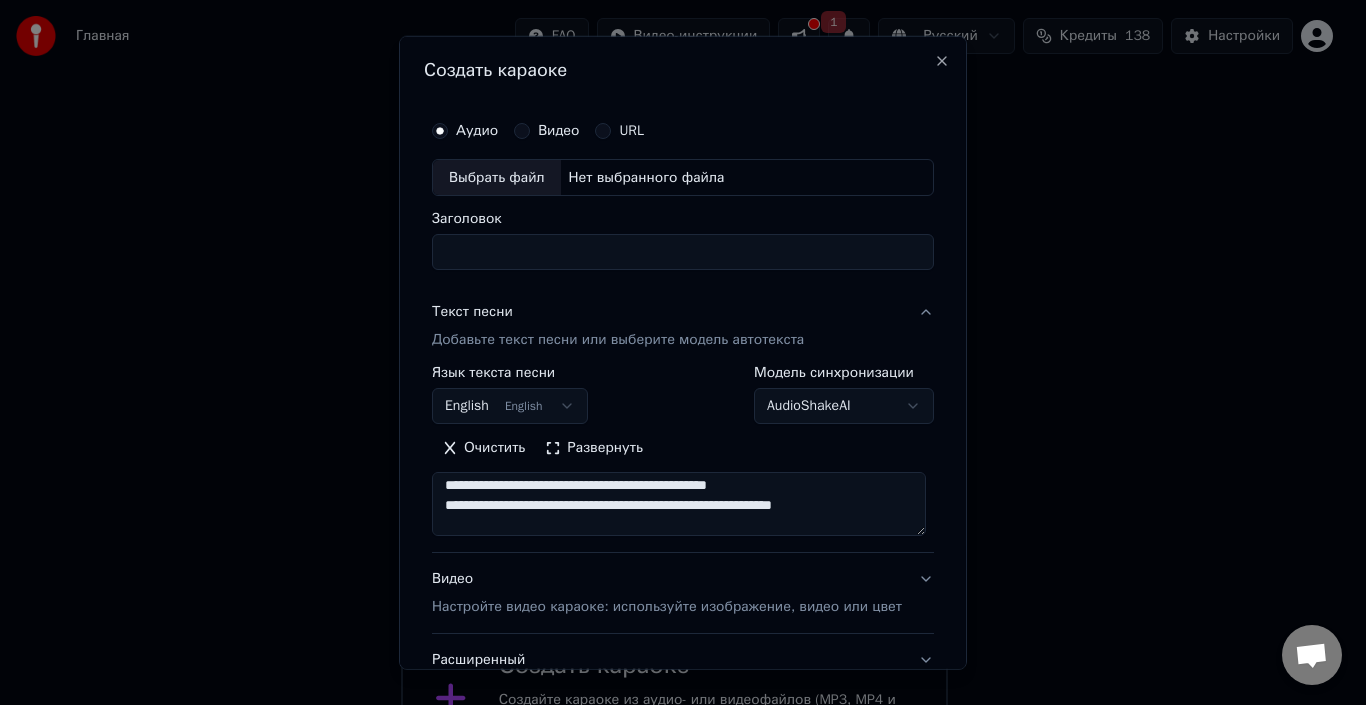 click on "**********" at bounding box center [679, 504] 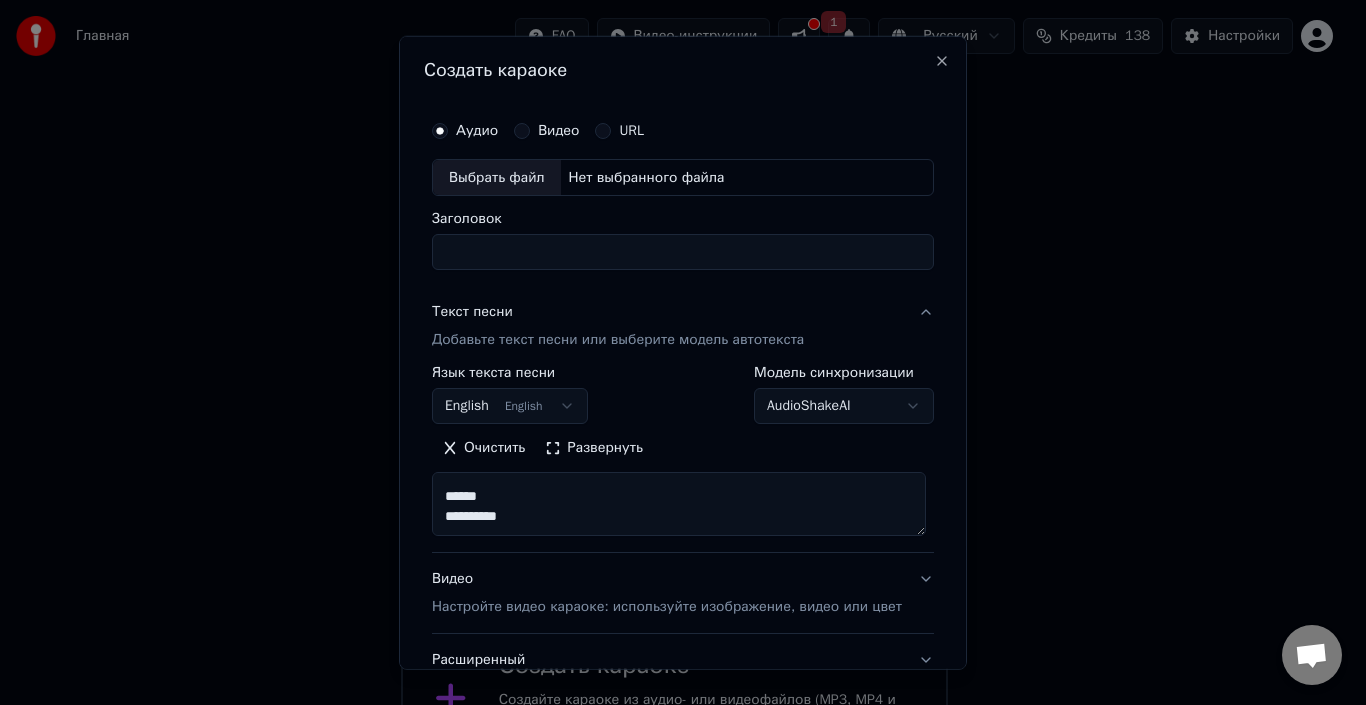 scroll, scrollTop: 425, scrollLeft: 0, axis: vertical 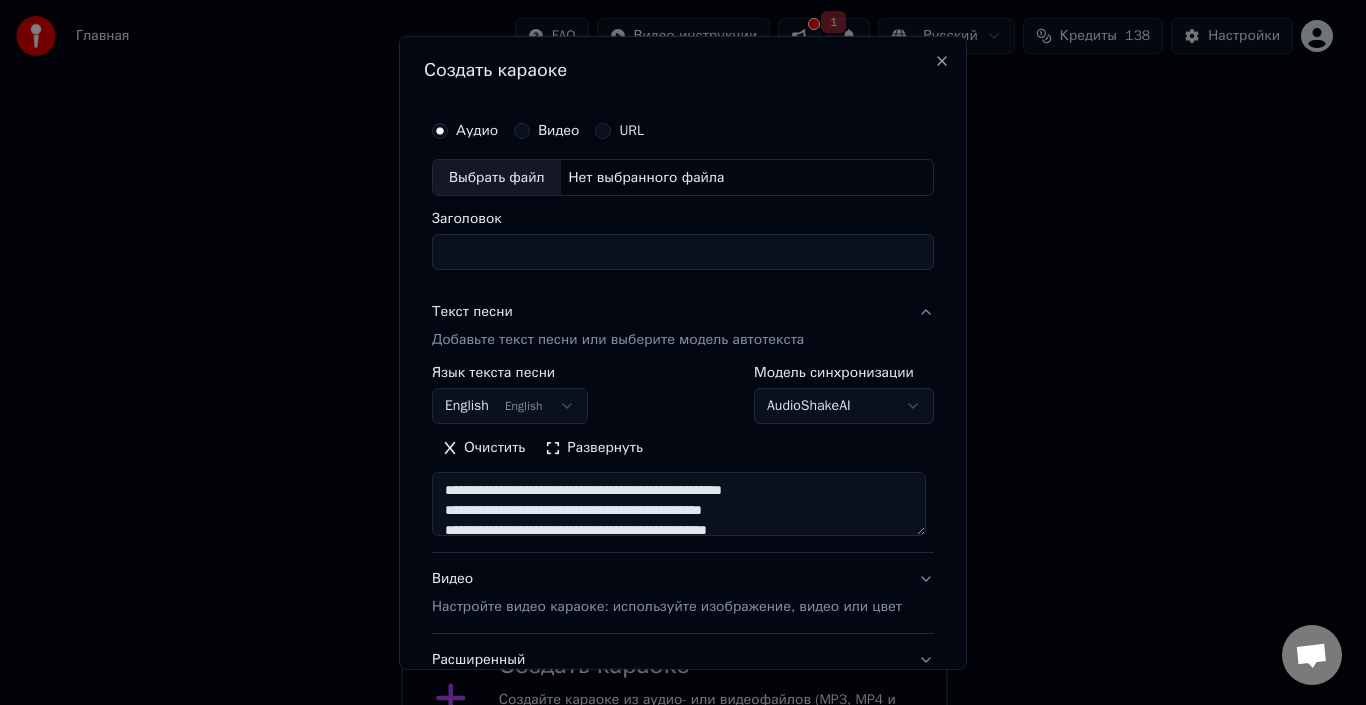drag, startPoint x: 438, startPoint y: 505, endPoint x: 544, endPoint y: 495, distance: 106.47065 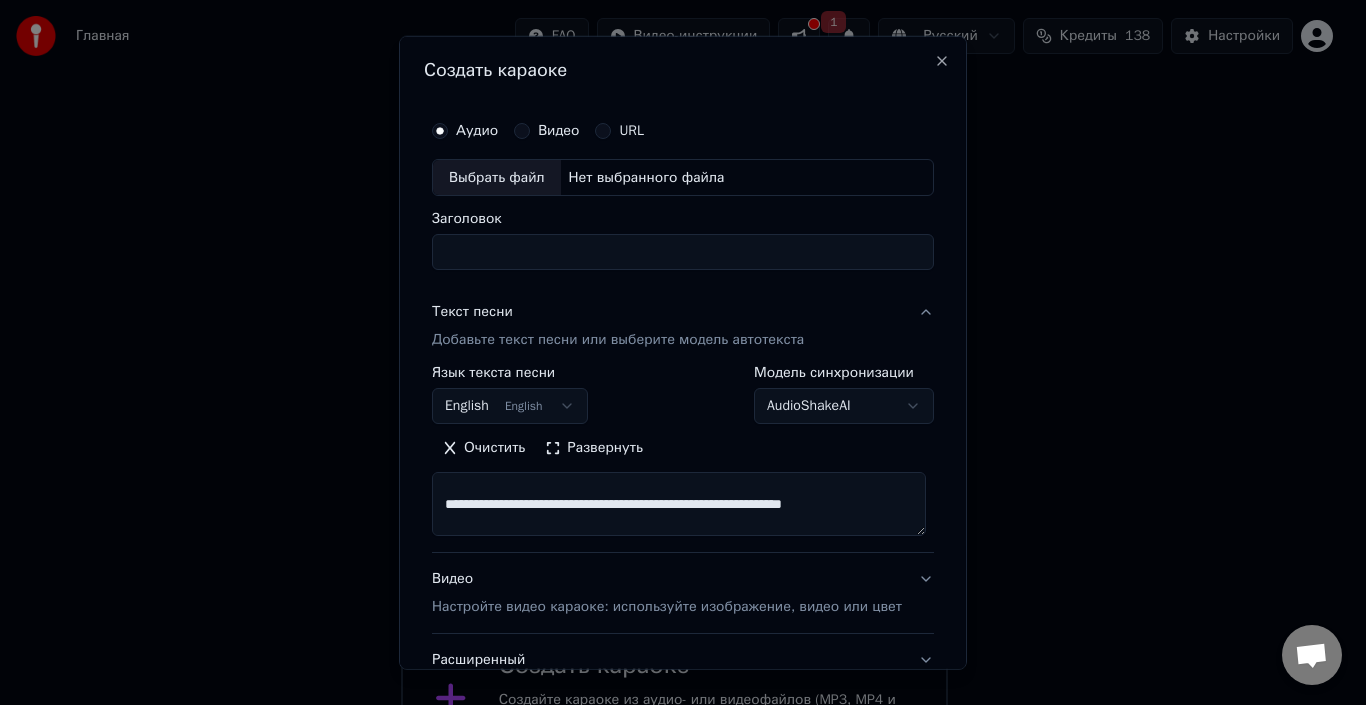 scroll, scrollTop: 106, scrollLeft: 0, axis: vertical 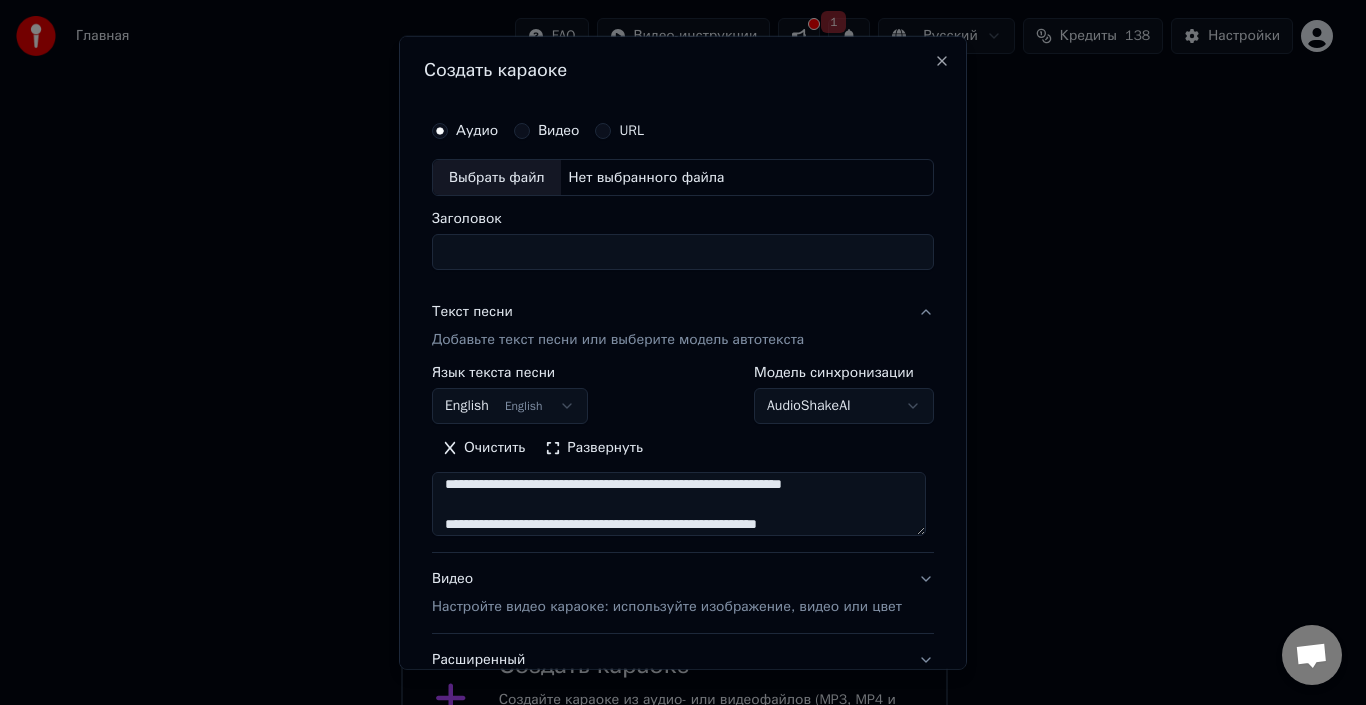 click on "Развернуть" at bounding box center [594, 448] 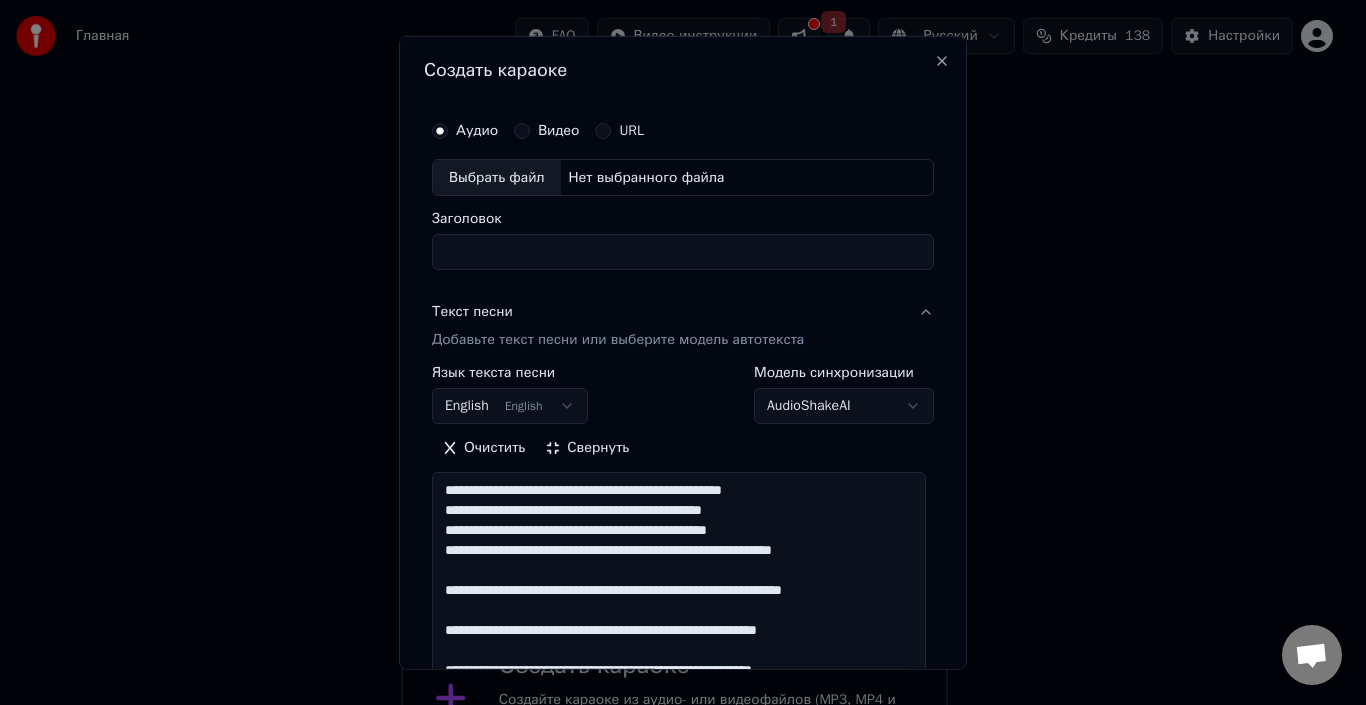 click on "**********" at bounding box center (679, 720) 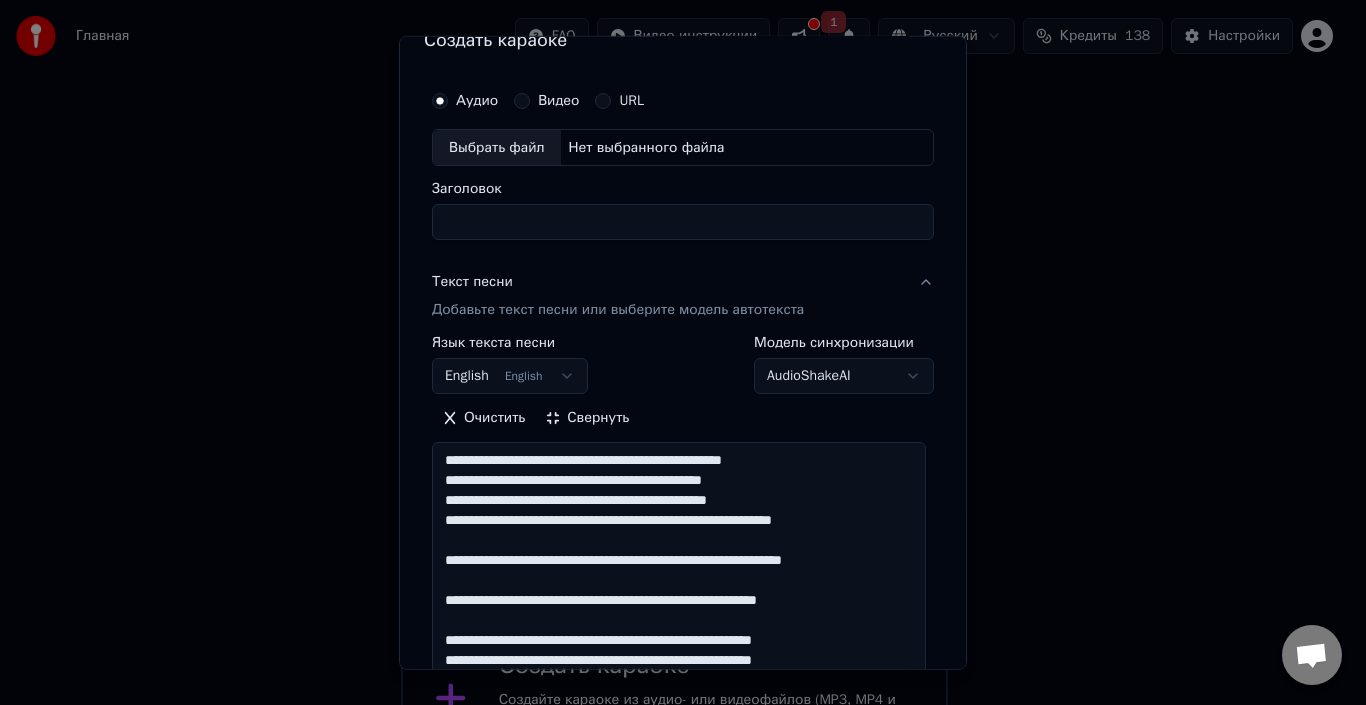 scroll, scrollTop: 50, scrollLeft: 0, axis: vertical 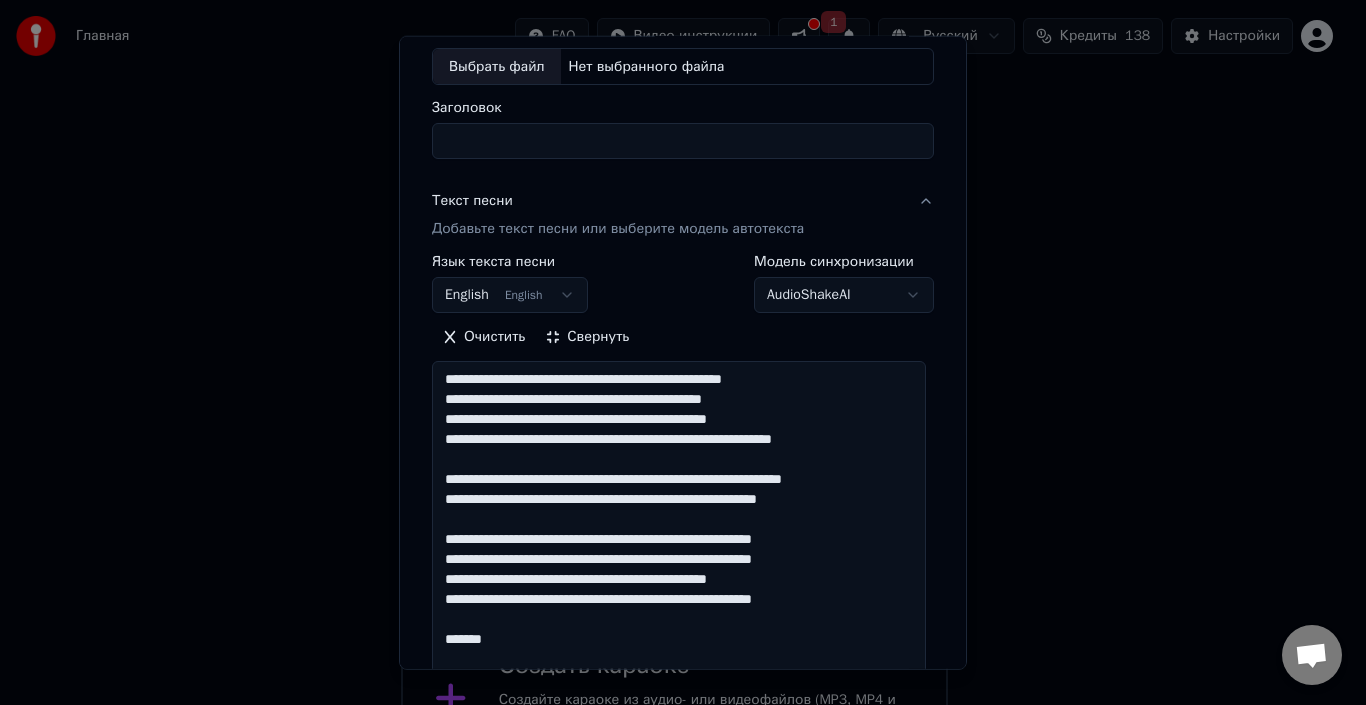 drag, startPoint x: 440, startPoint y: 484, endPoint x: 878, endPoint y: 524, distance: 439.8227 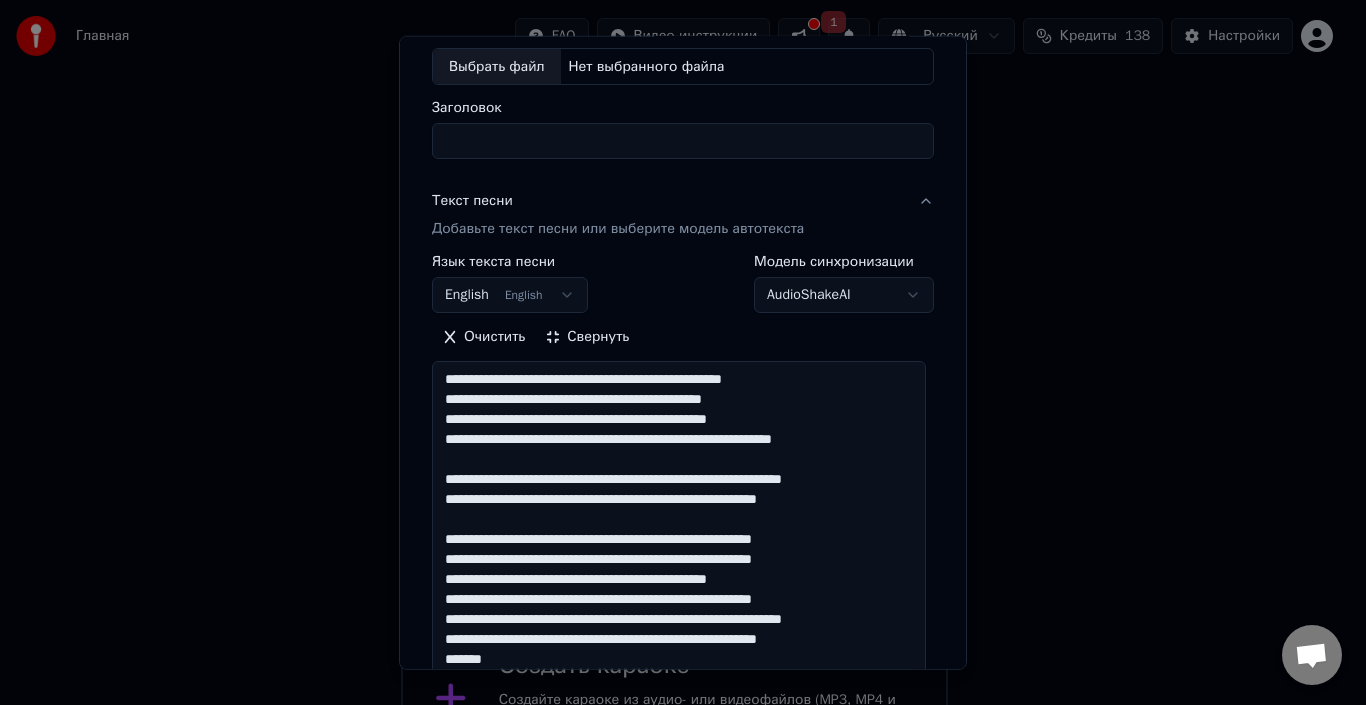 scroll, scrollTop: 151, scrollLeft: 0, axis: vertical 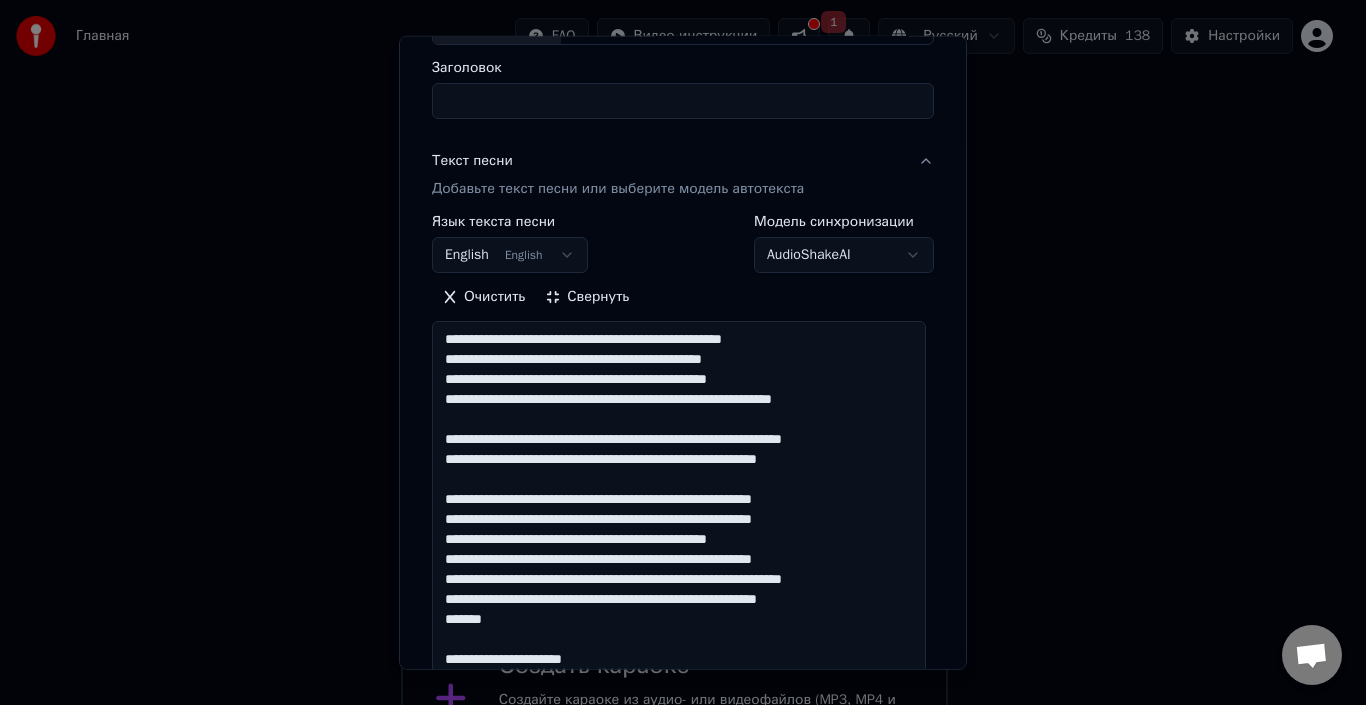 click on "**********" at bounding box center (679, 569) 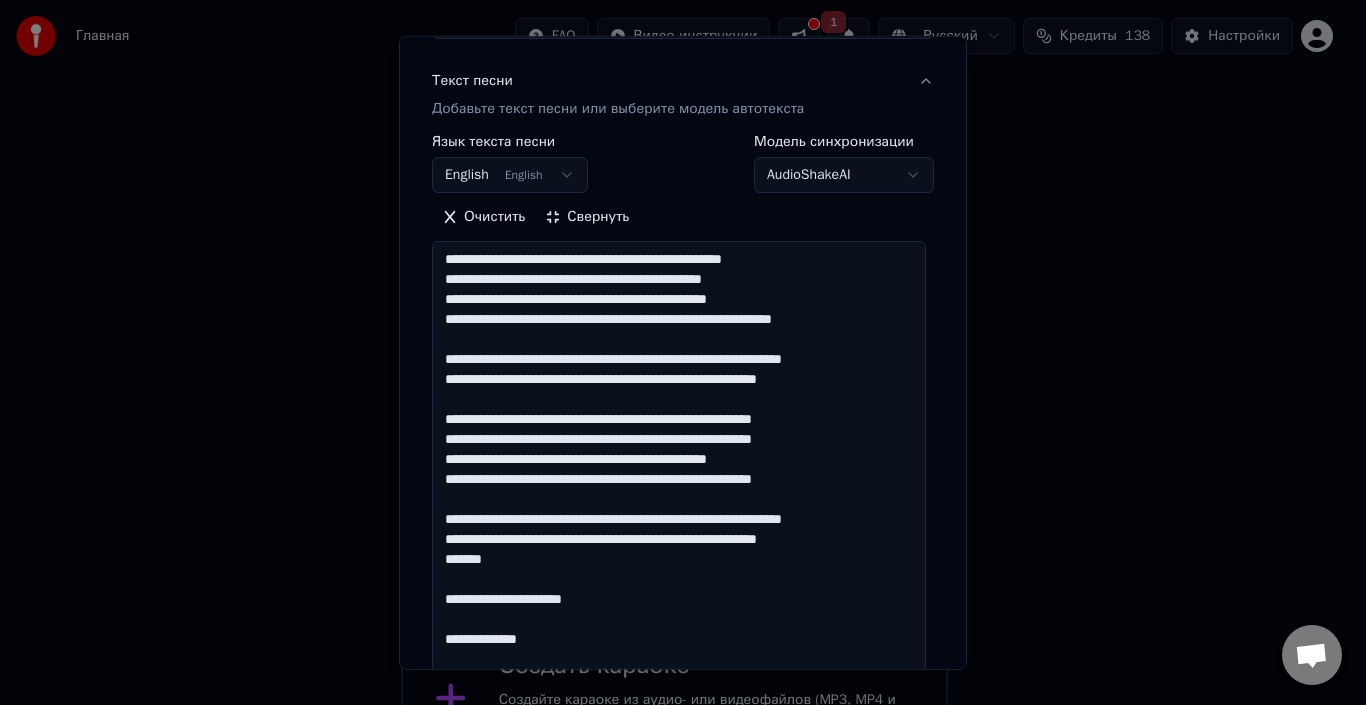 scroll, scrollTop: 251, scrollLeft: 0, axis: vertical 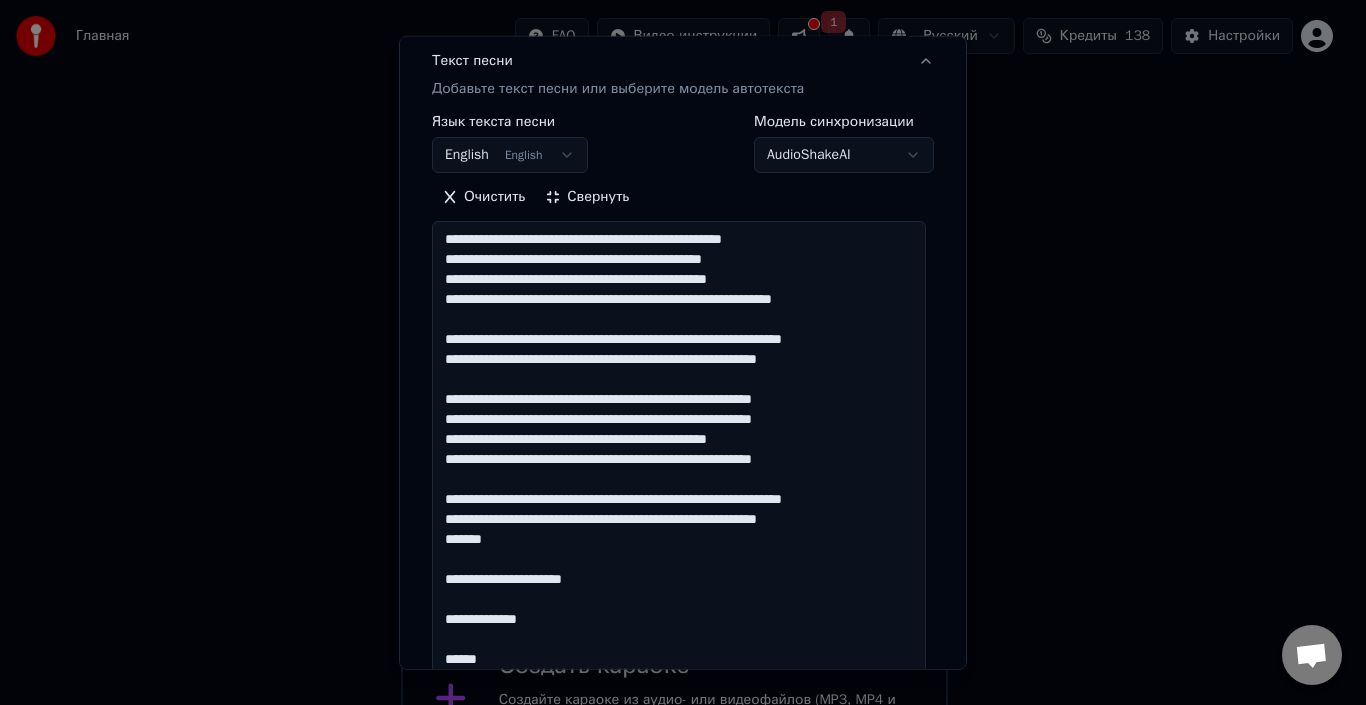 click on "**********" at bounding box center [679, 469] 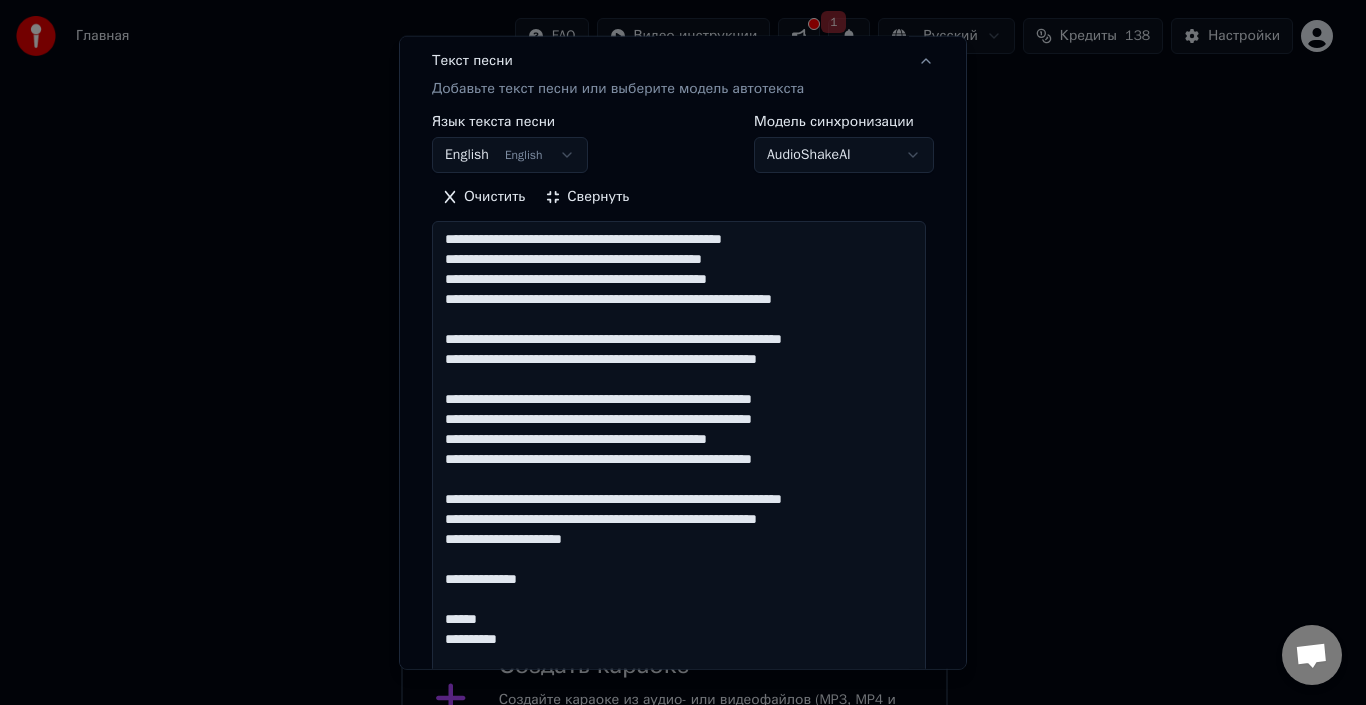 click on "**********" at bounding box center (679, 469) 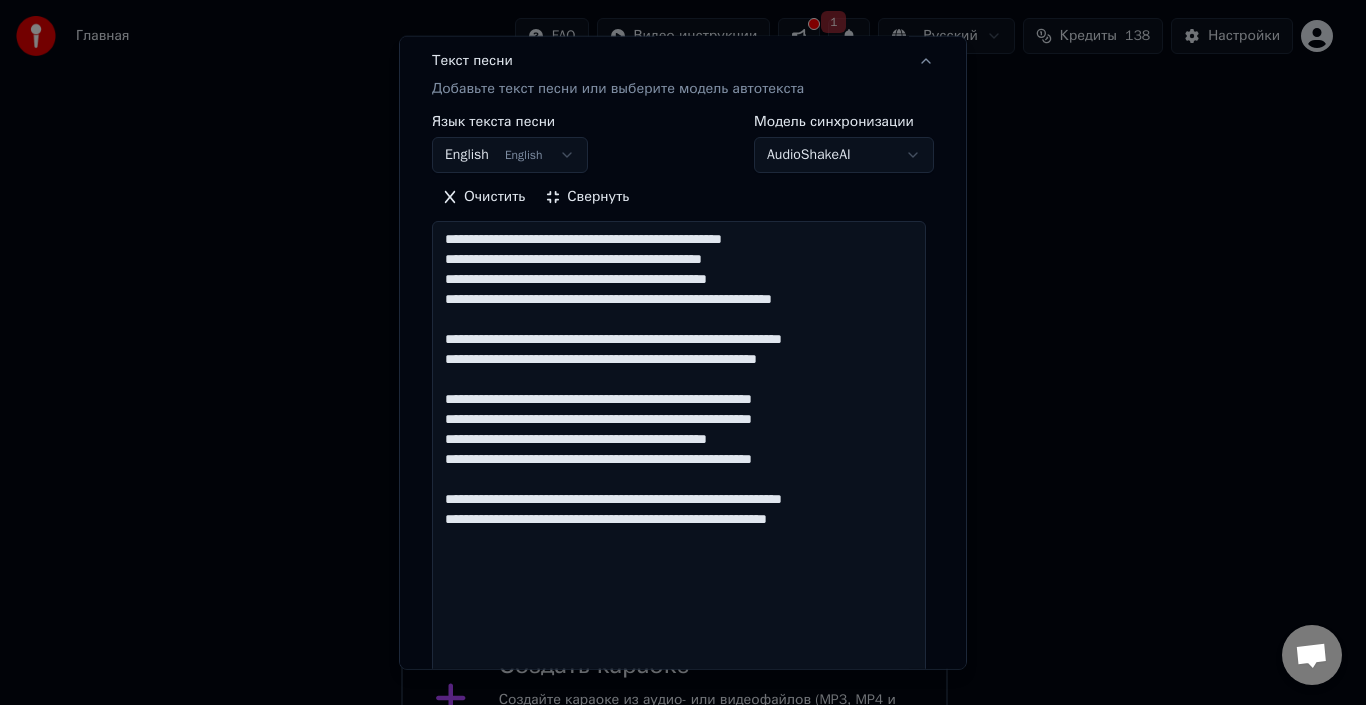 paste on "**********" 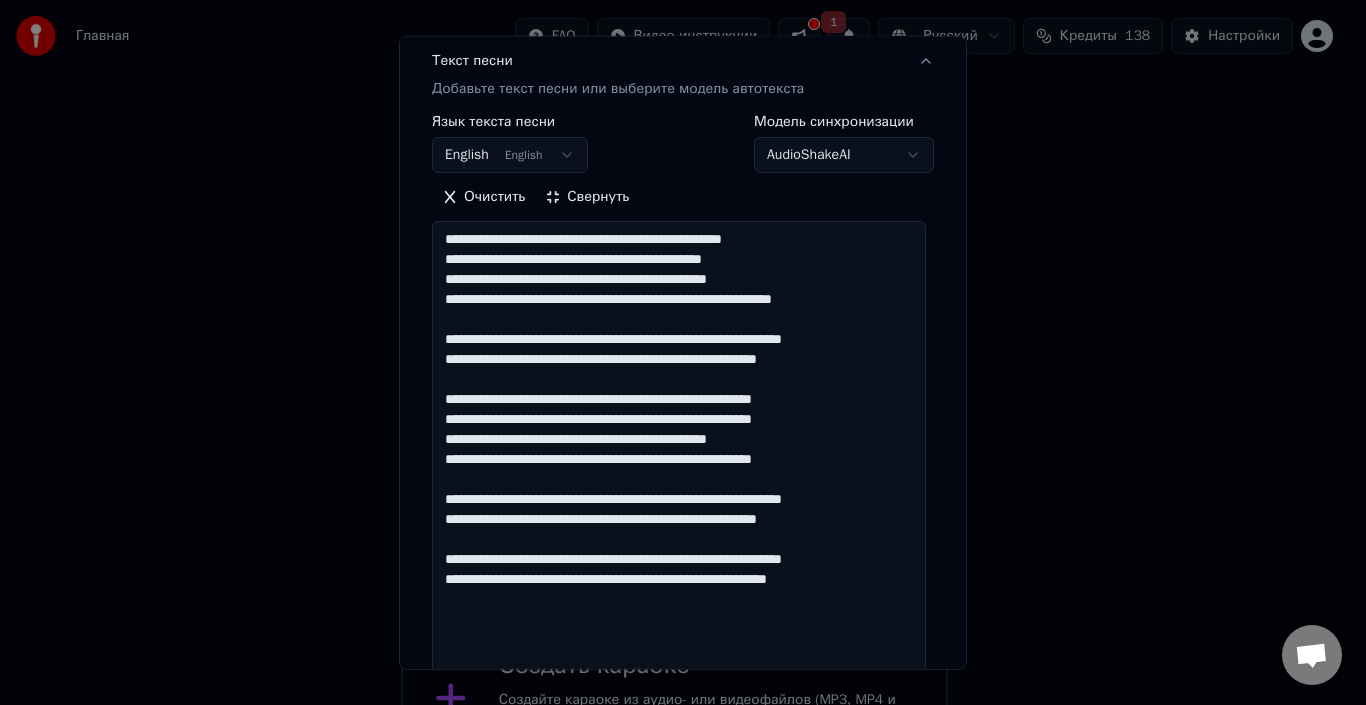 scroll, scrollTop: 271, scrollLeft: 0, axis: vertical 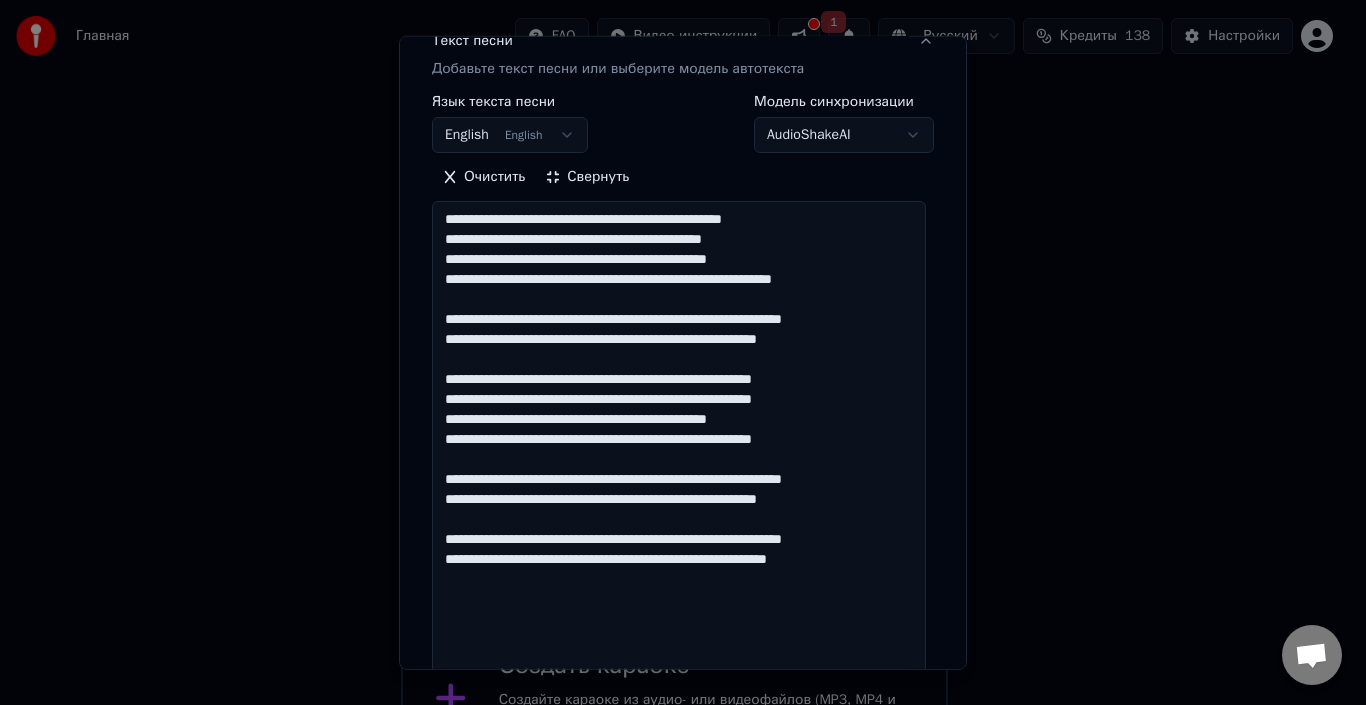 paste on "**********" 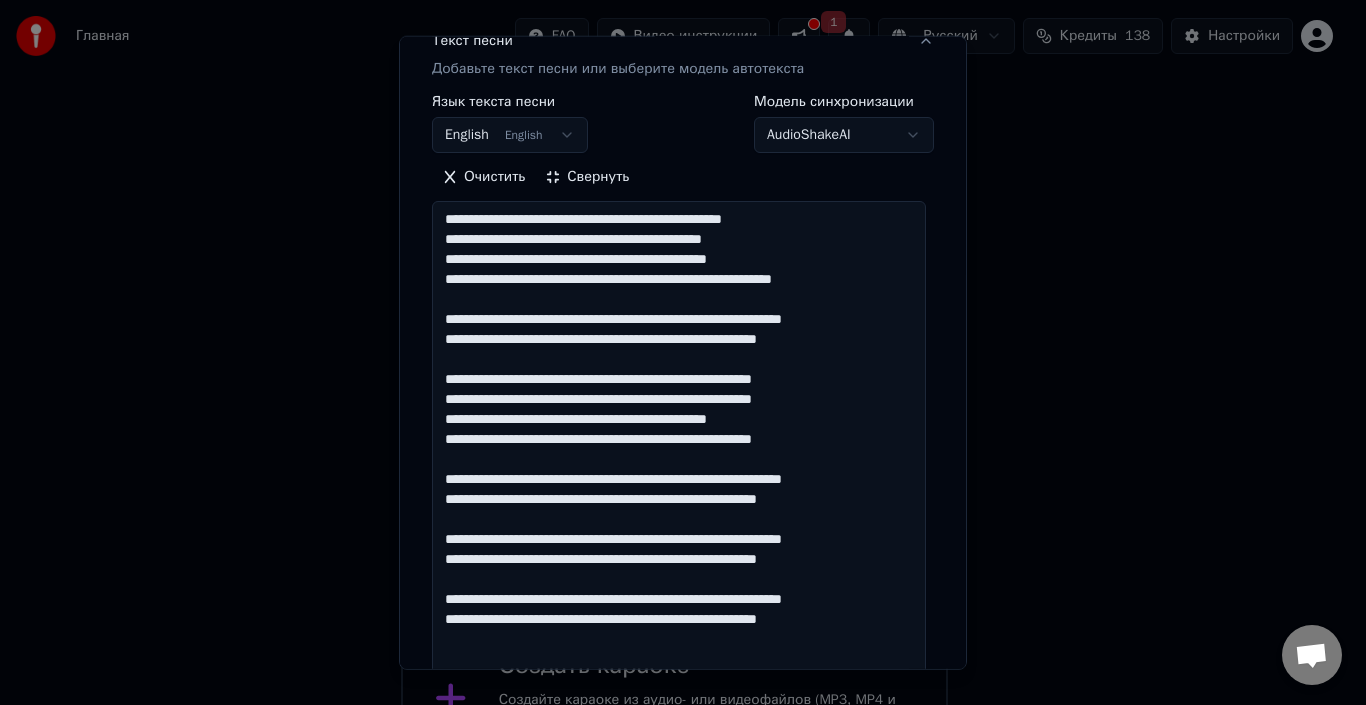 scroll, scrollTop: 298, scrollLeft: 0, axis: vertical 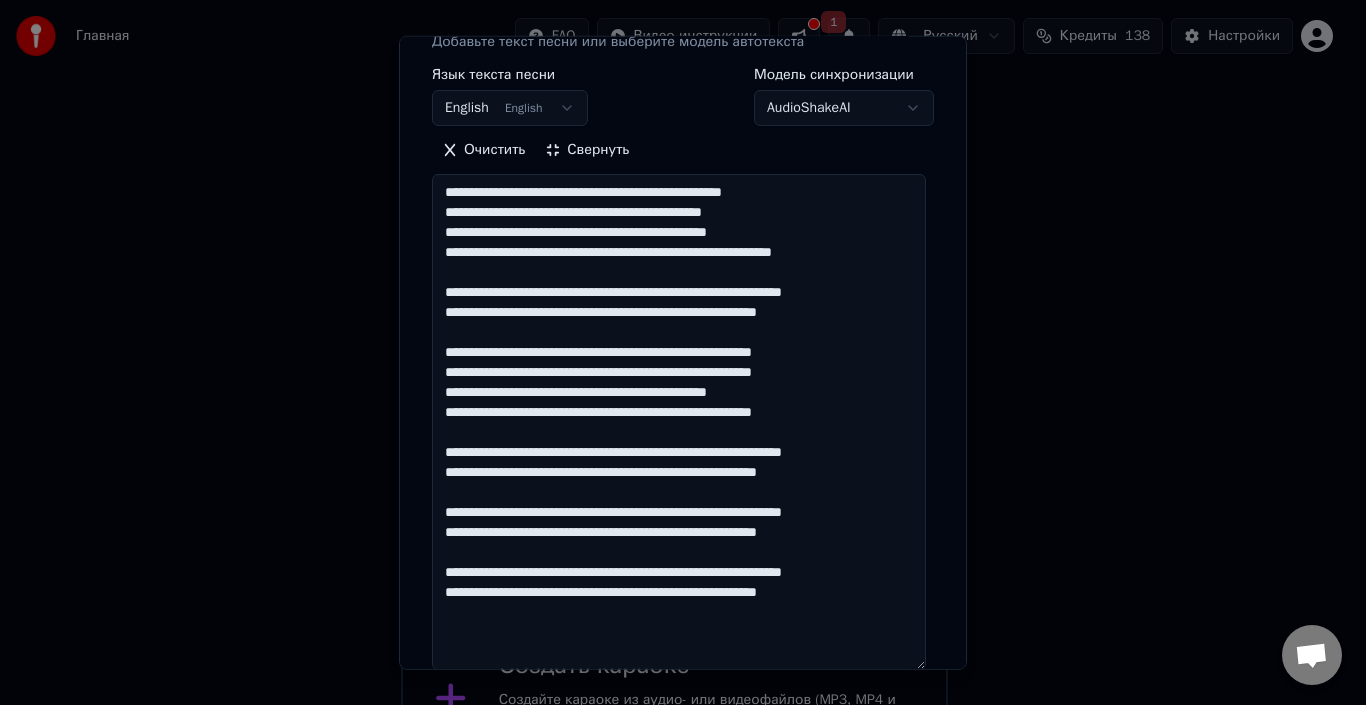 click on "**********" at bounding box center [679, 422] 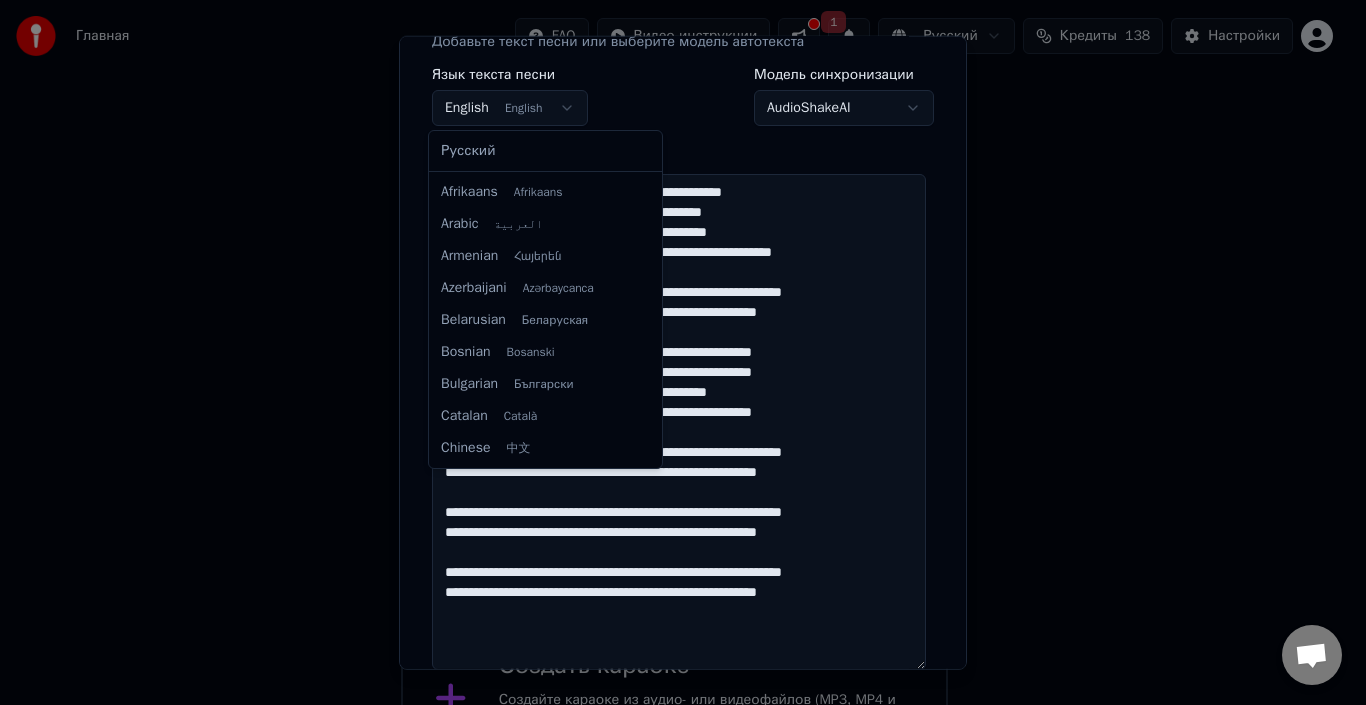 scroll, scrollTop: 160, scrollLeft: 0, axis: vertical 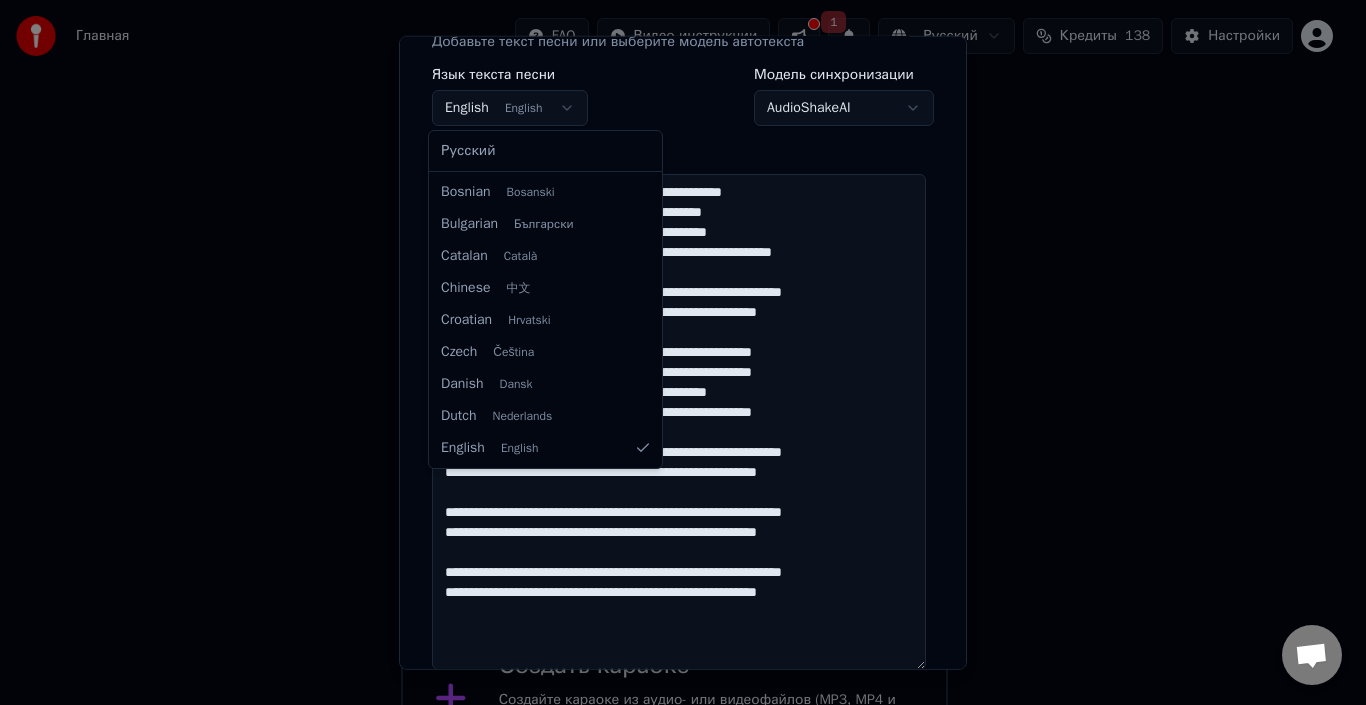 select on "**" 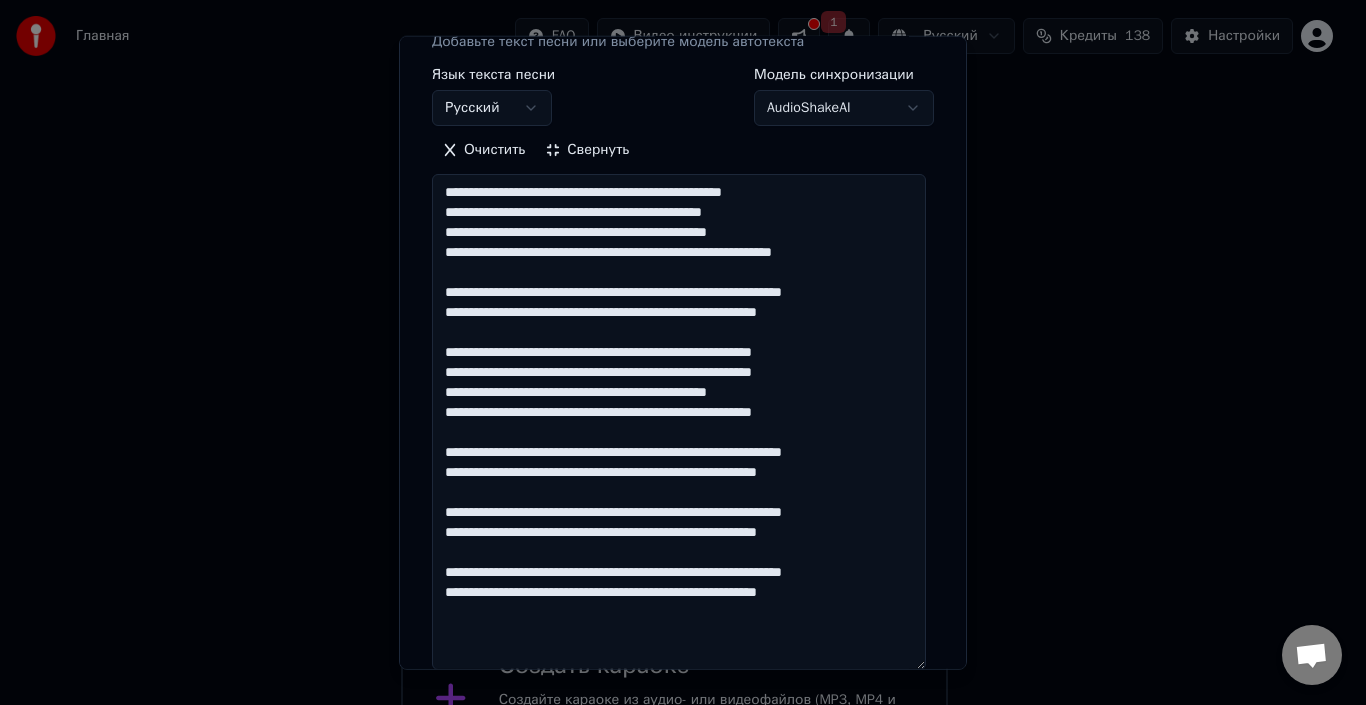 click on "**********" at bounding box center (683, 97) 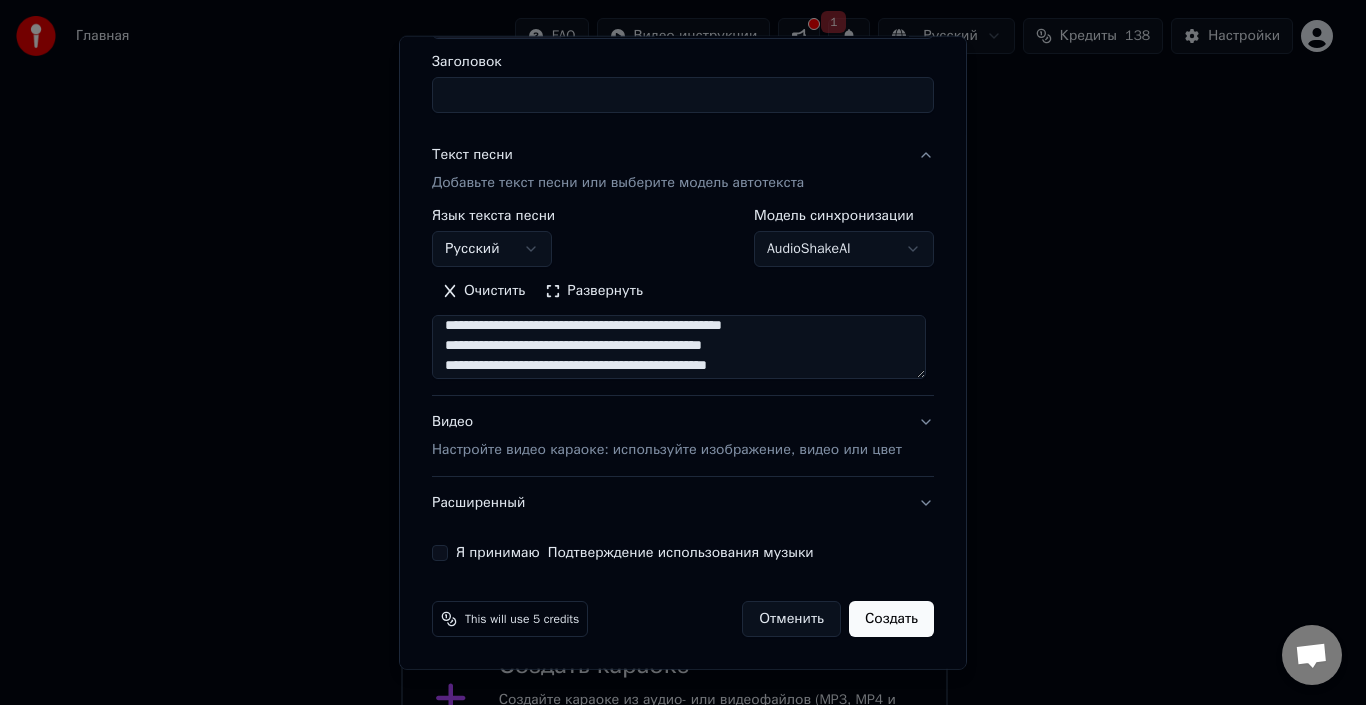 scroll, scrollTop: 157, scrollLeft: 0, axis: vertical 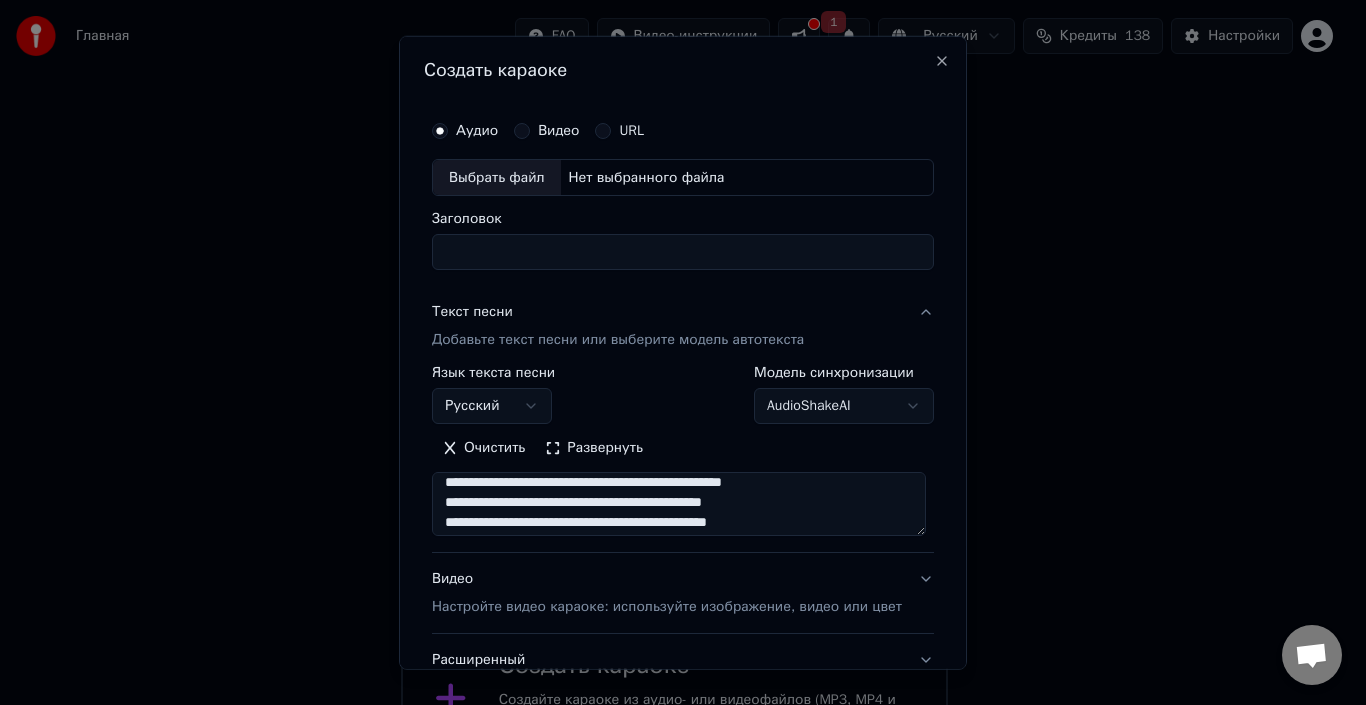 click on "Выбрать файл" at bounding box center (497, 177) 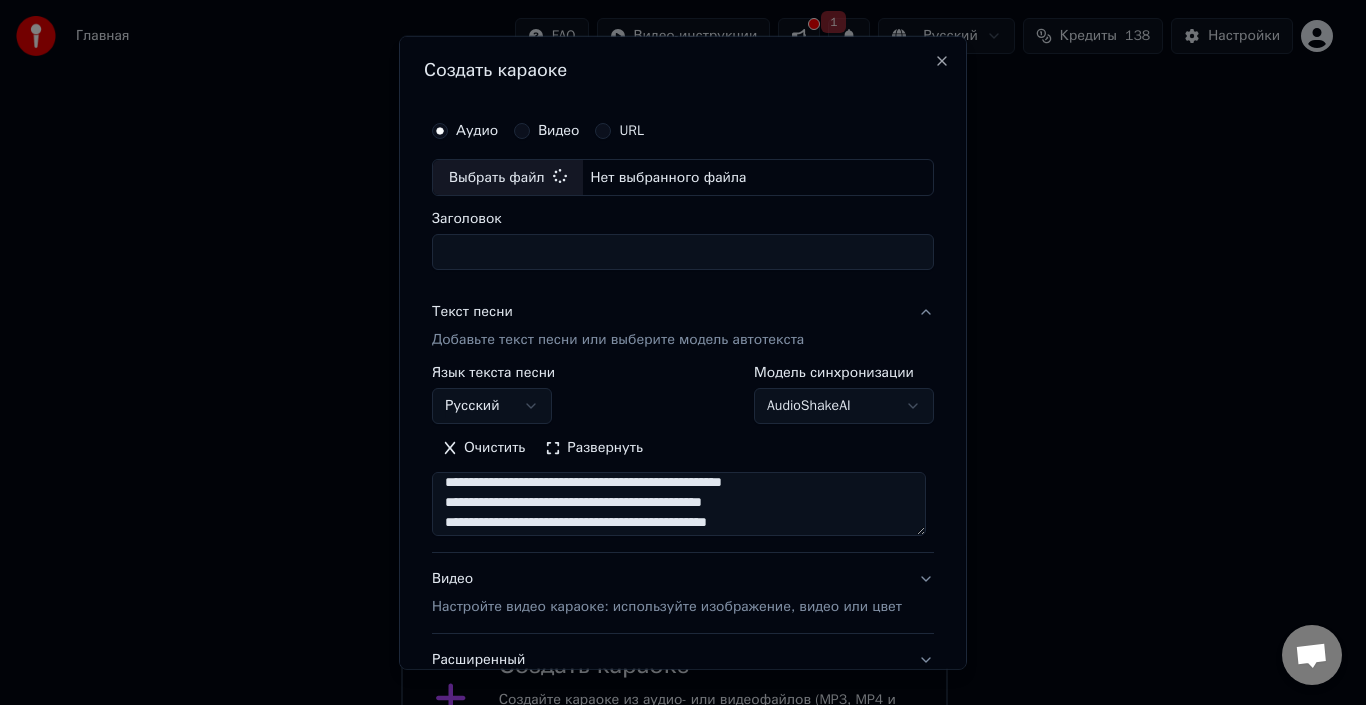 type on "**********" 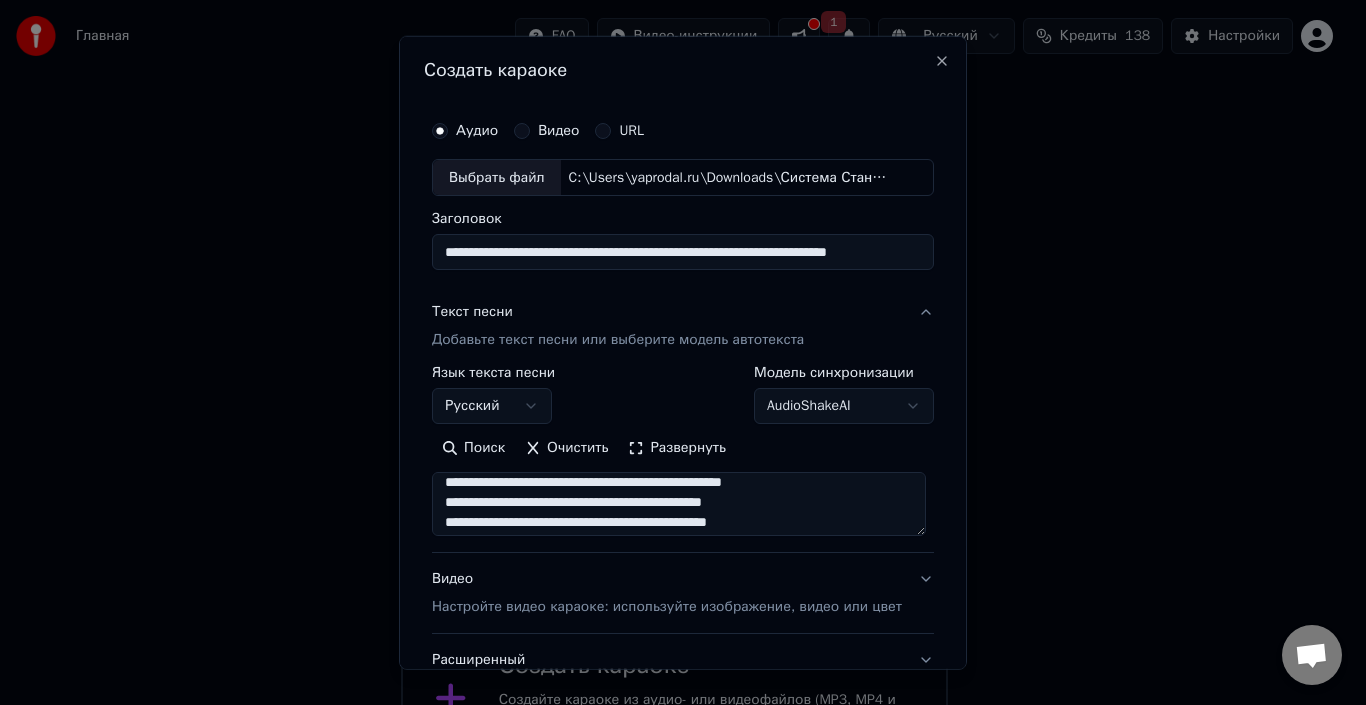 click on "Настройте видео караоке: используйте изображение, видео или цвет" at bounding box center (667, 607) 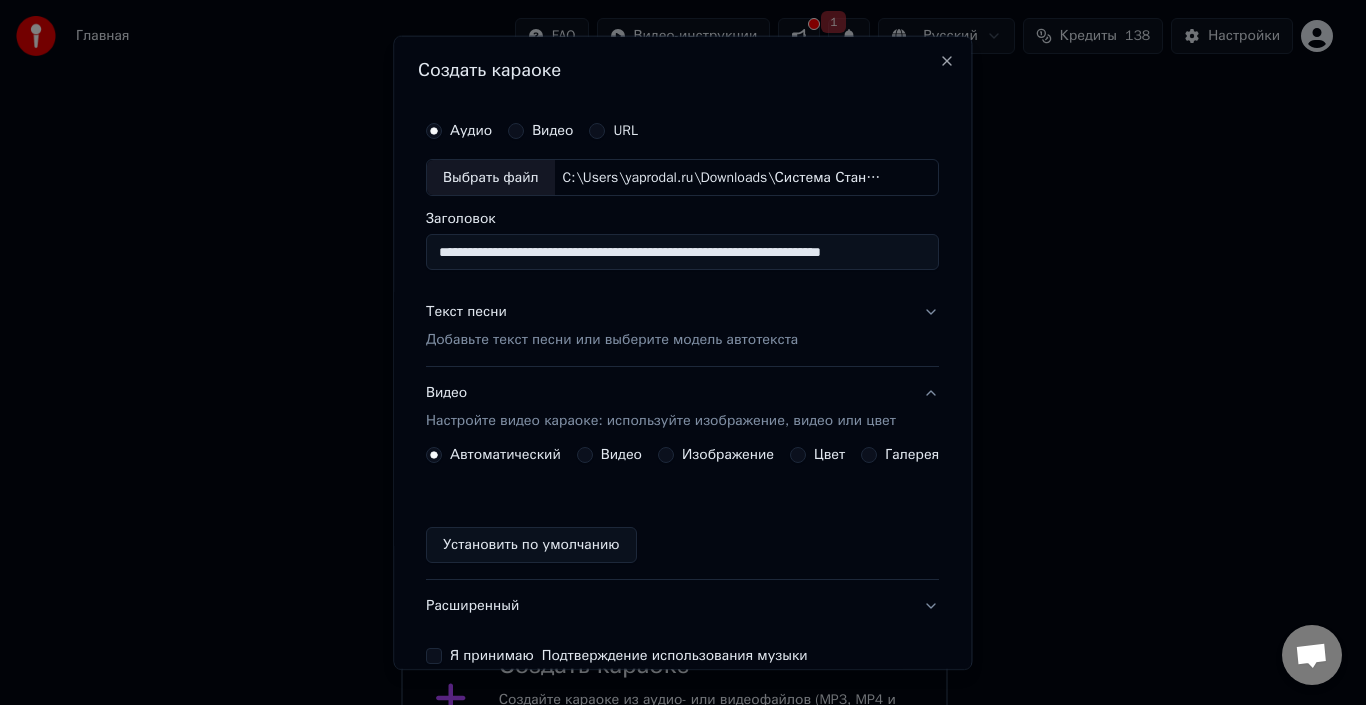 click on "Изображение" at bounding box center (716, 455) 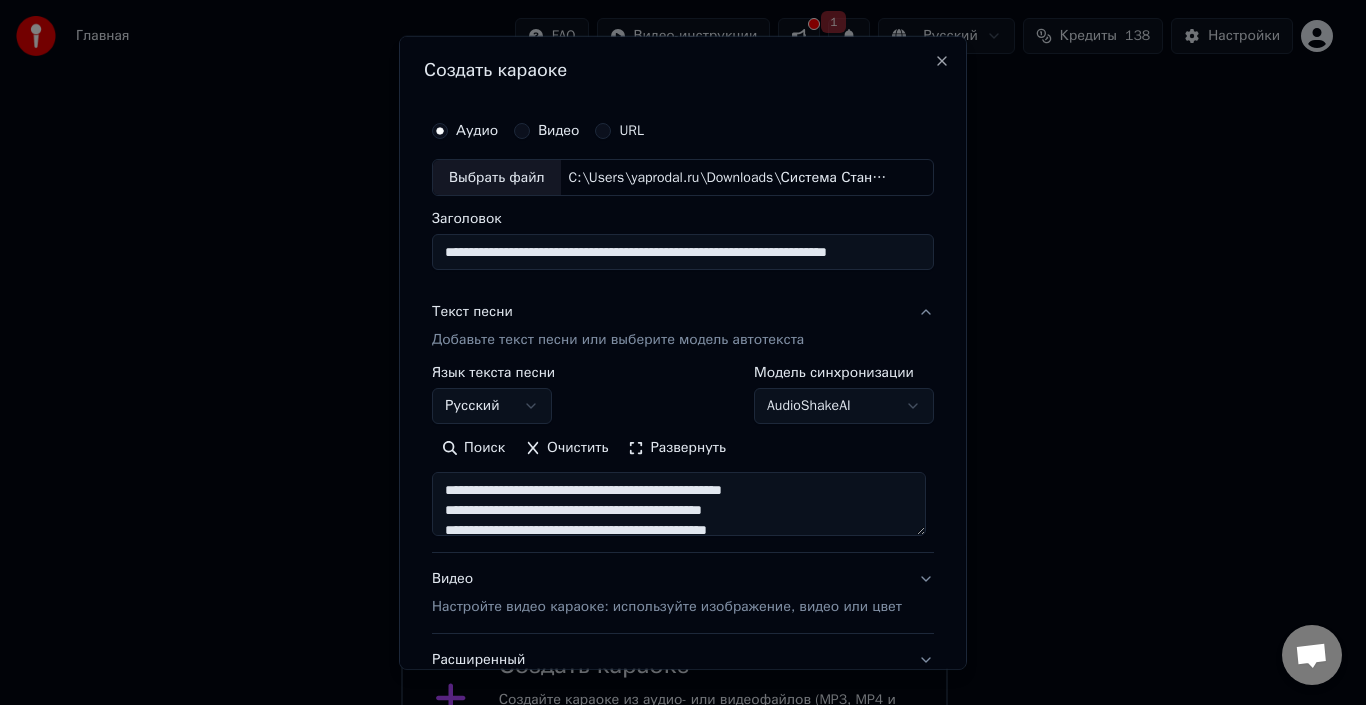 click on "Текст песни Добавьте текст песни или выберите модель автотекста" at bounding box center (683, 326) 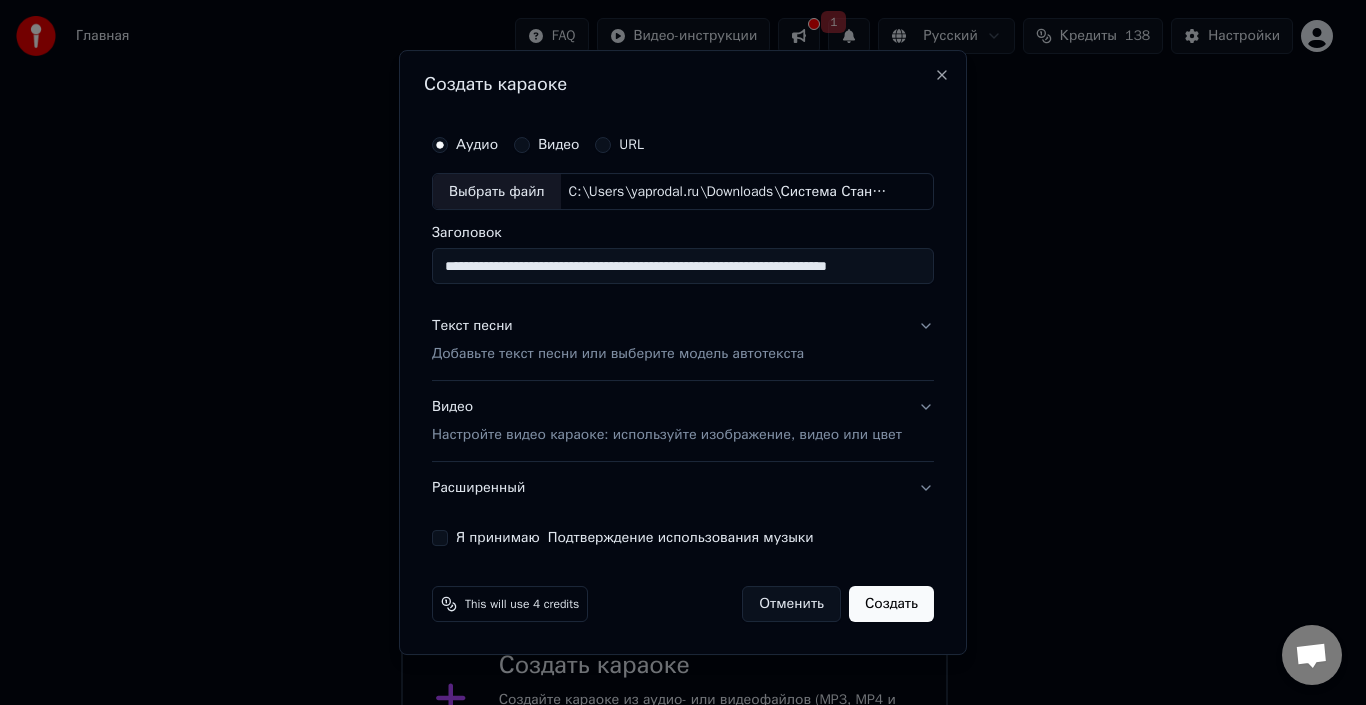 click on "Настройте видео караоке: используйте изображение, видео или цвет" at bounding box center [667, 435] 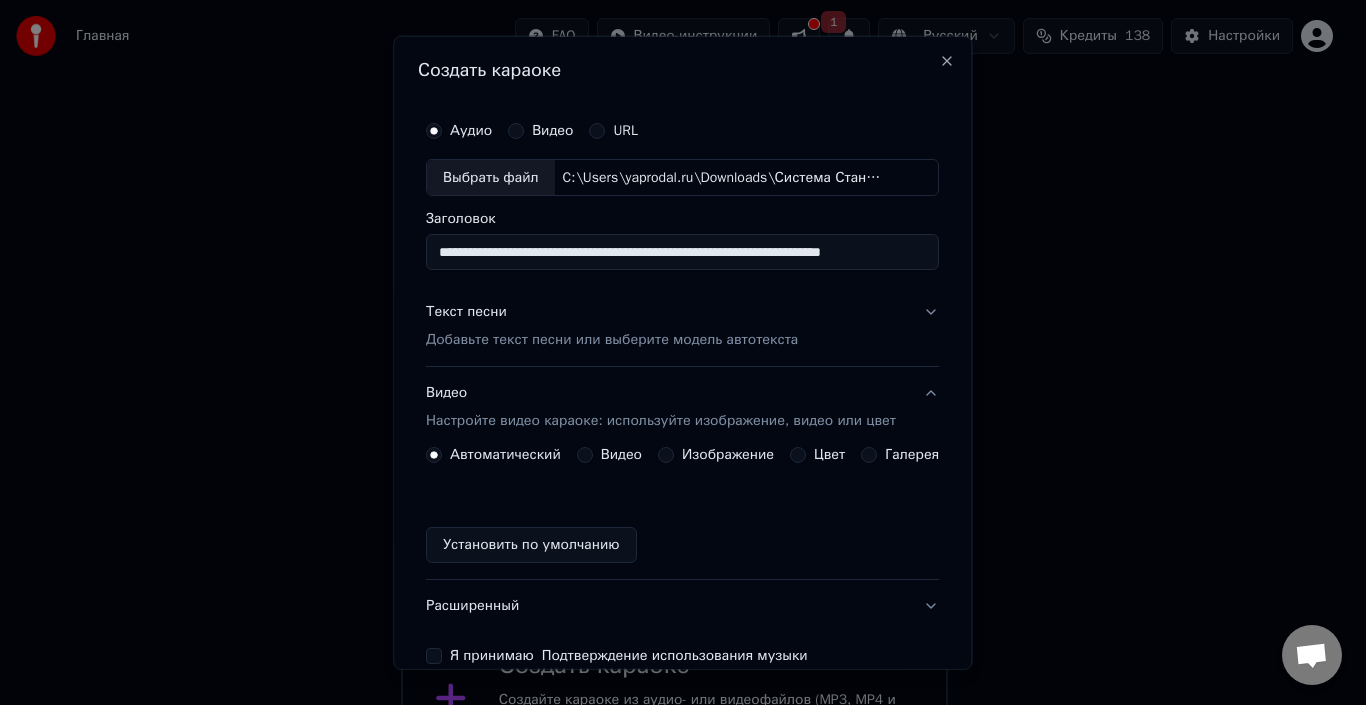 click on "Галерея" at bounding box center [870, 455] 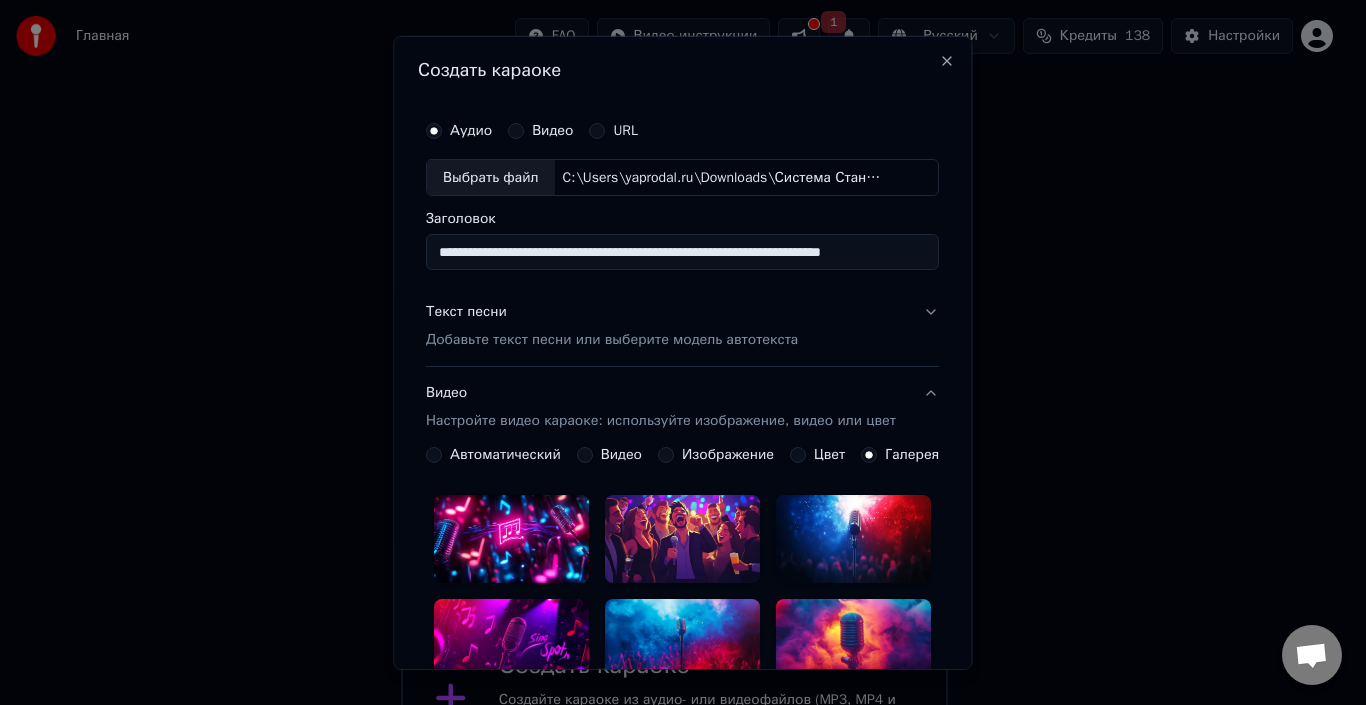 scroll, scrollTop: 267, scrollLeft: 0, axis: vertical 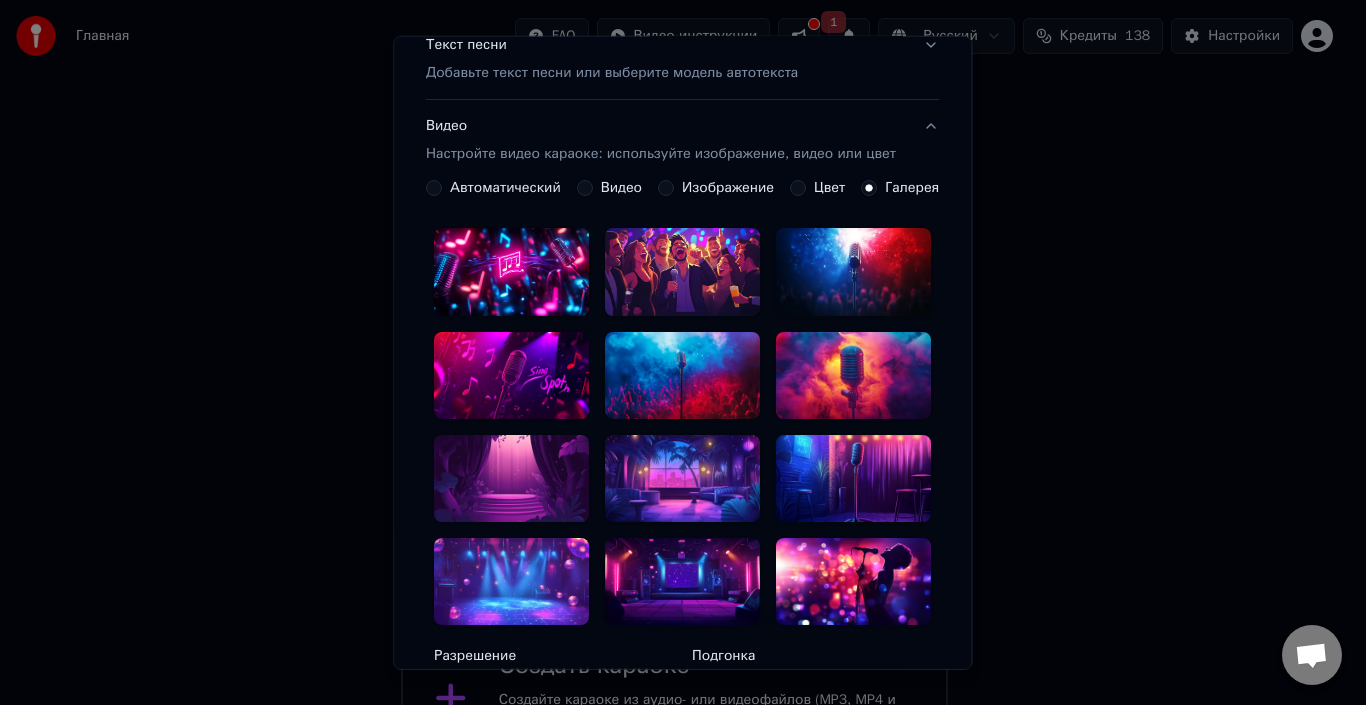 click at bounding box center (854, 374) 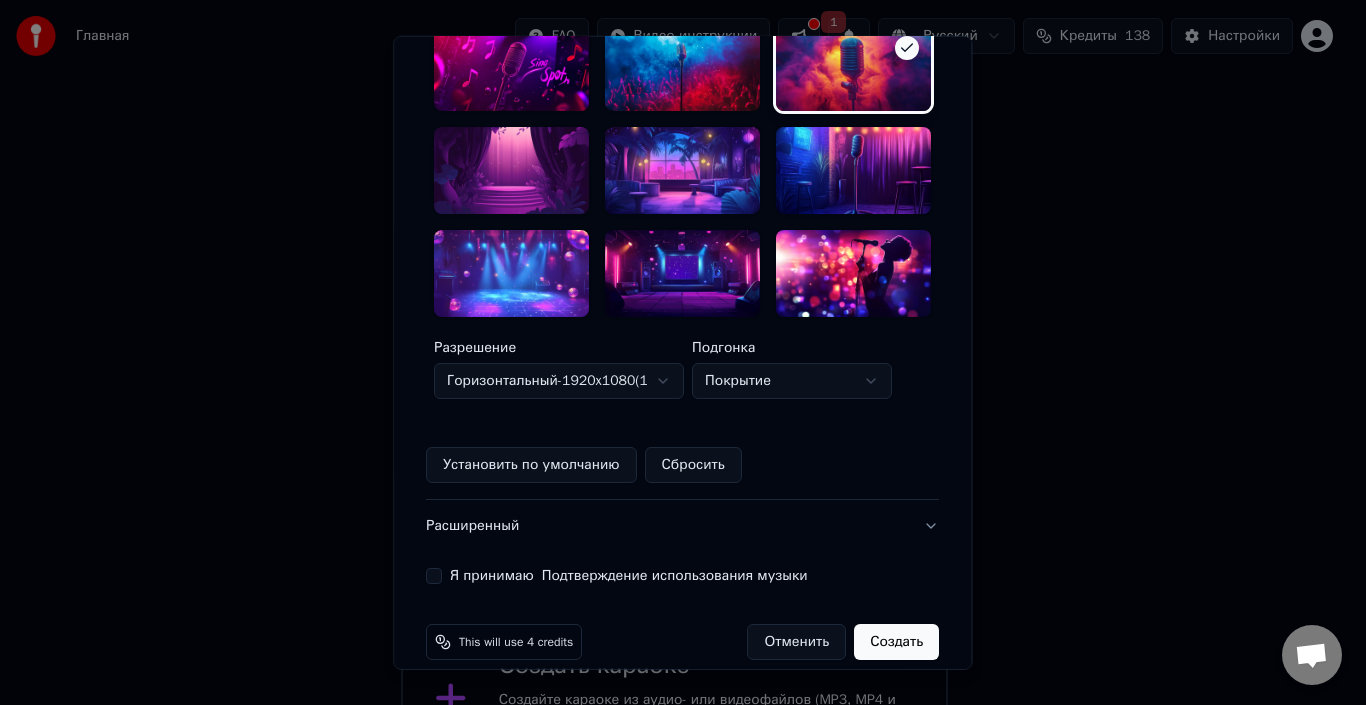 scroll, scrollTop: 595, scrollLeft: 0, axis: vertical 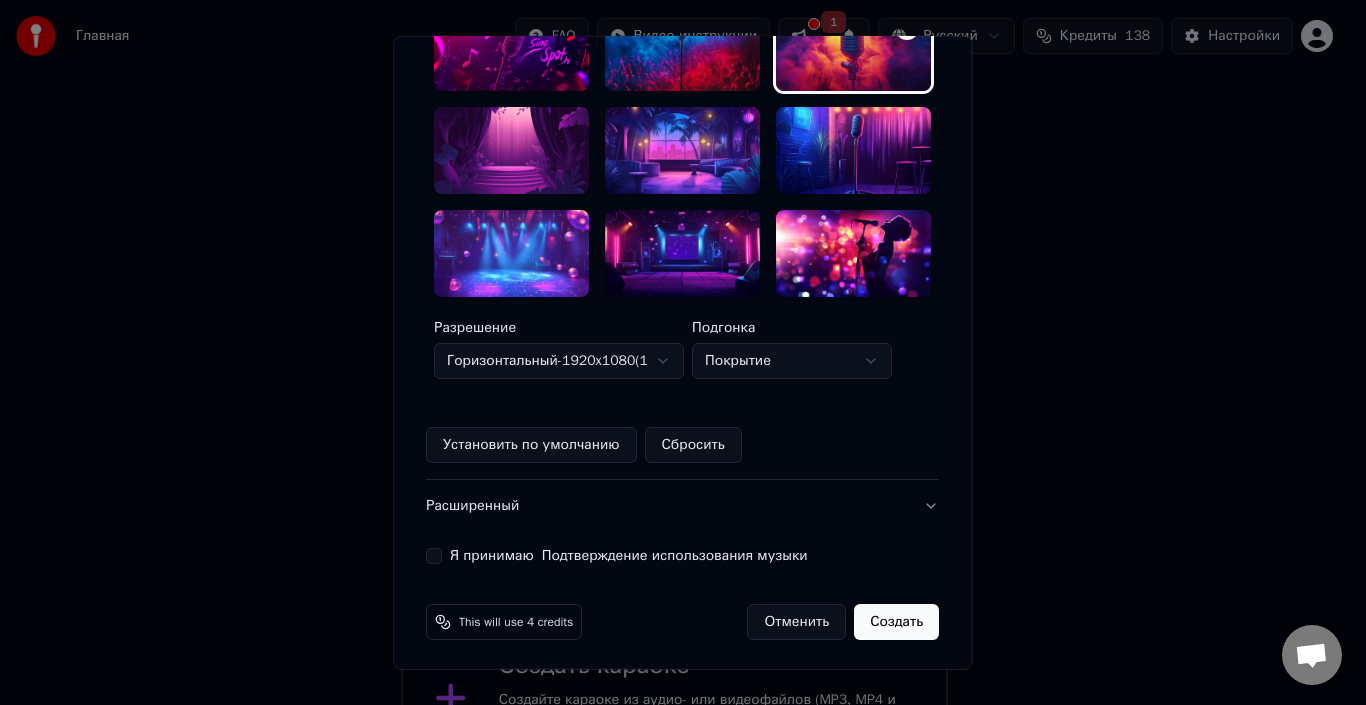 click on "Я принимаю   Подтверждение использования музыки" at bounding box center (434, 556) 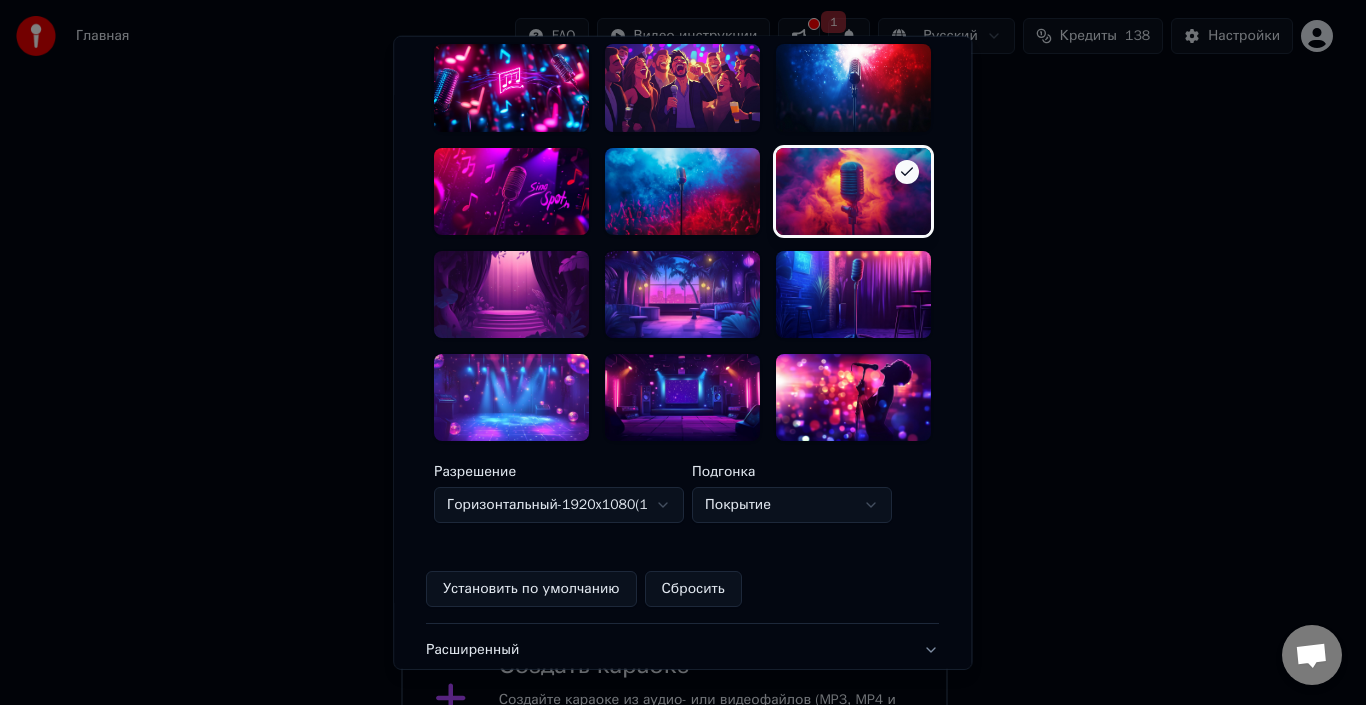 scroll, scrollTop: 595, scrollLeft: 0, axis: vertical 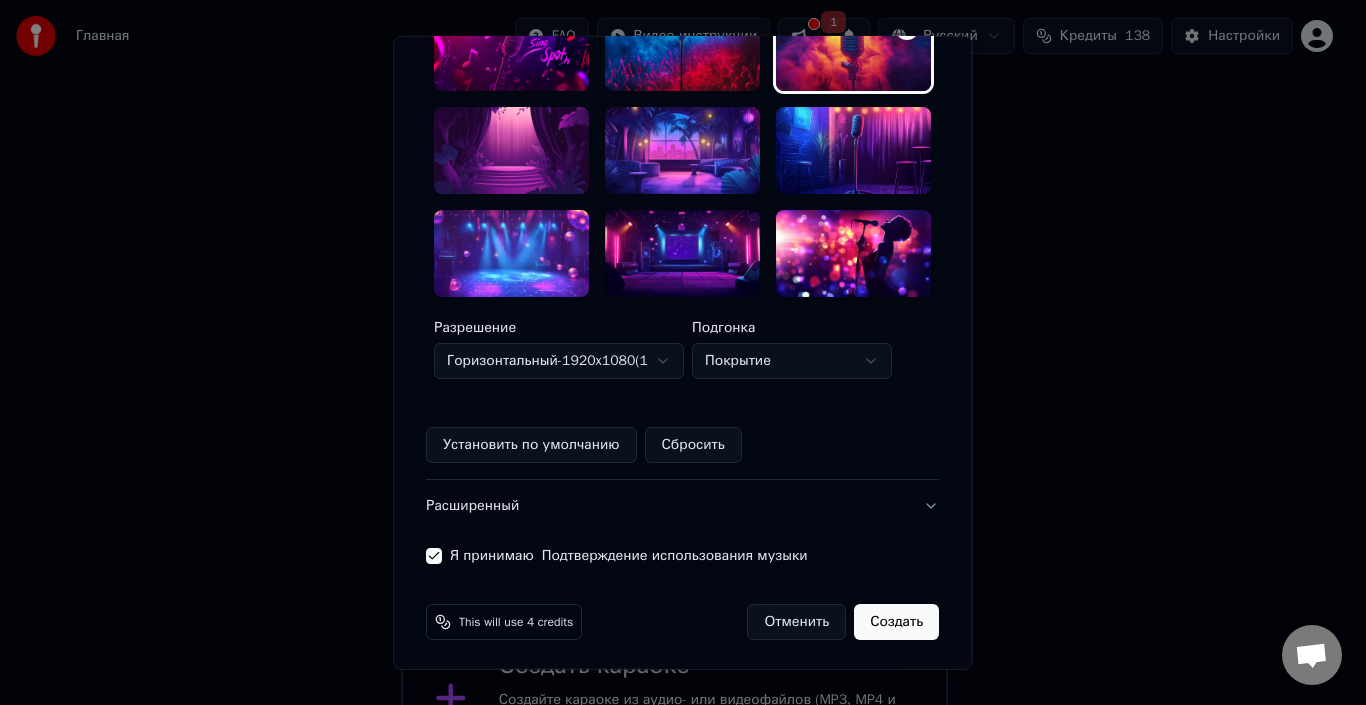click on "Создать" at bounding box center [897, 622] 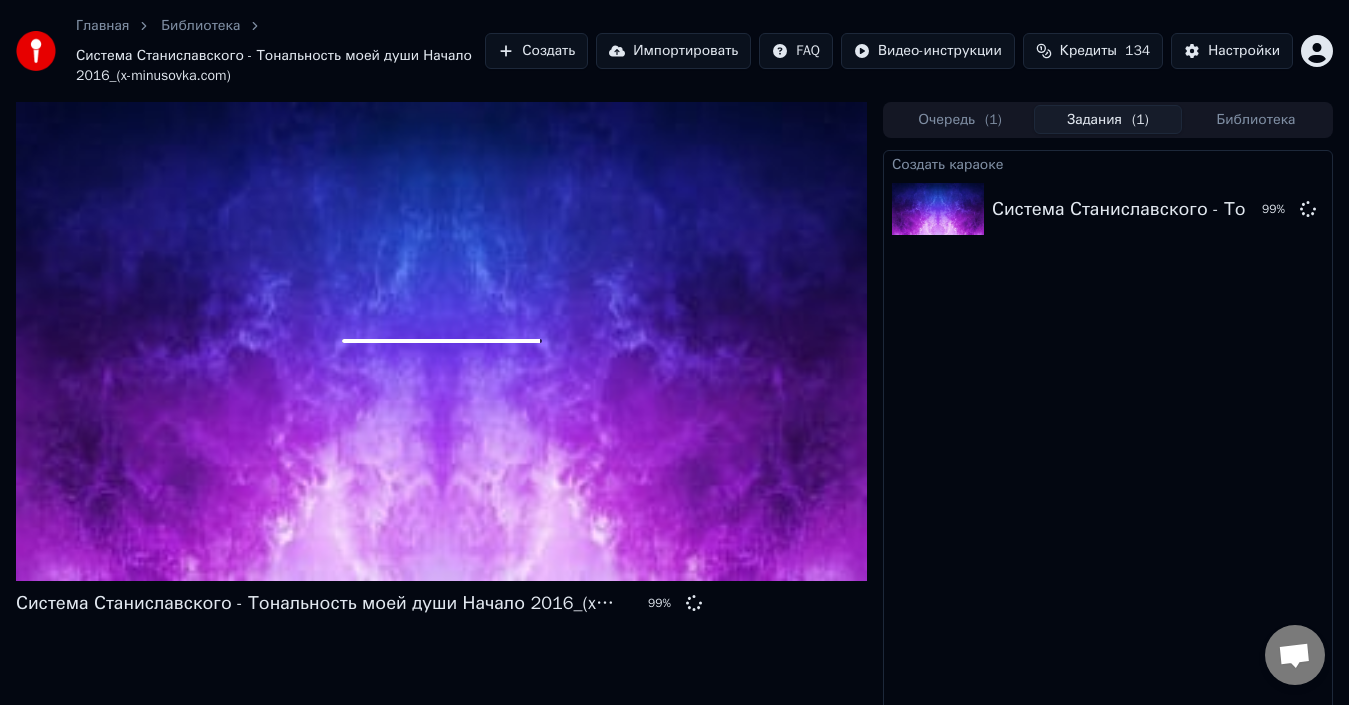 click at bounding box center [441, 341] 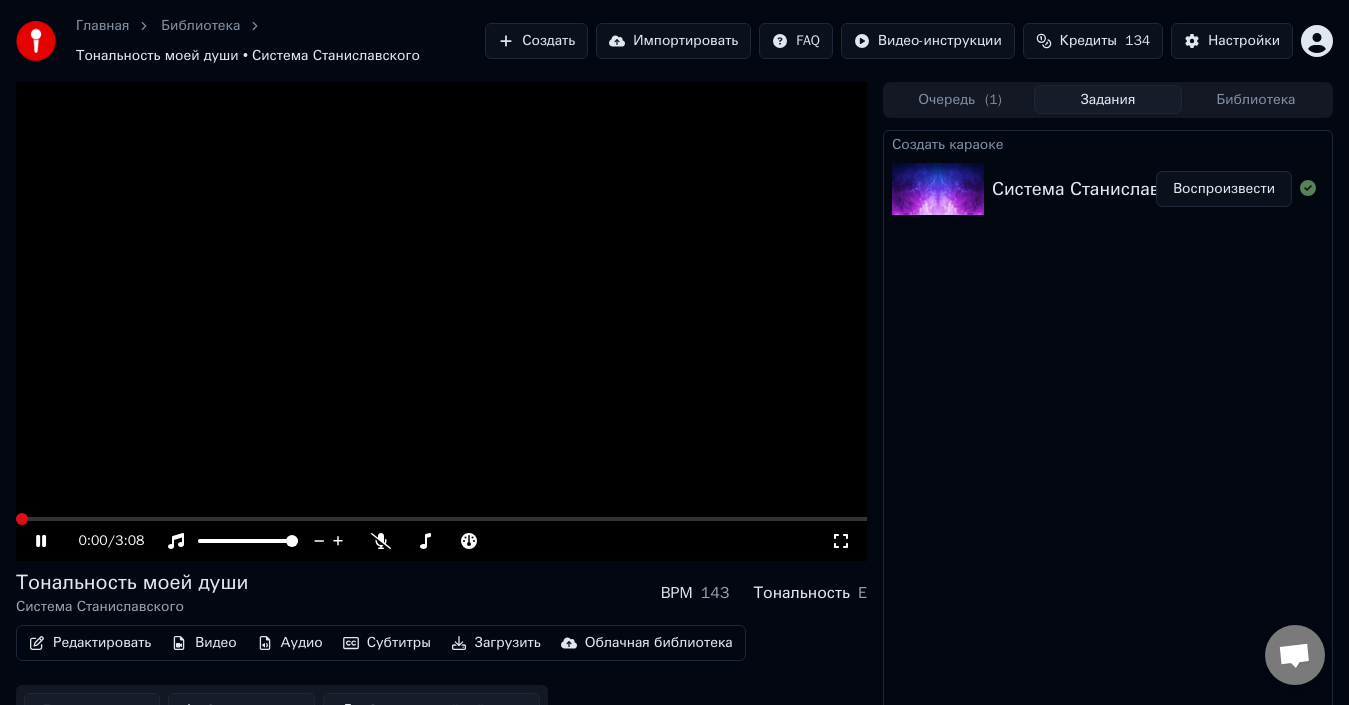 click at bounding box center (22, 519) 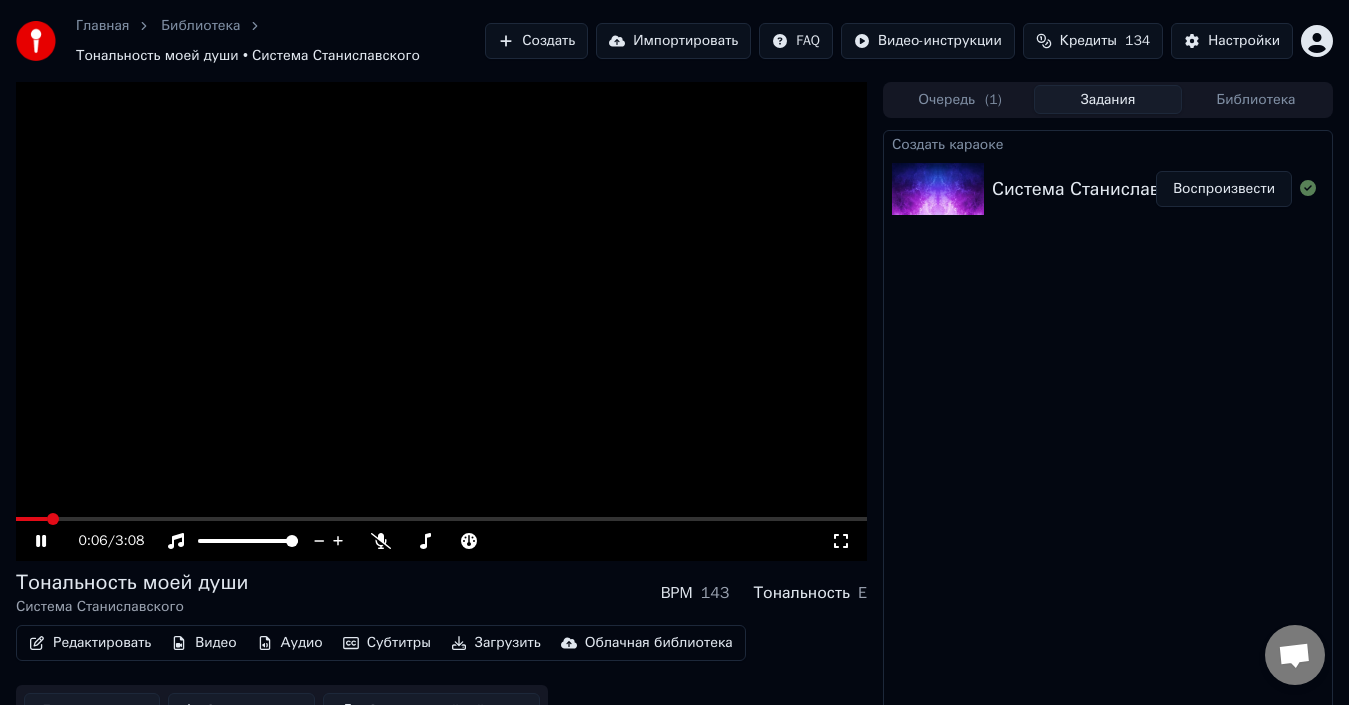 click on "Загрузить" at bounding box center [496, 643] 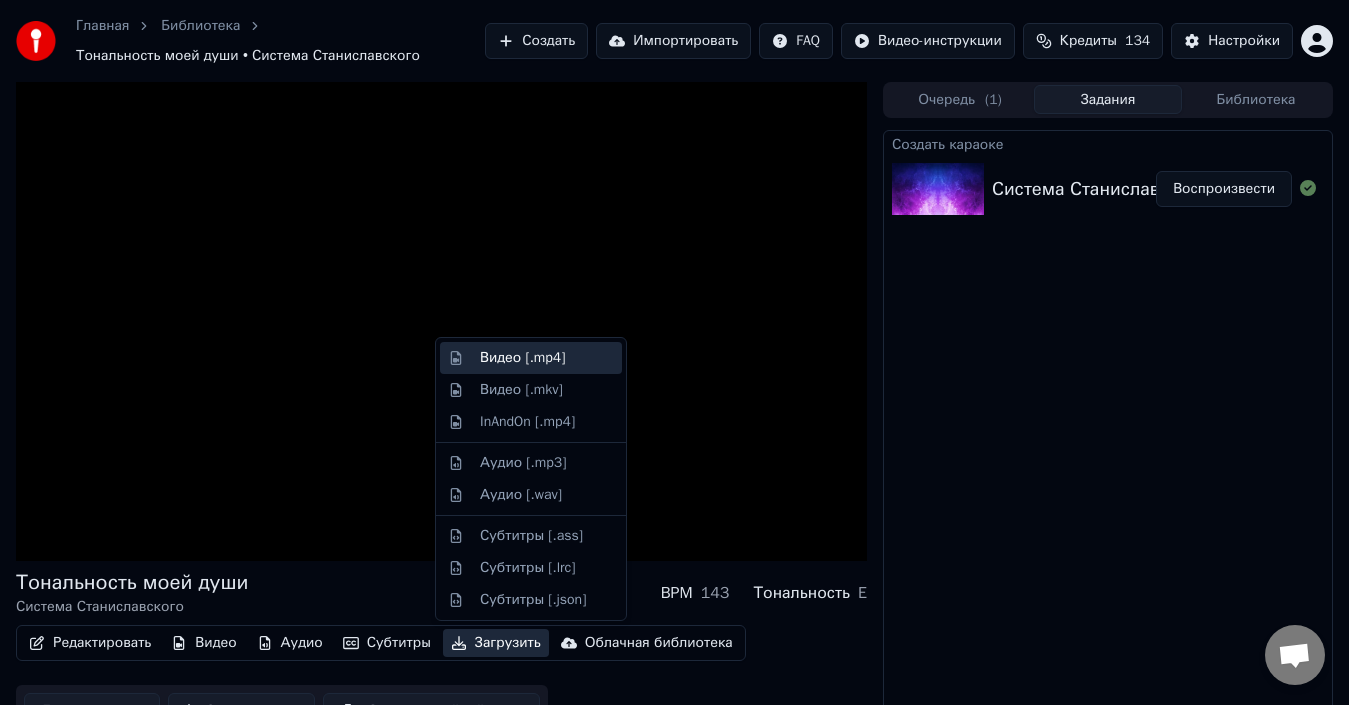 click on "Видео [.mp4]" at bounding box center (522, 358) 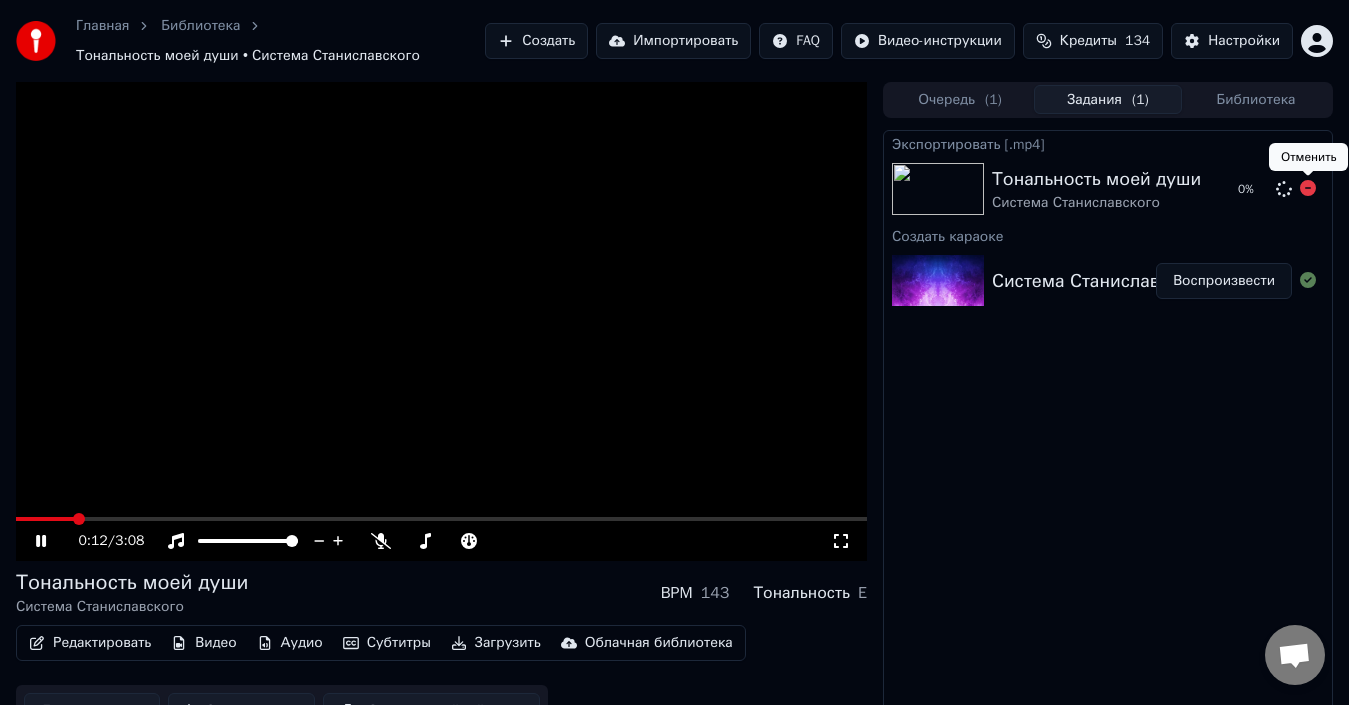 click 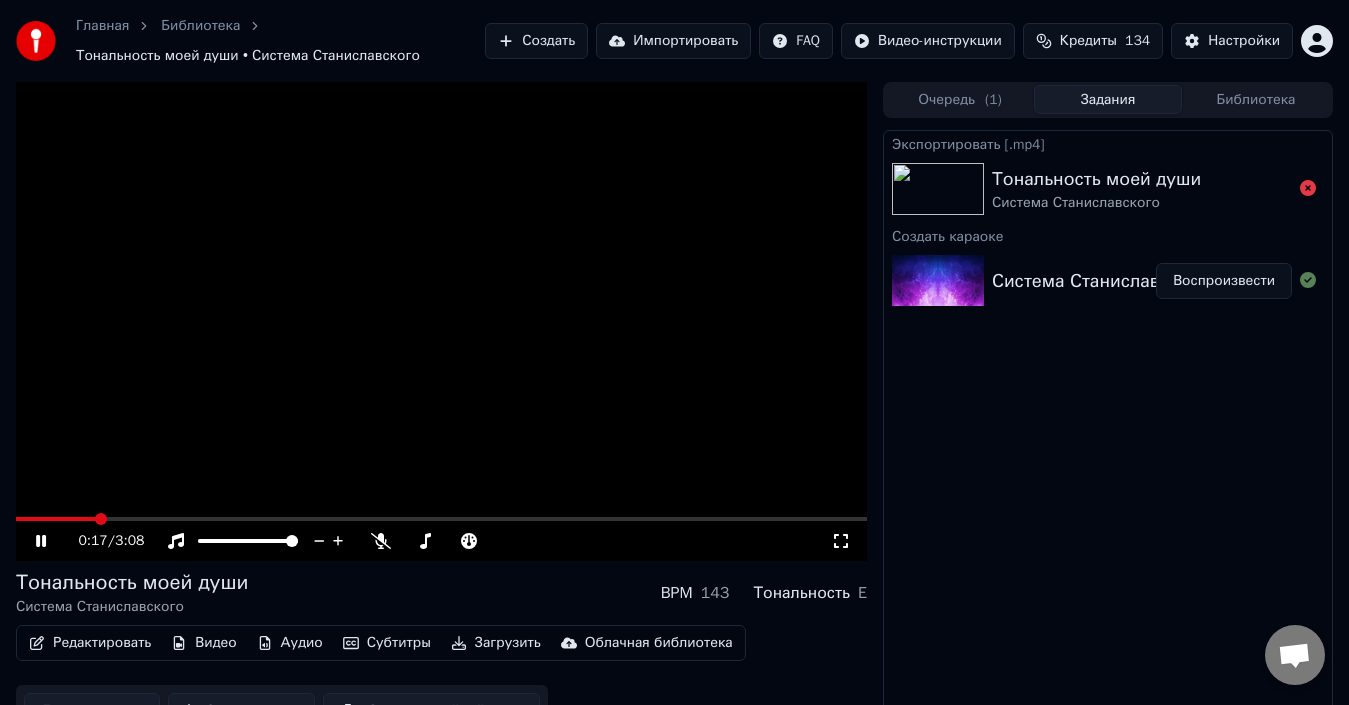 click at bounding box center (441, 321) 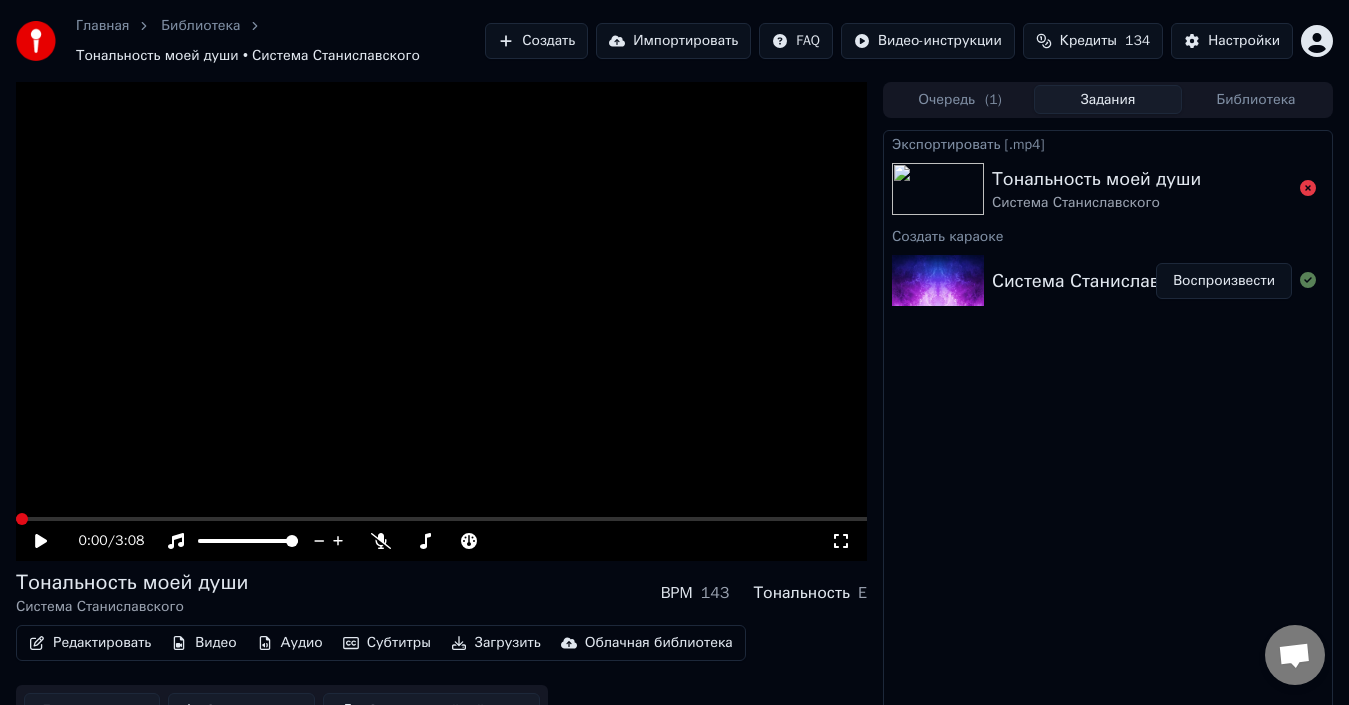 click at bounding box center (22, 519) 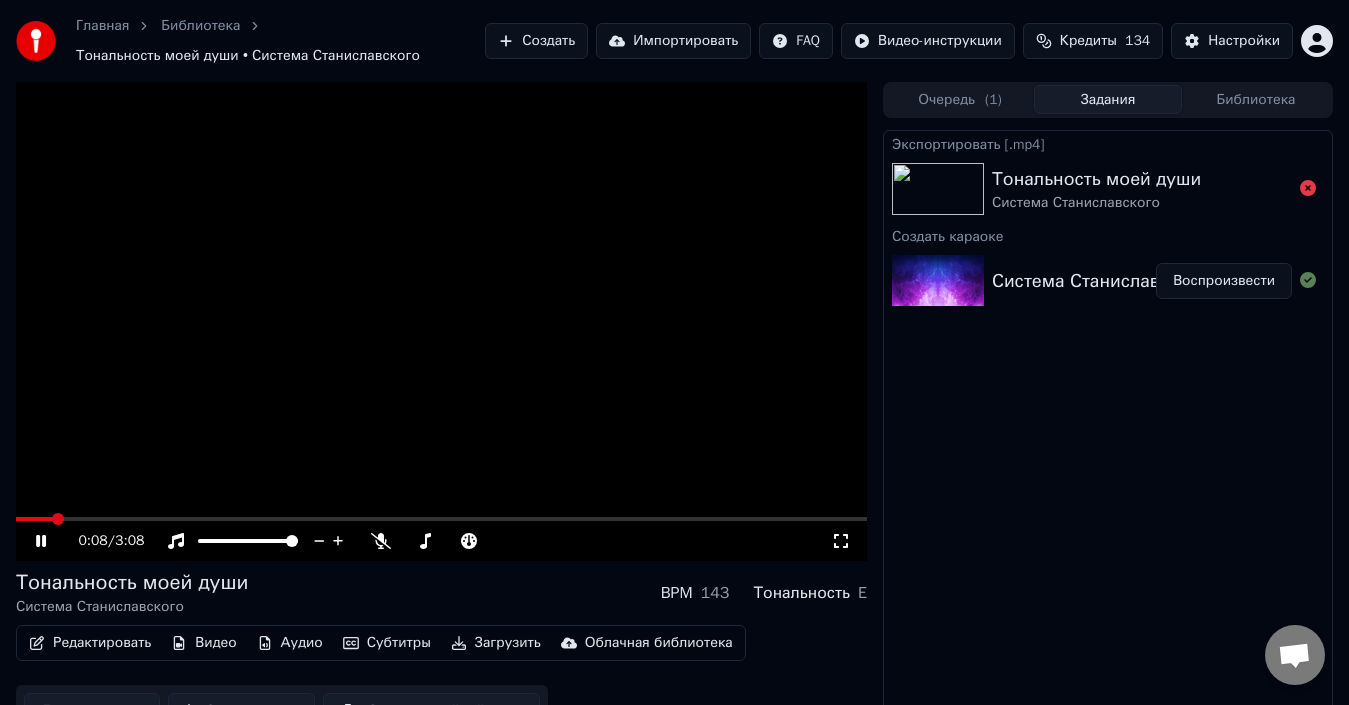 click 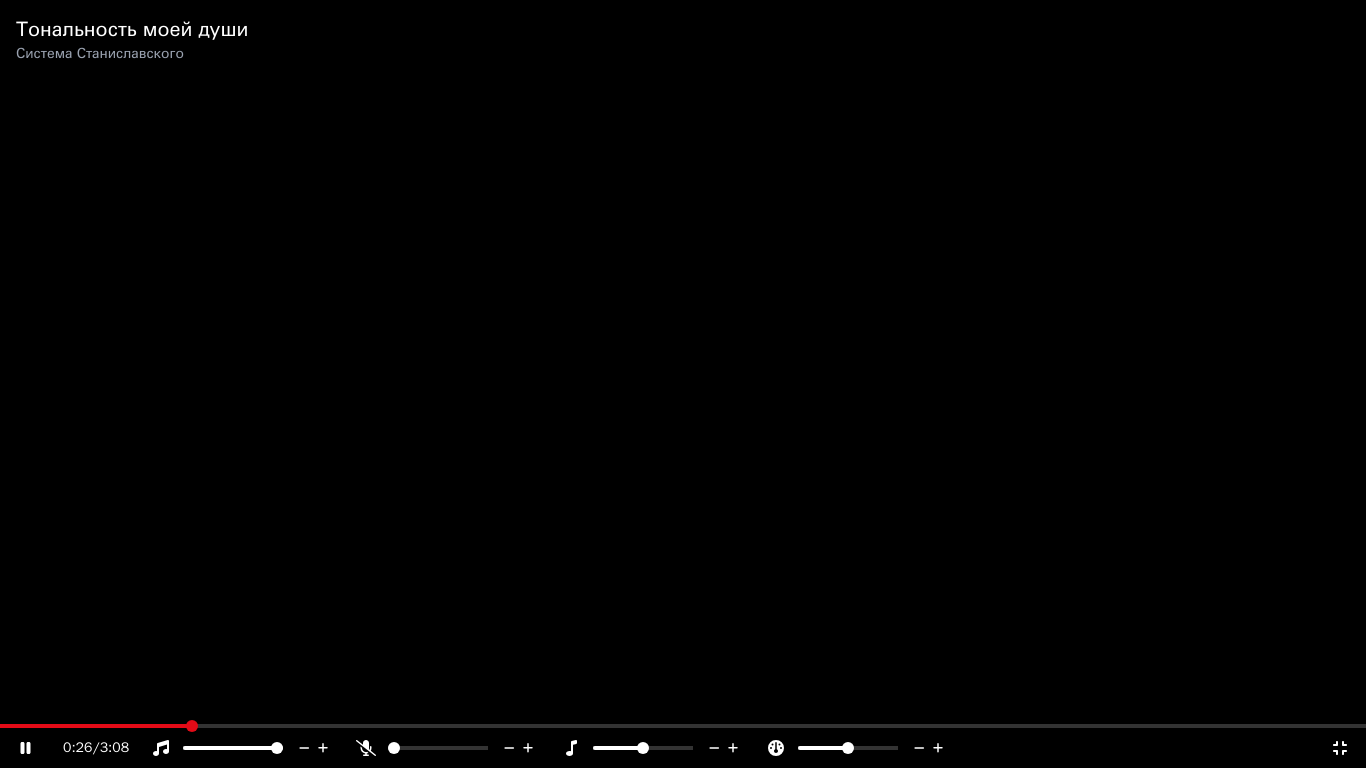 click at bounding box center (192, 726) 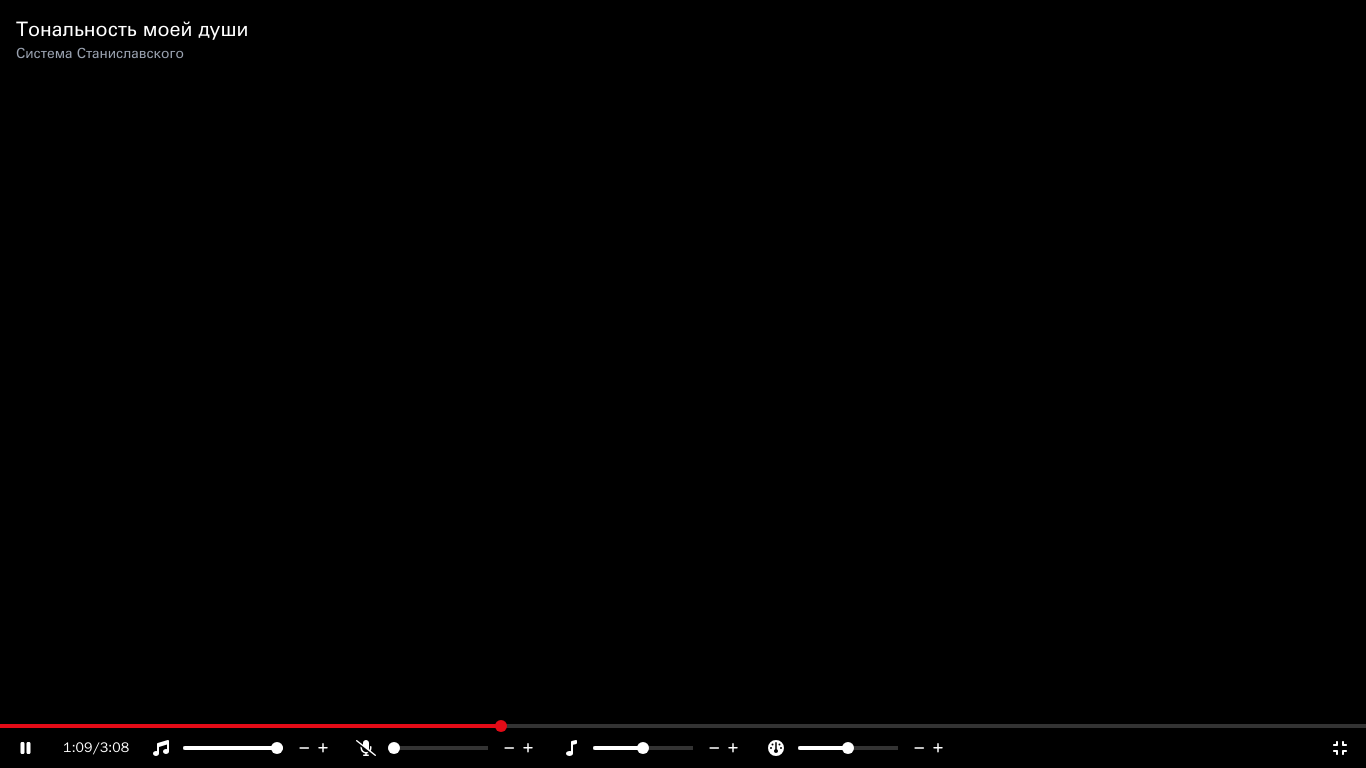 click at bounding box center (501, 726) 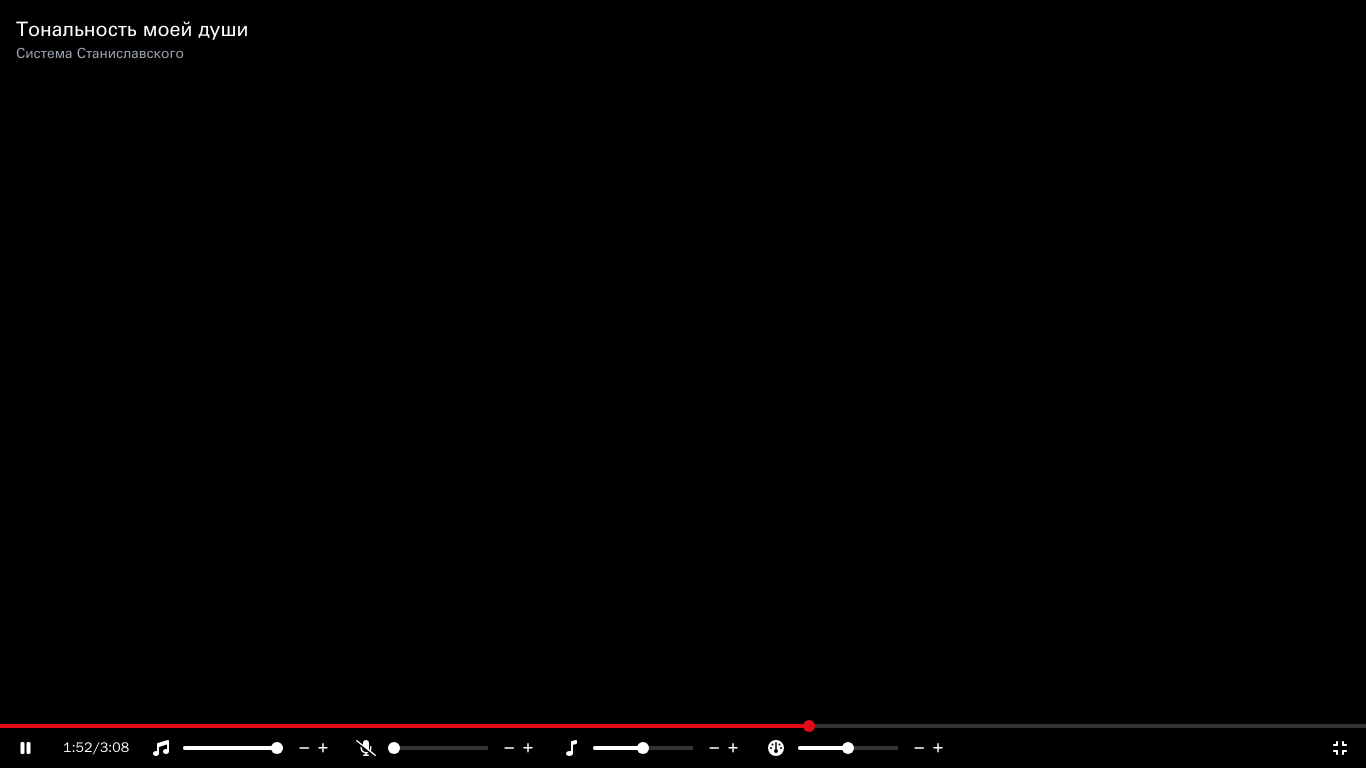 click at bounding box center [809, 726] 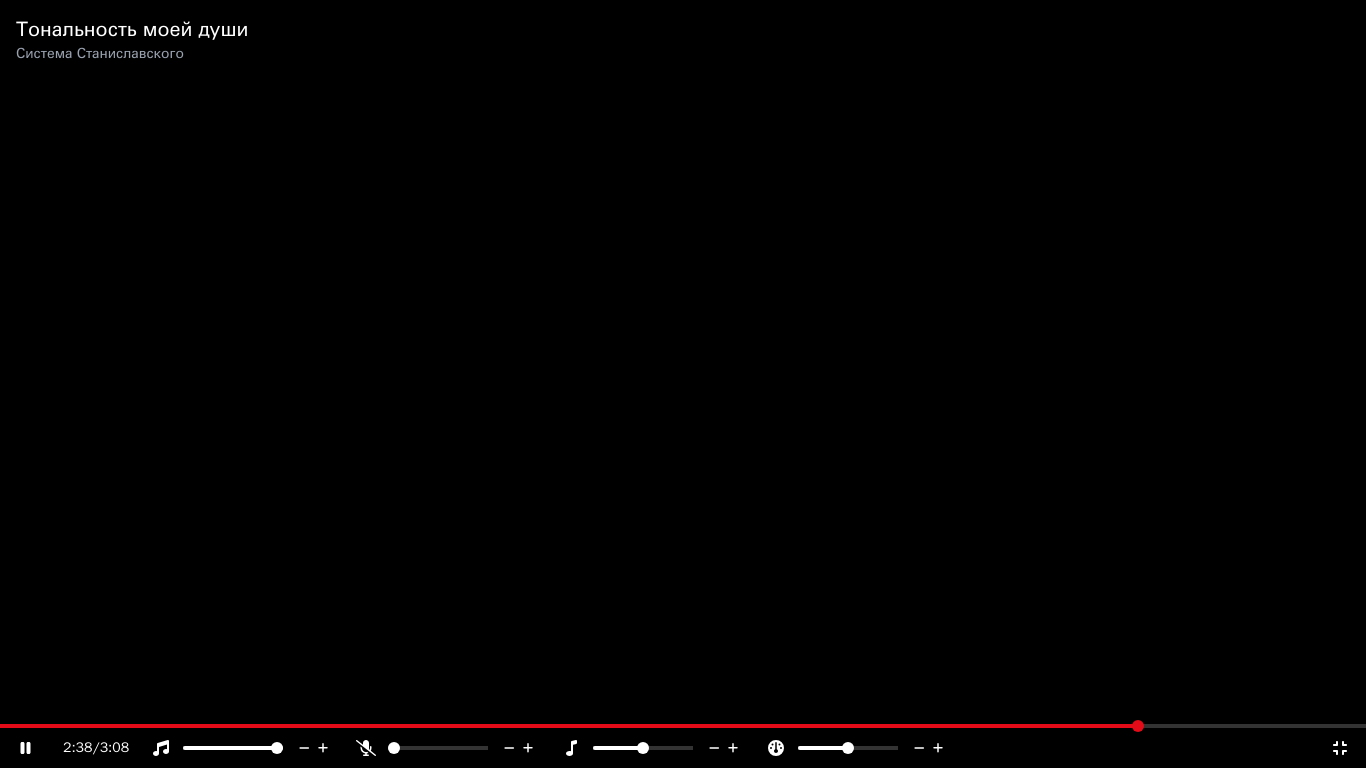 click at bounding box center (1138, 726) 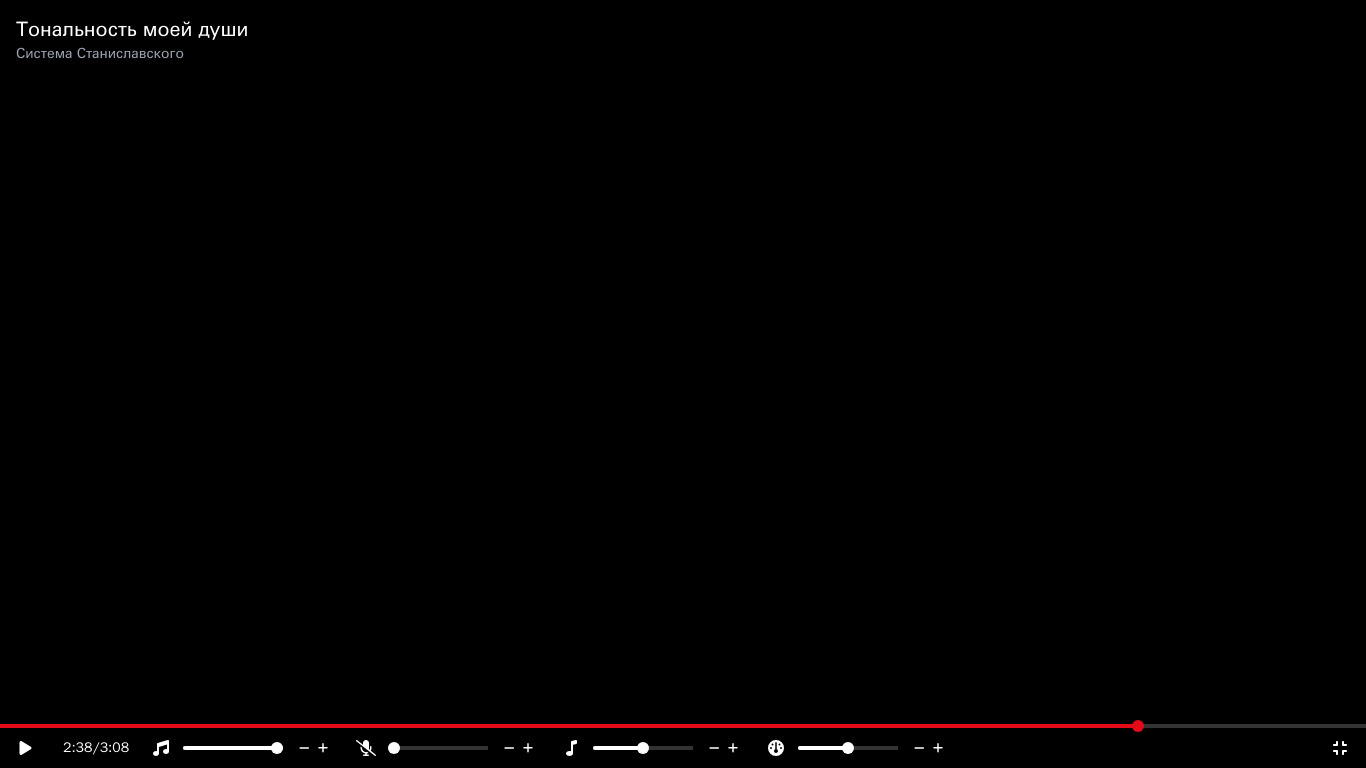 click 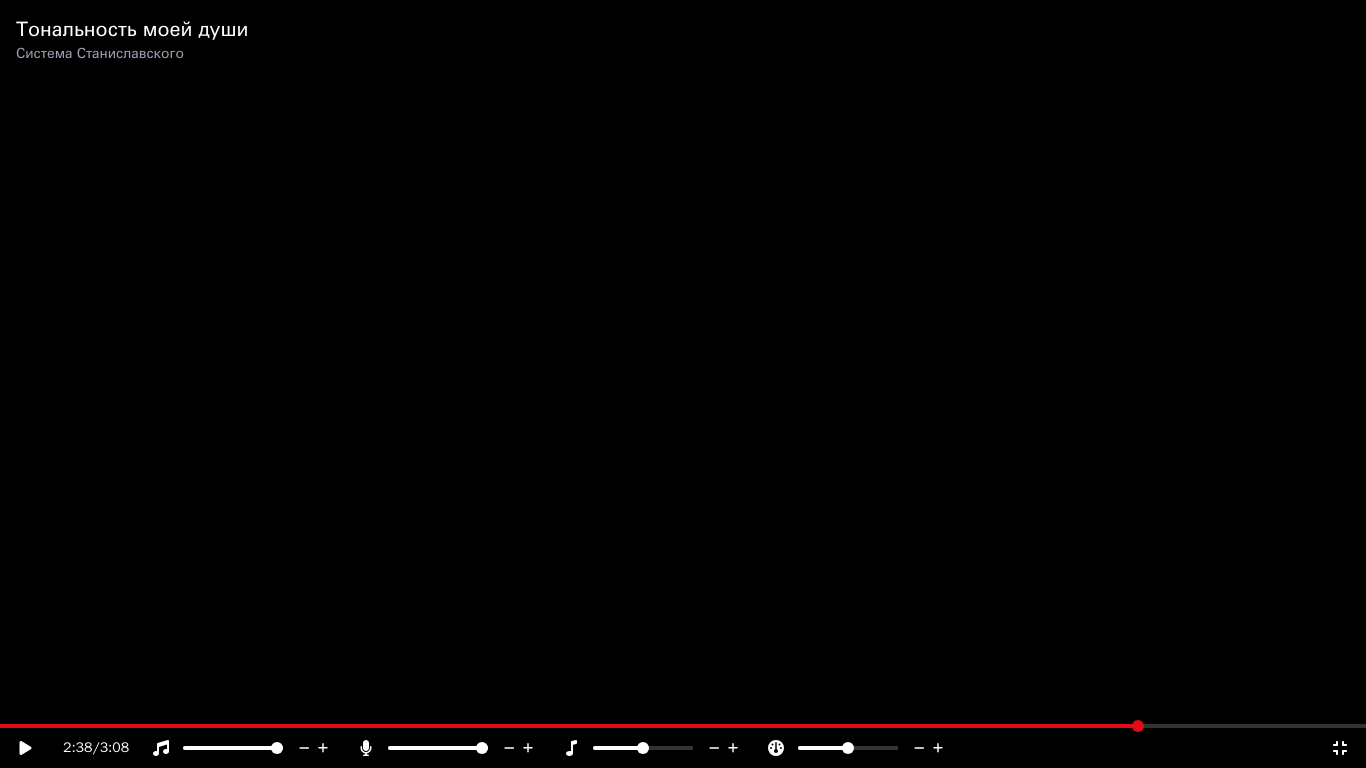click 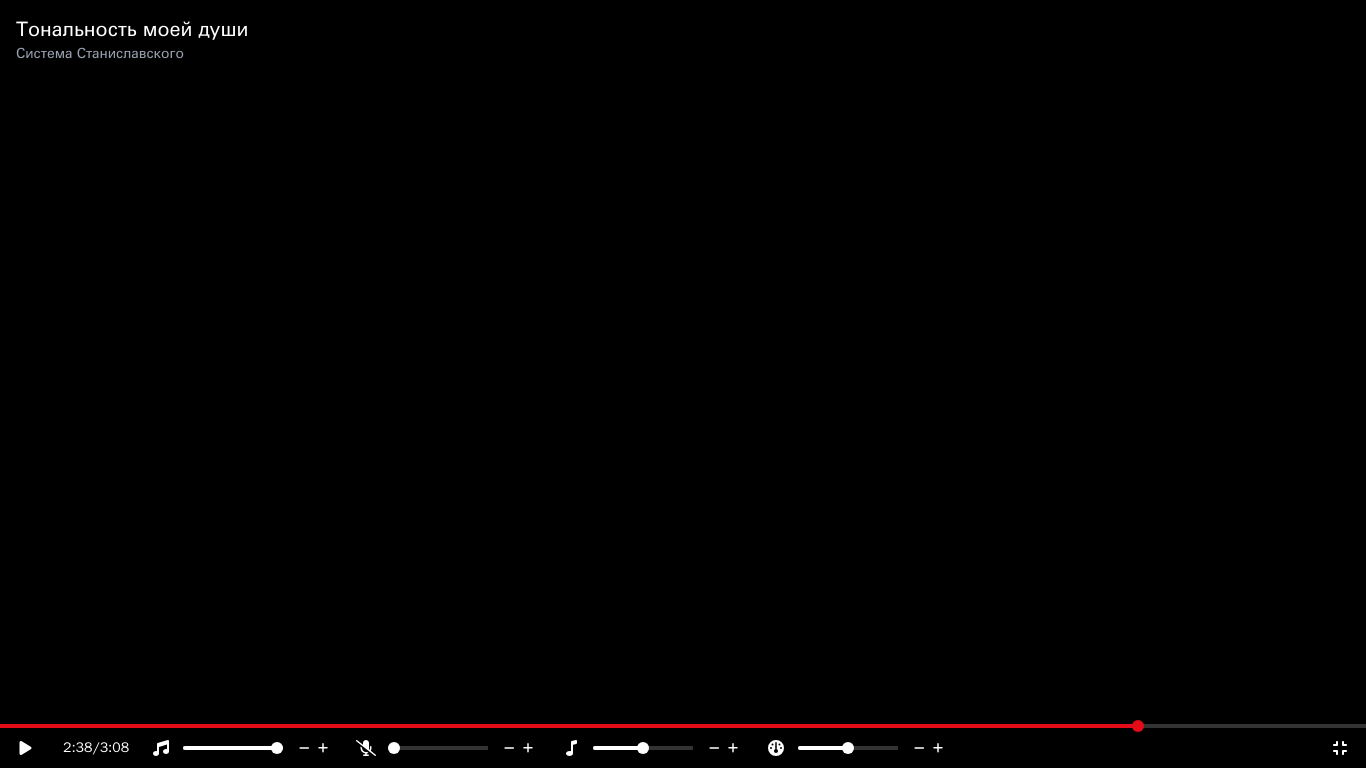 click at bounding box center [683, 384] 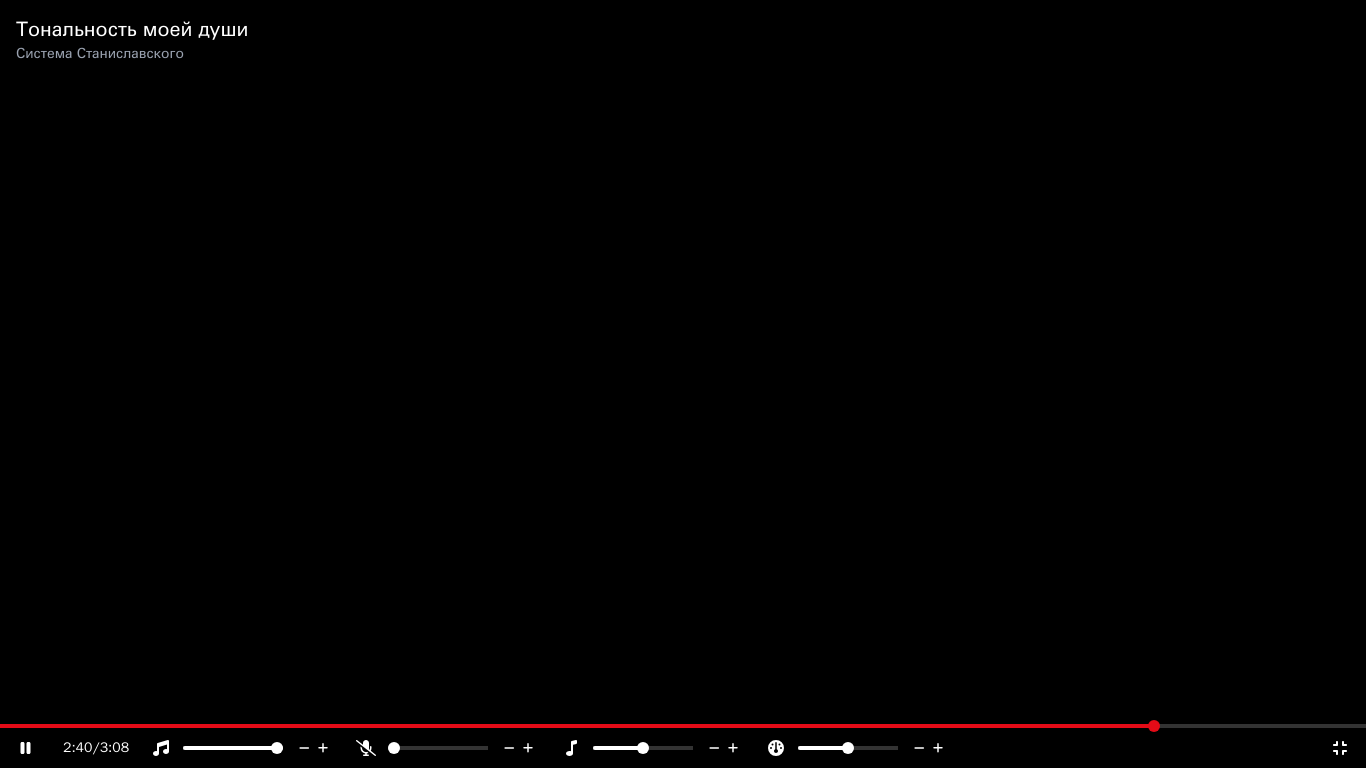 click at bounding box center (683, 384) 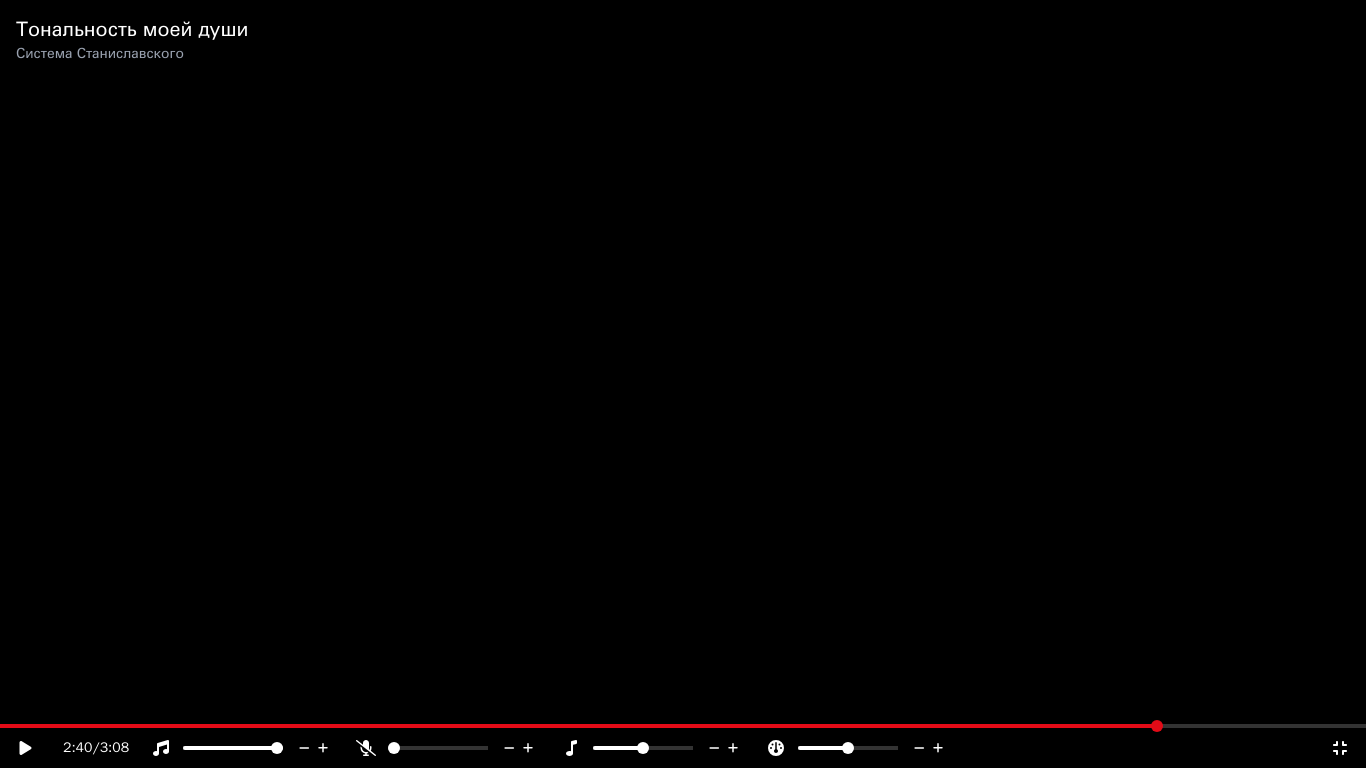 click at bounding box center (683, 384) 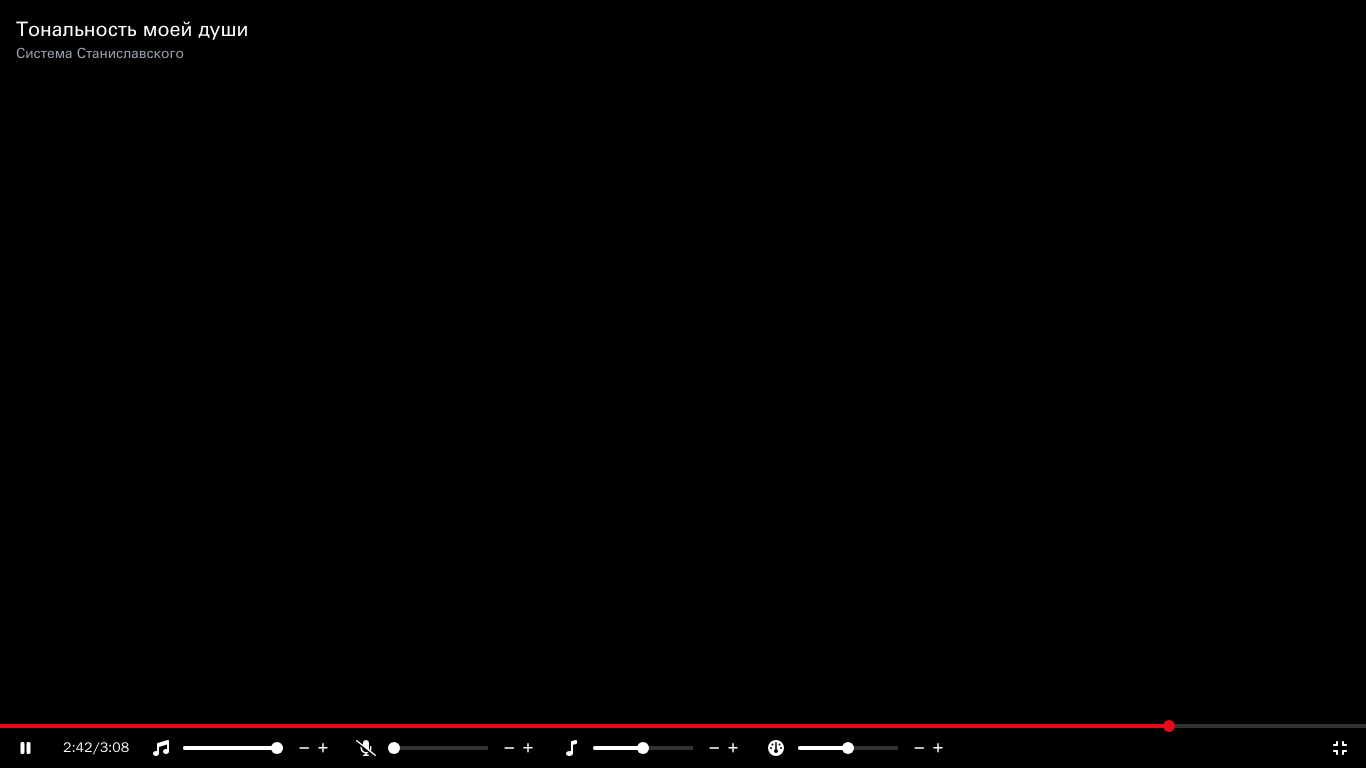 click 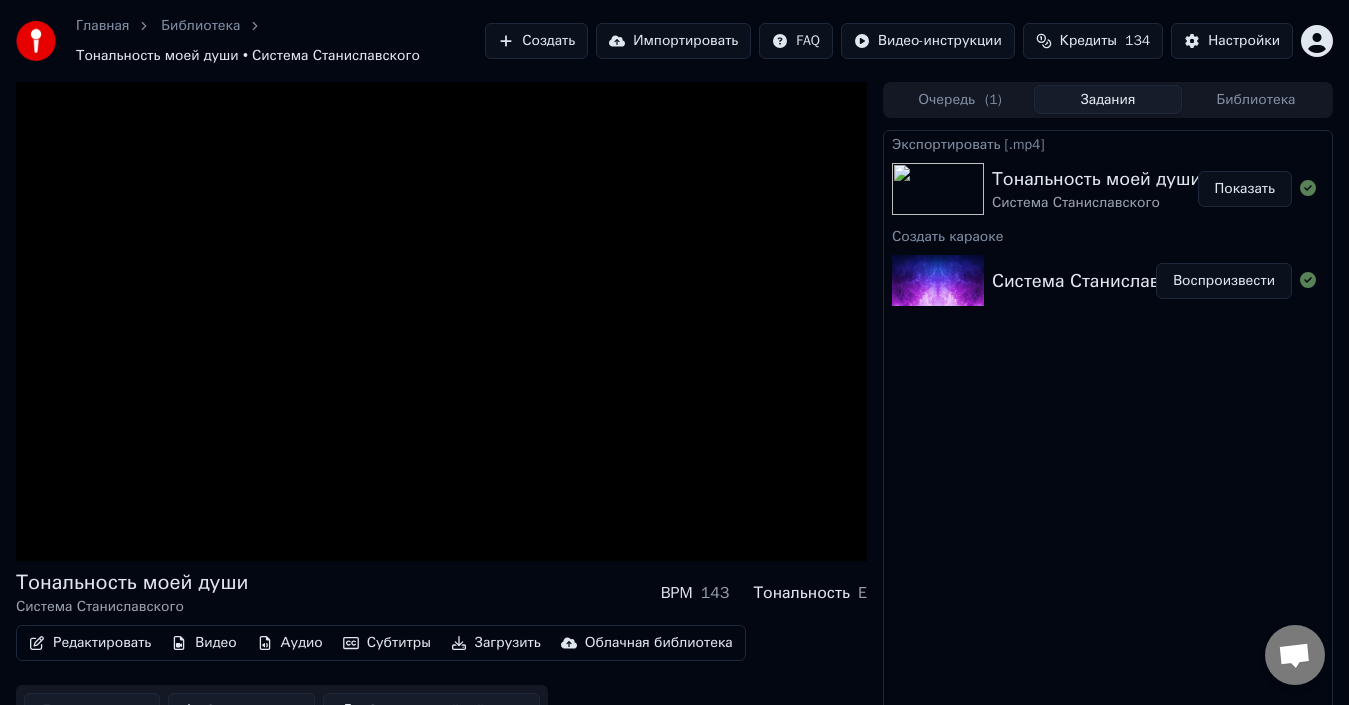 click on "Показать" at bounding box center (1245, 189) 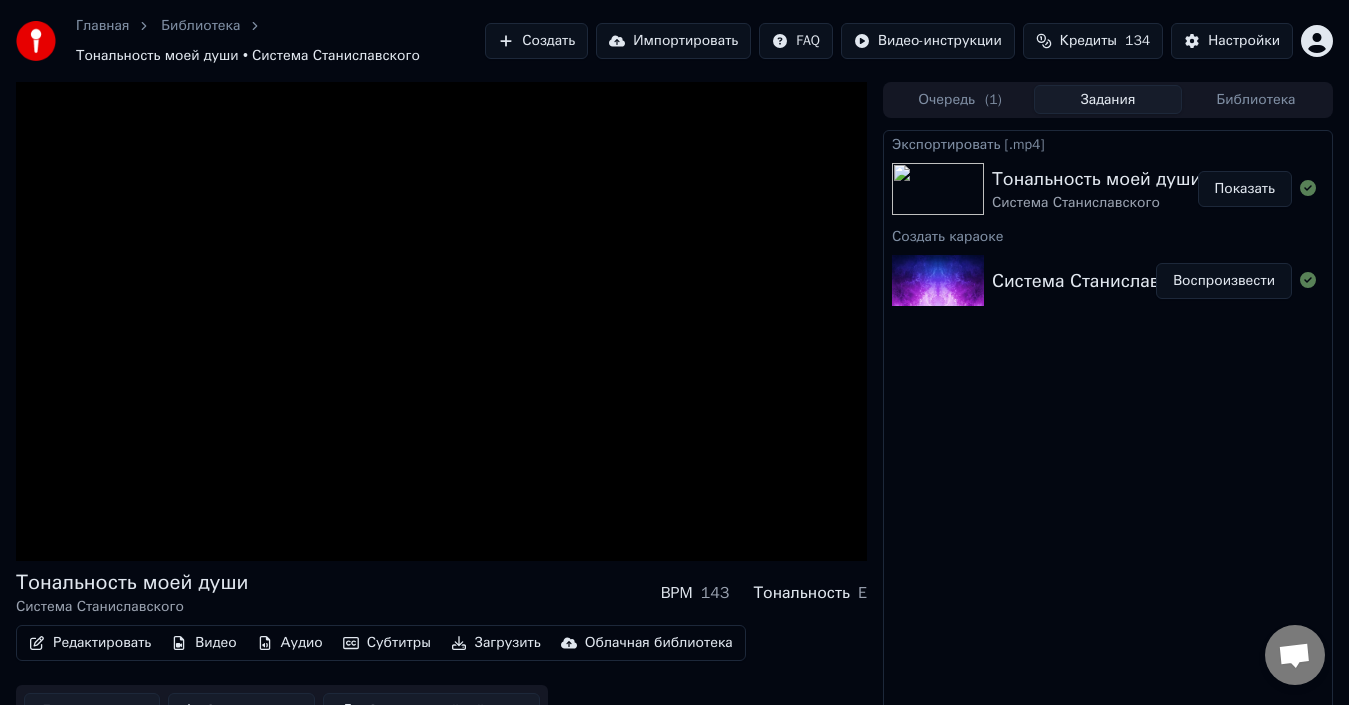 drag, startPoint x: 1224, startPoint y: 281, endPoint x: 899, endPoint y: 280, distance: 325.00153 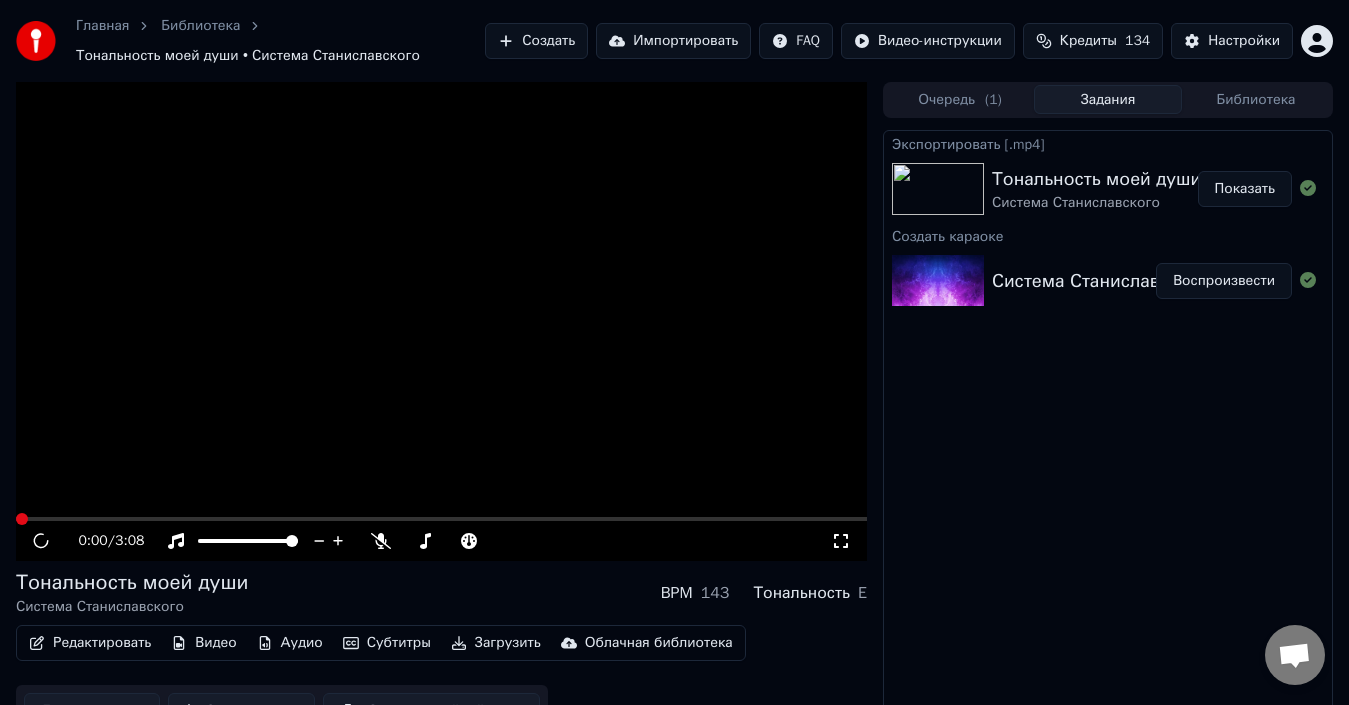 click on "0:00  /  3:08 Тональность моей души Система Станиславского BPM 143 Тональность E Редактировать Видео Аудио Субтитры Загрузить Облачная библиотека Добавить текст Скачать видео Открыть двойной экран Очередь ( 1 ) Задания Библиотека Экспортировать [.mp4] Тональность моей души Система Станиславского Показать Создать караоке Система Станиславского - Тональность моей души Начало 2016_(x-minusovka.com) Воспроизвести" at bounding box center [674, 409] 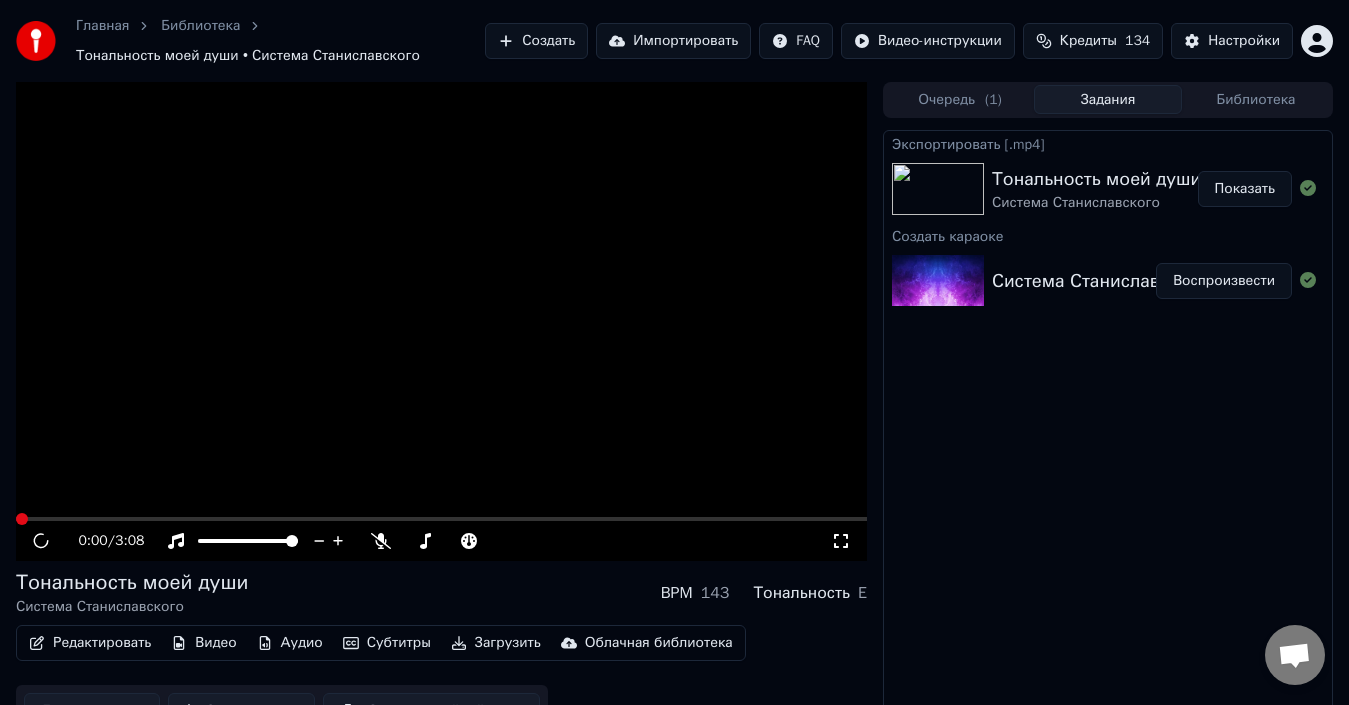 click at bounding box center (441, 321) 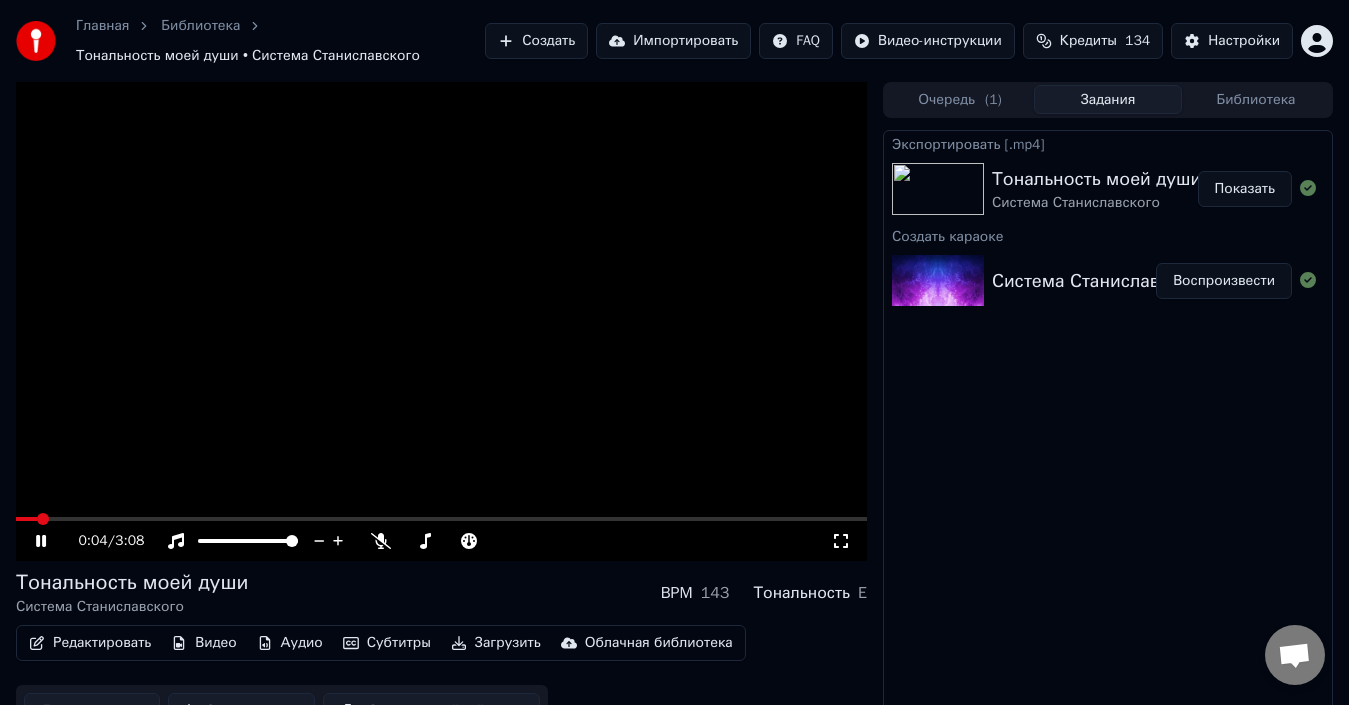 click at bounding box center [441, 321] 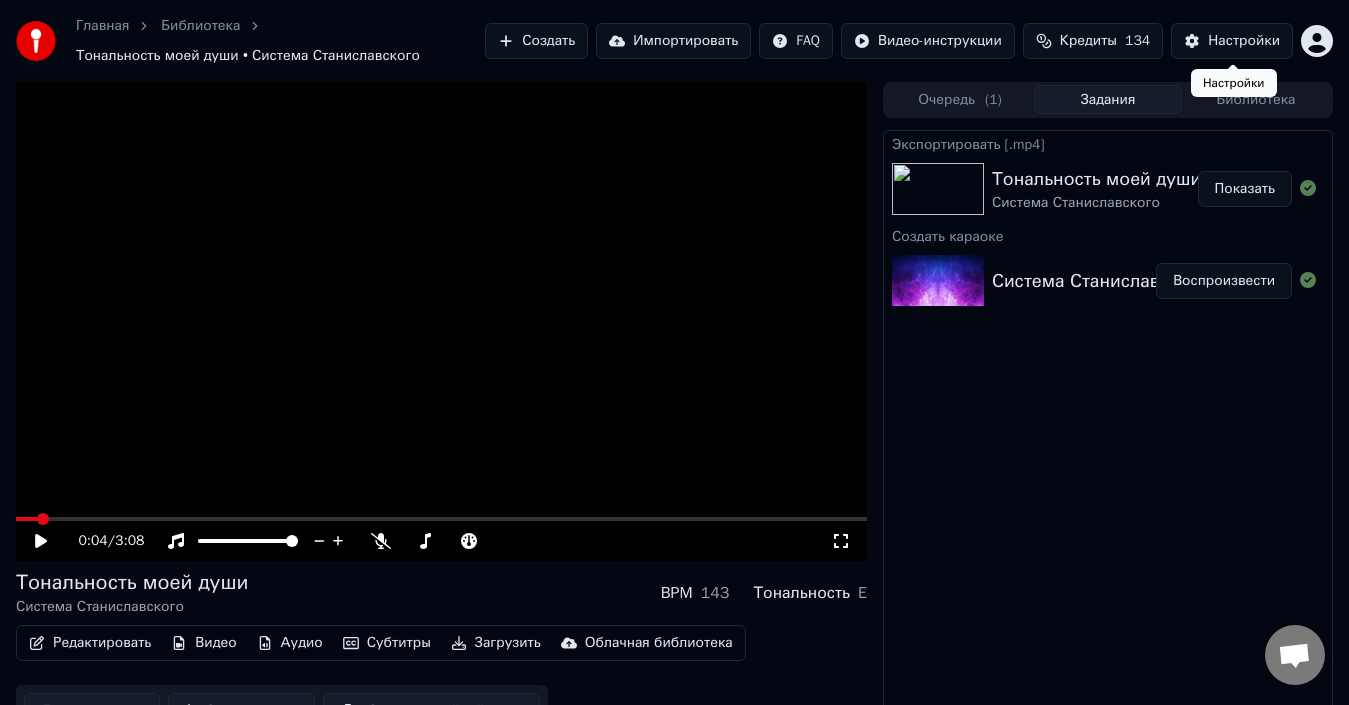 click on "Настройки" at bounding box center [1244, 41] 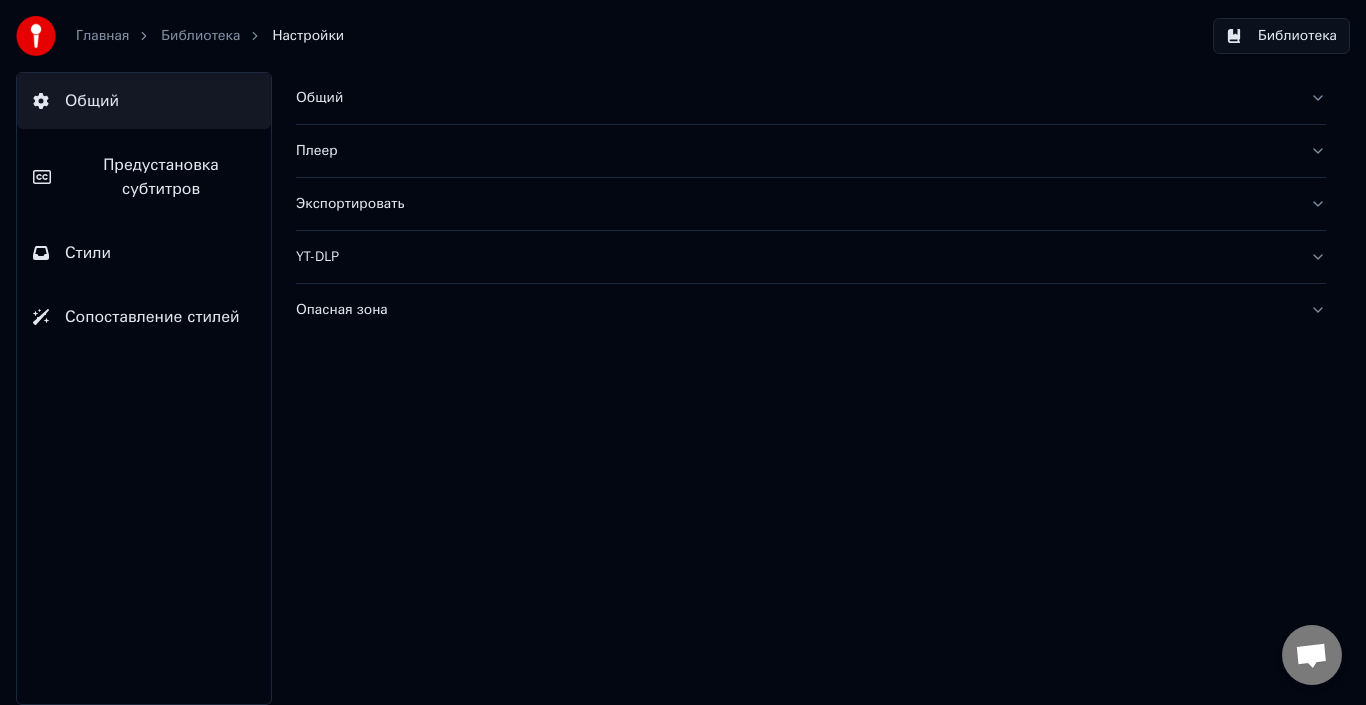 click on "Главная" at bounding box center (102, 36) 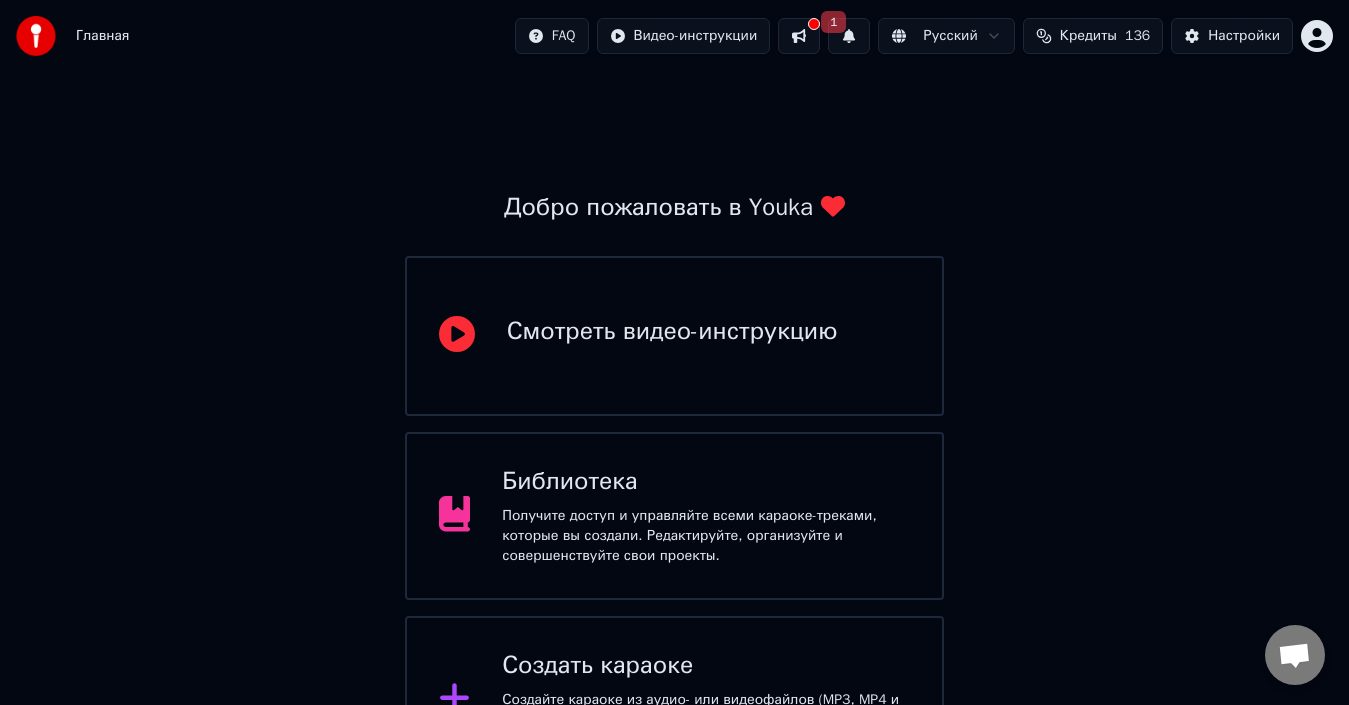 click on "Создать караоке Создайте караоке из аудио- или видеофайлов (MP3, MP4 и других), или вставьте URL, чтобы мгновенно создать караоке-видео с синхронизированными текстами." at bounding box center [675, 700] 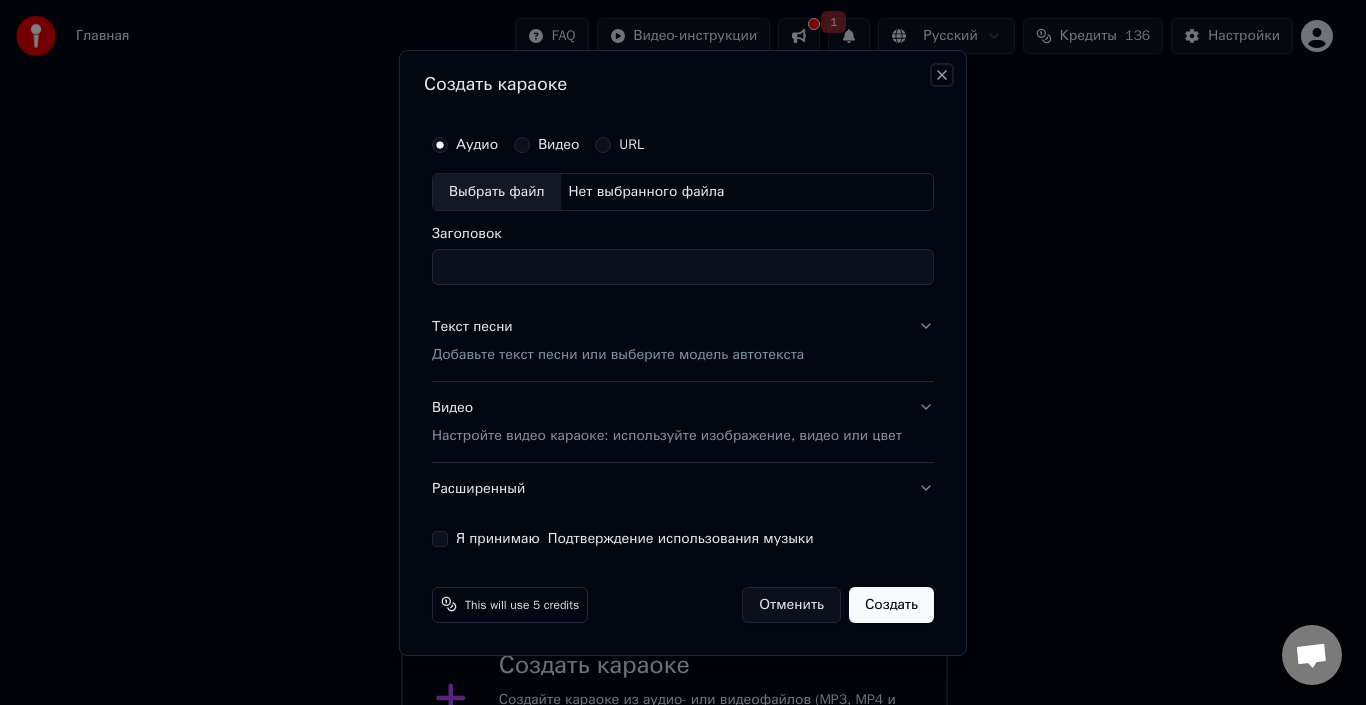 click on "Close" at bounding box center (942, 75) 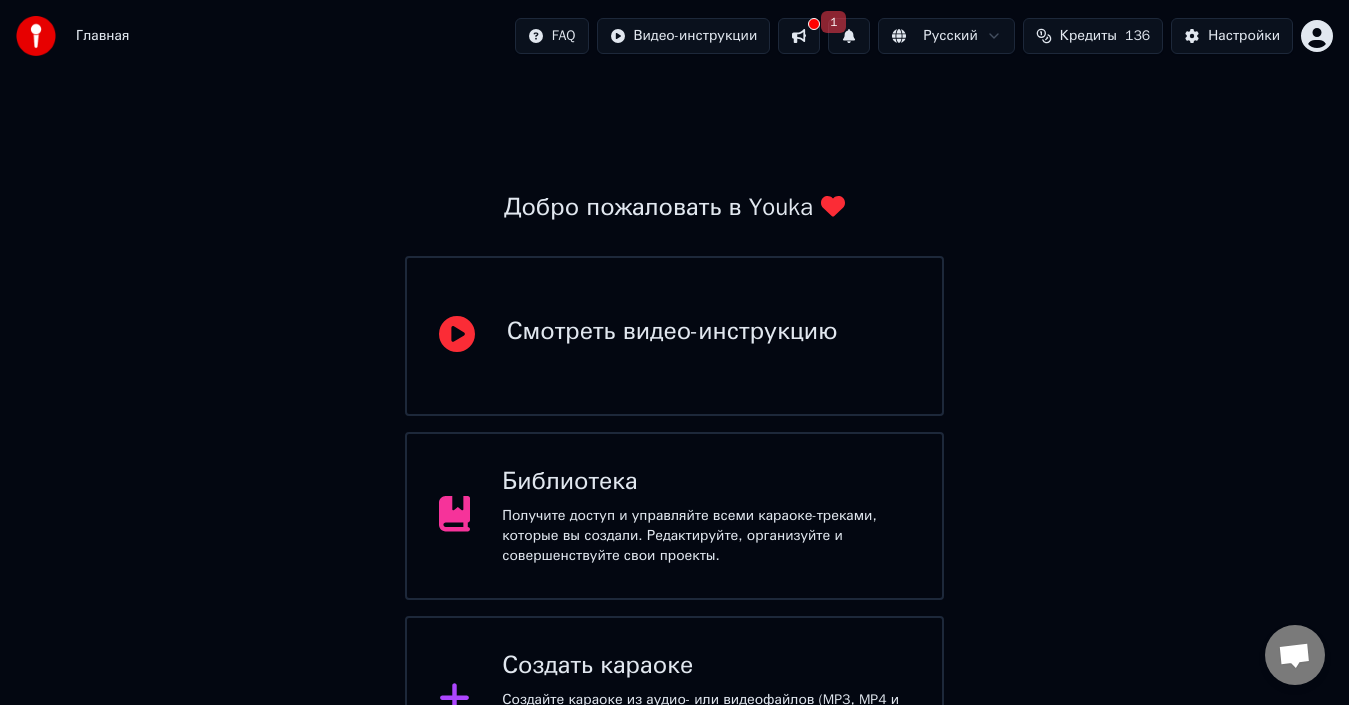 click at bounding box center (799, 36) 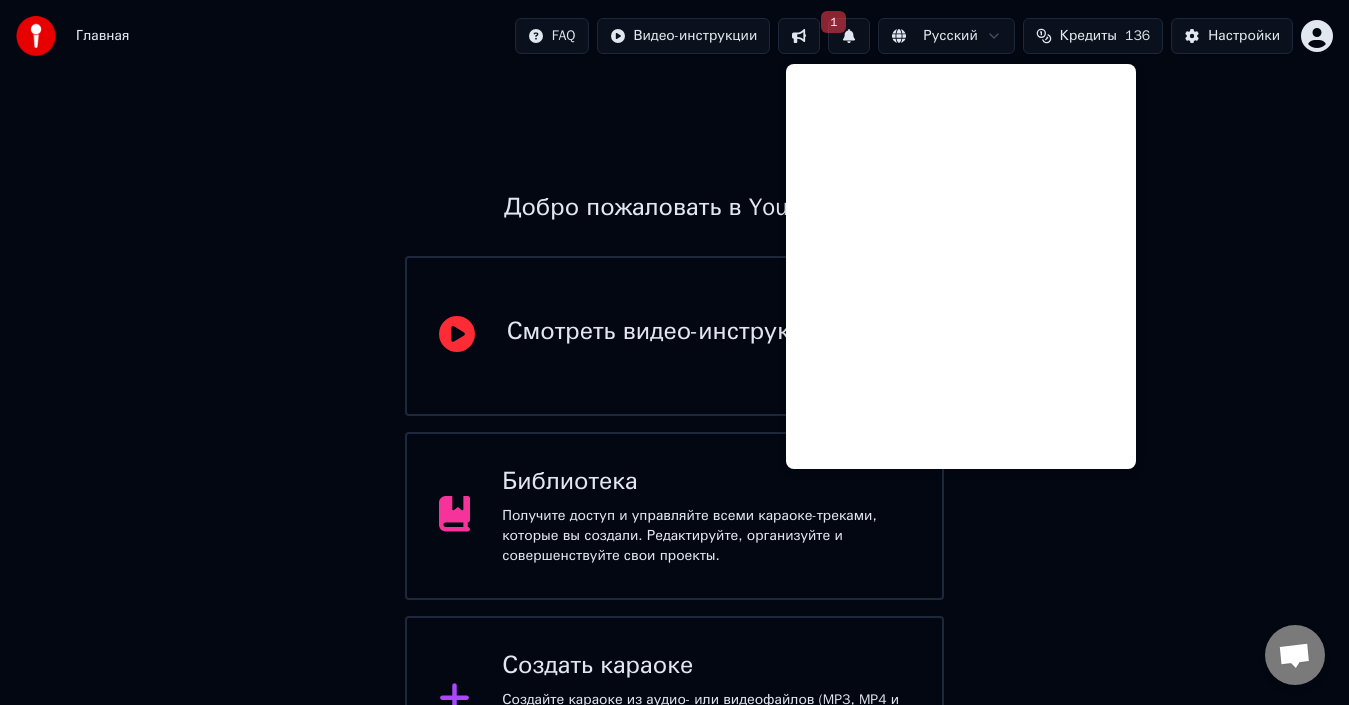 click at bounding box center (799, 36) 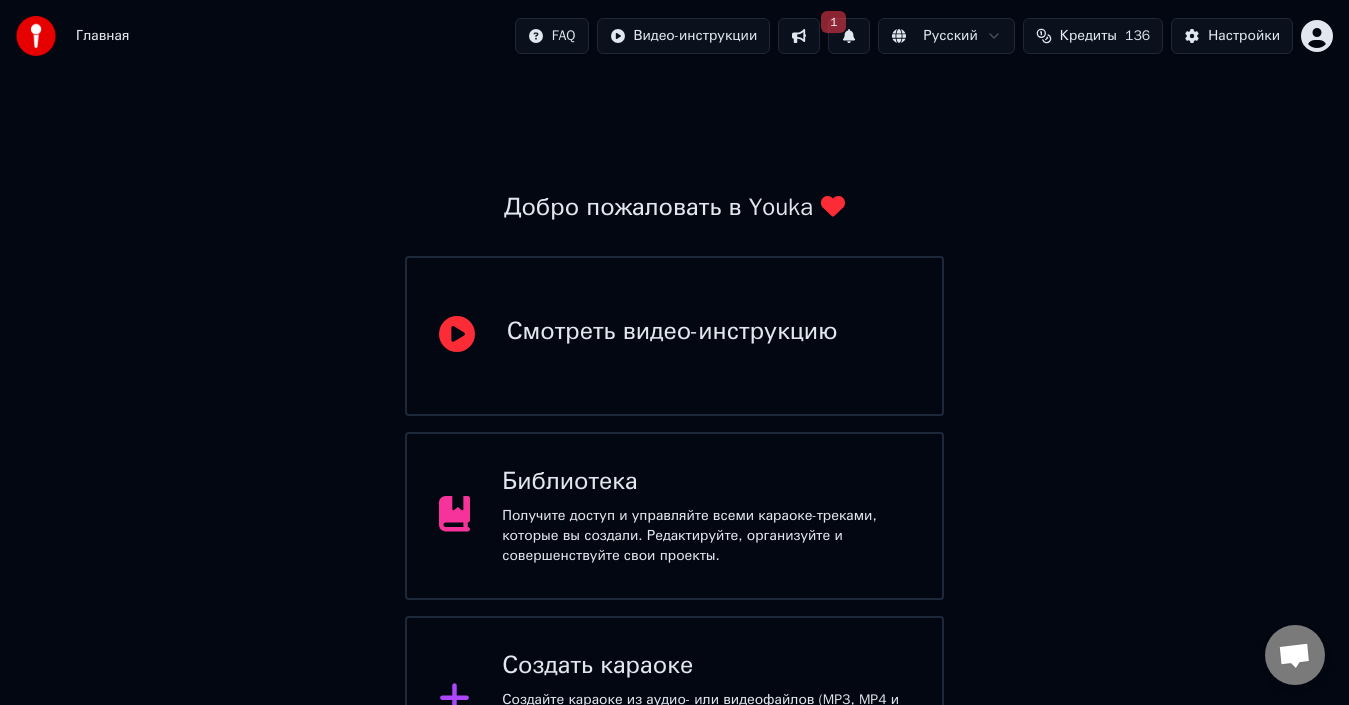 click at bounding box center [799, 36] 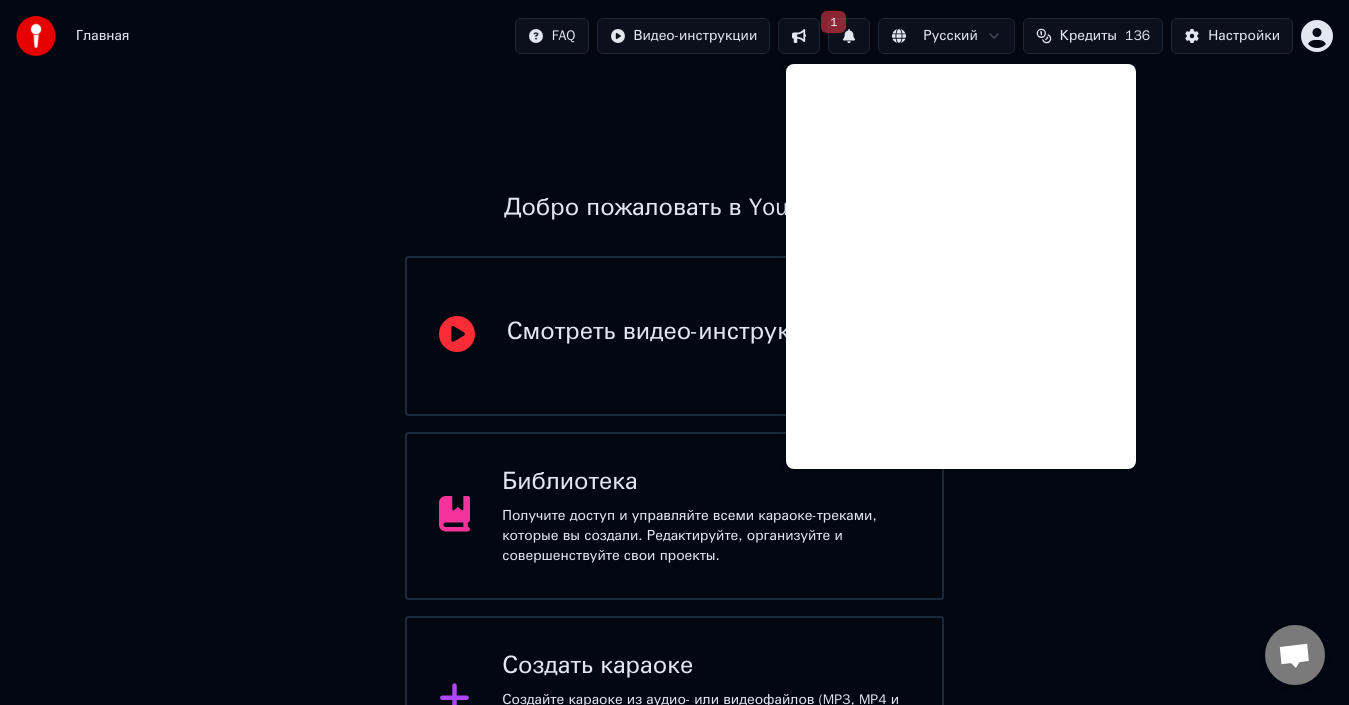 click on "Добро пожаловать в Youka Смотреть видео-инструкцию Библиотека Получите доступ и управляйте всеми караоке-треками, которые вы создали. Редактируйте, организуйте и совершенствуйте свои проекты. Создать караоке Создайте караоке из аудио- или видеофайлов (MP3, MP4 и других), или вставьте URL, чтобы мгновенно создать караоке-видео с синхронизированными текстами." at bounding box center [674, 428] 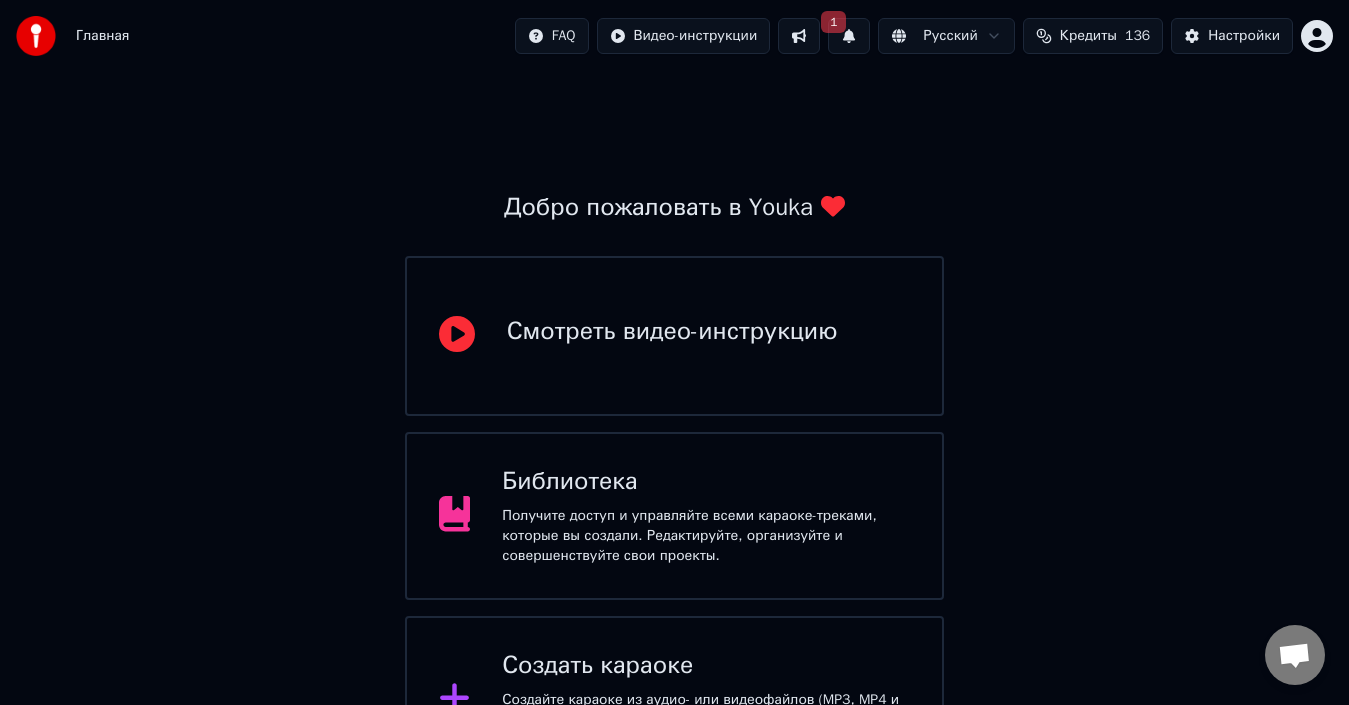 click on "Создать караоке" at bounding box center [706, 666] 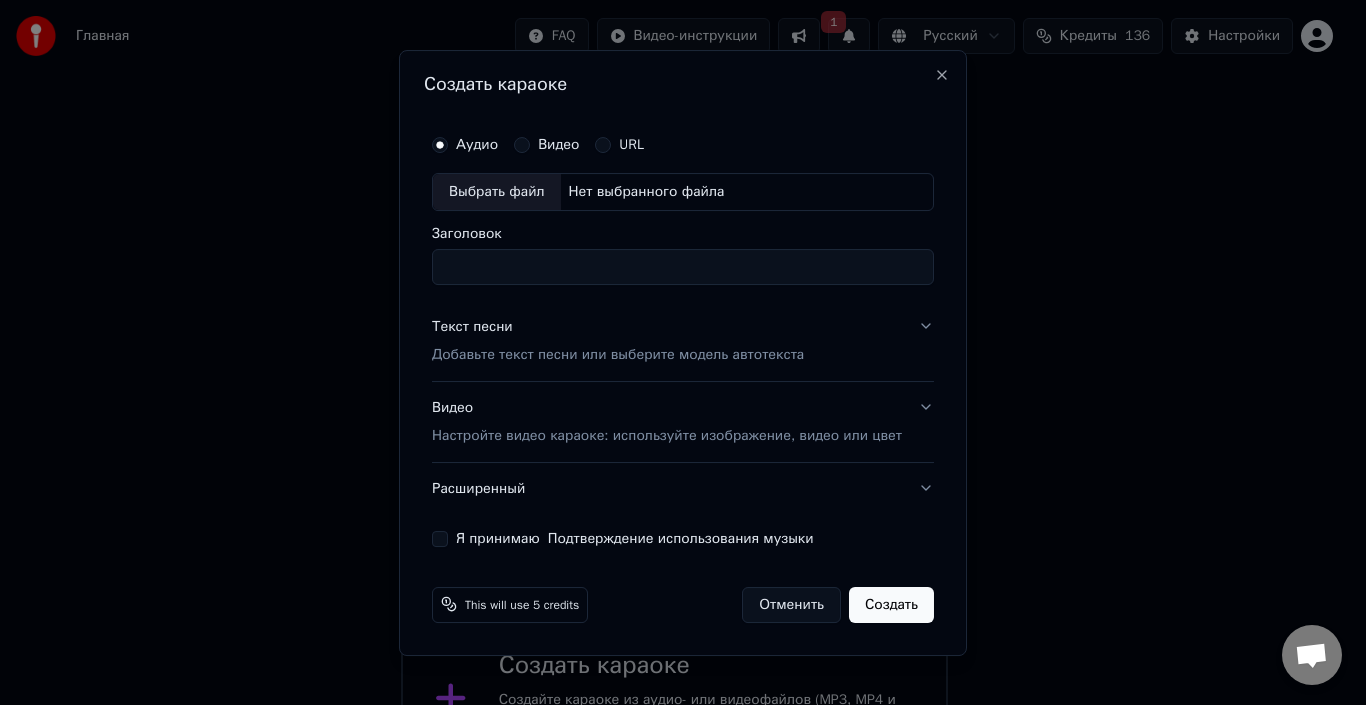 click on "Выбрать файл" at bounding box center (497, 192) 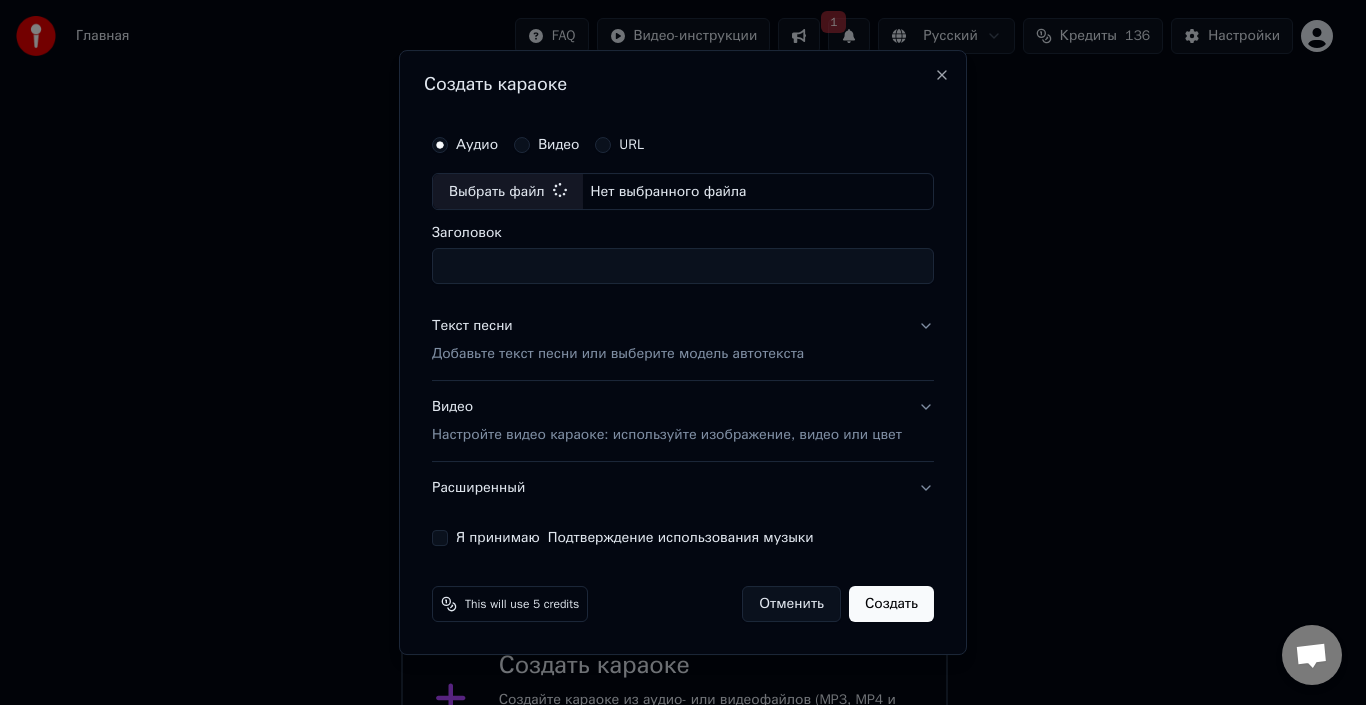 type on "**********" 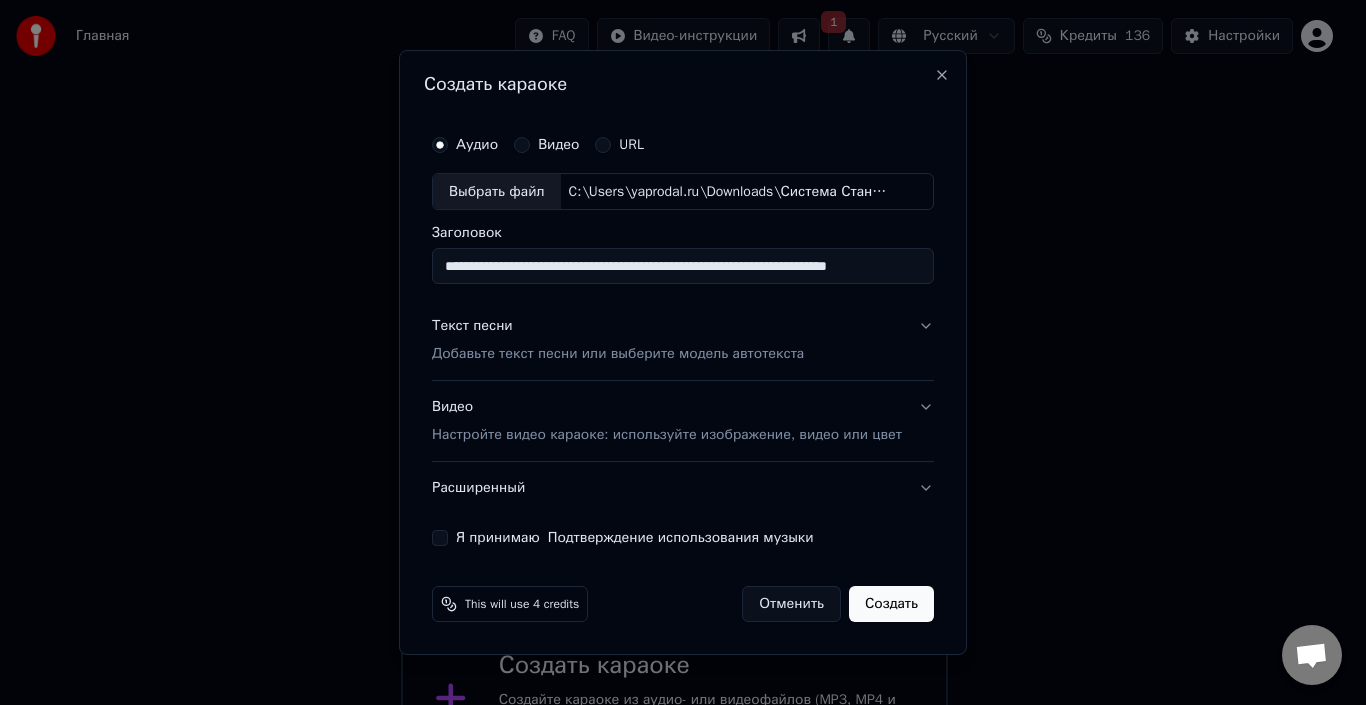 click on "Добавьте текст песни или выберите модель автотекста" at bounding box center (618, 355) 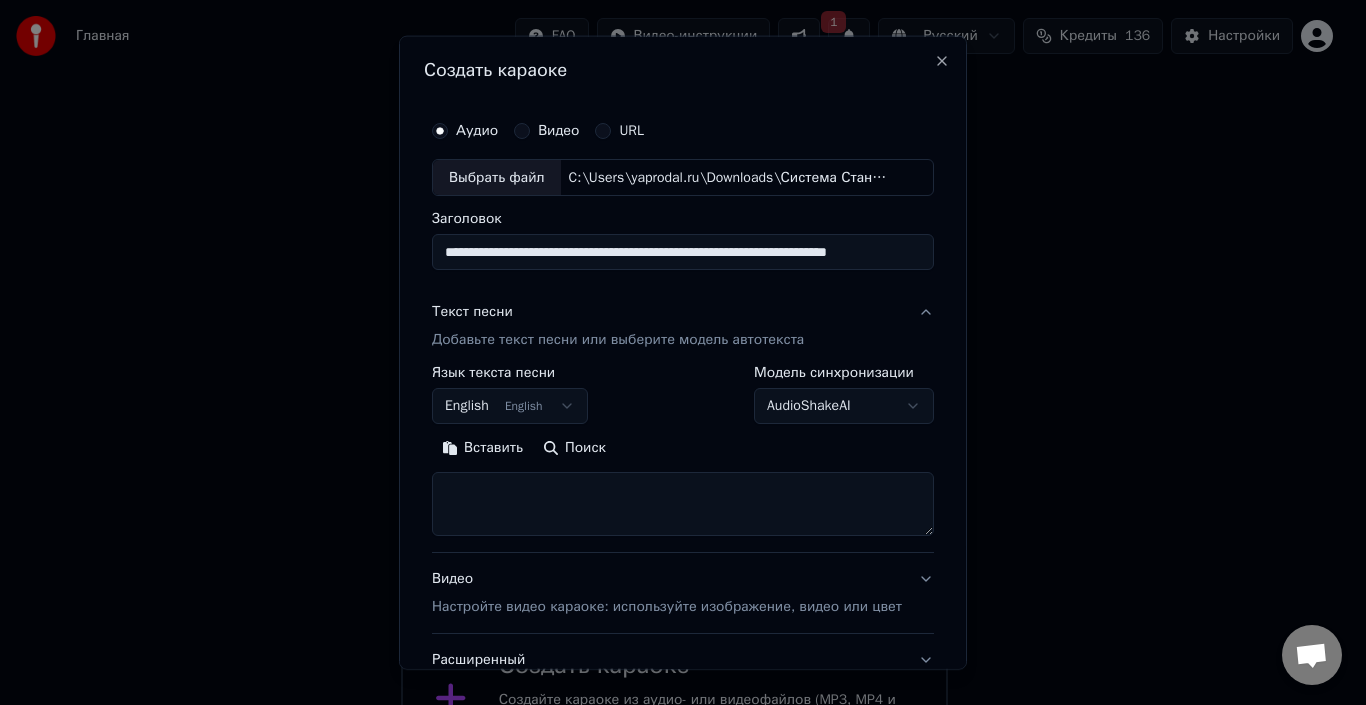 click on "English English" at bounding box center (510, 406) 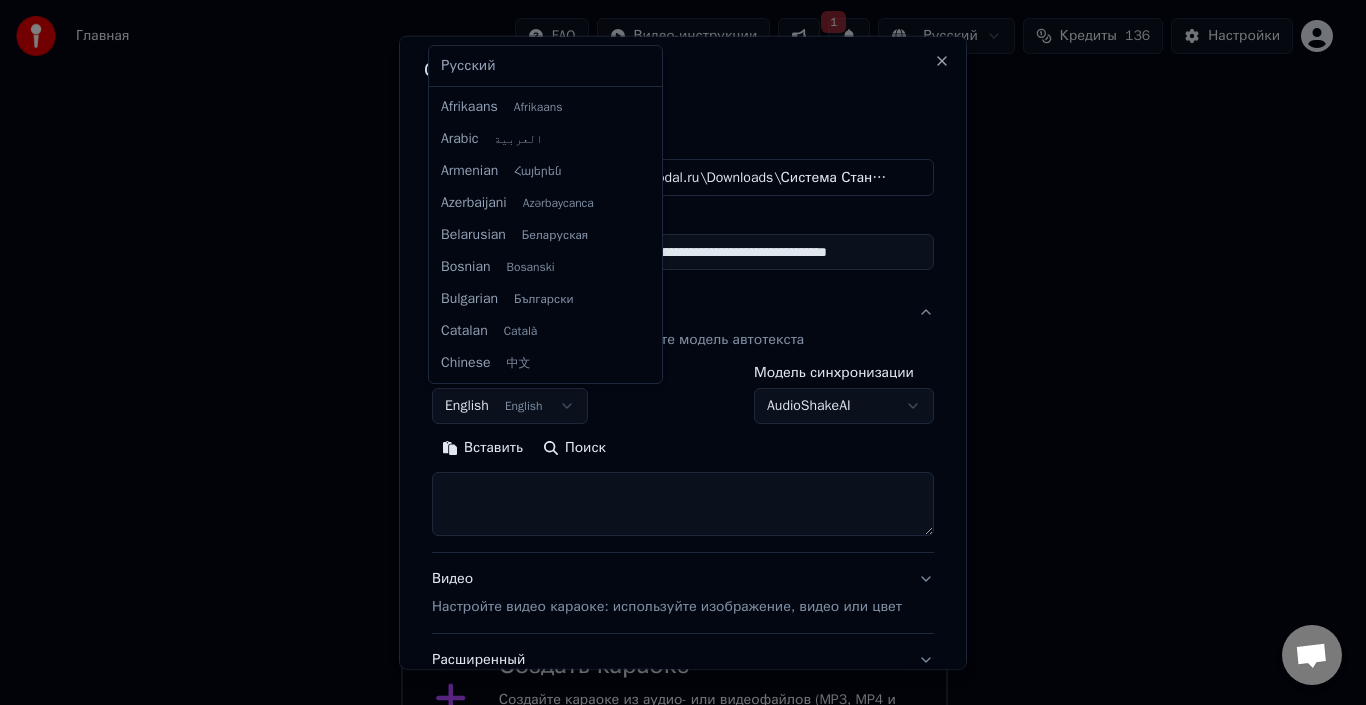scroll, scrollTop: 160, scrollLeft: 0, axis: vertical 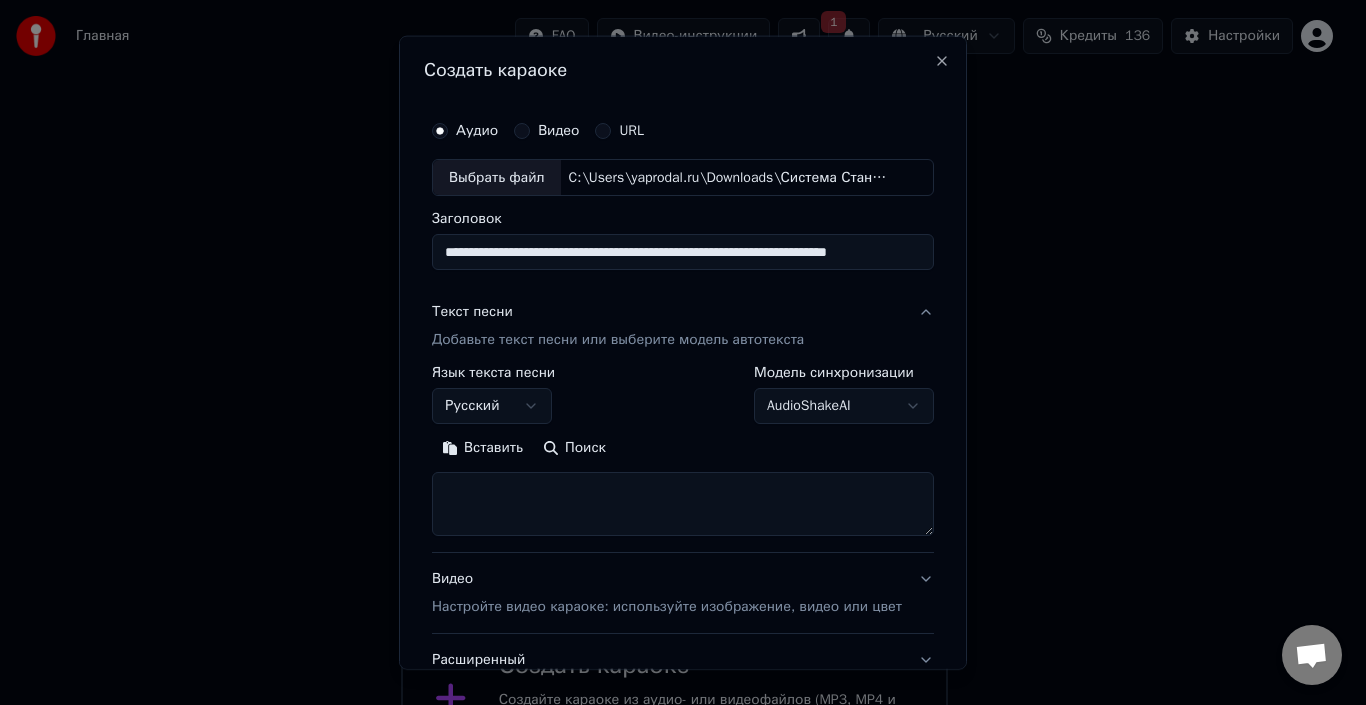 click at bounding box center (683, 504) 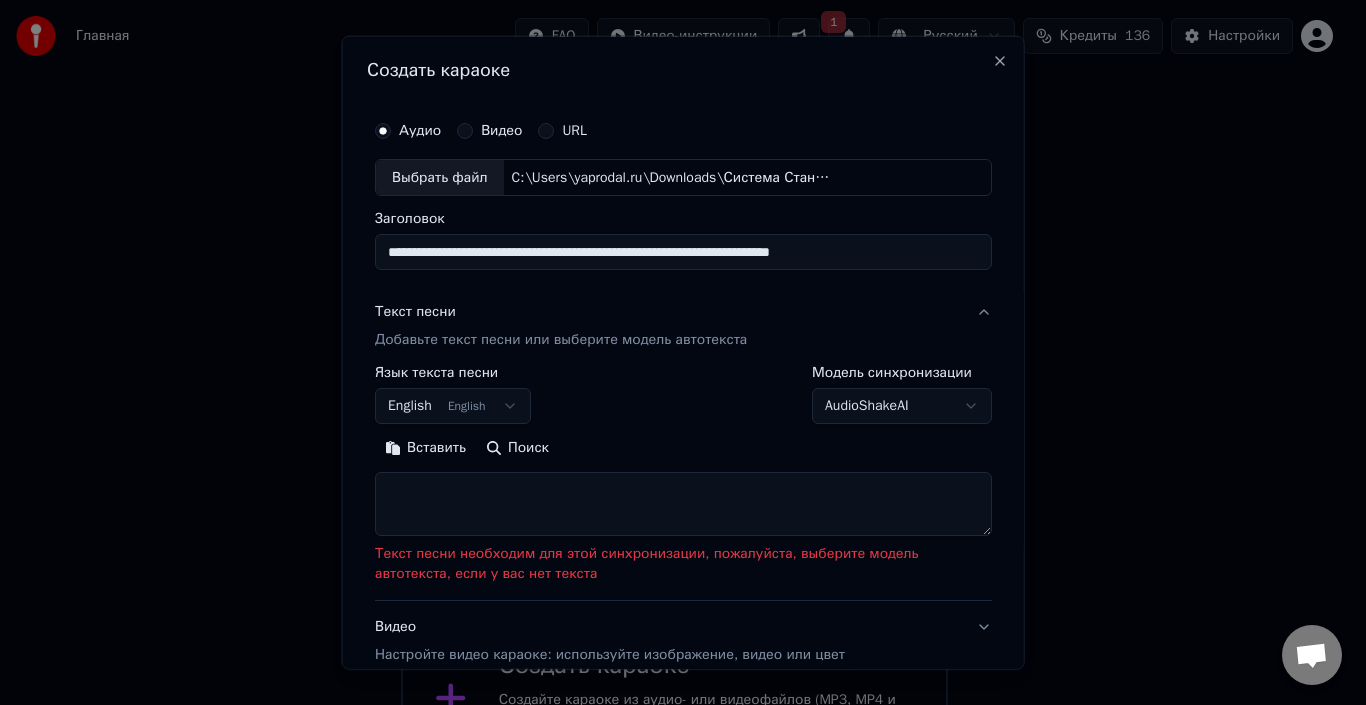 click at bounding box center (683, 504) 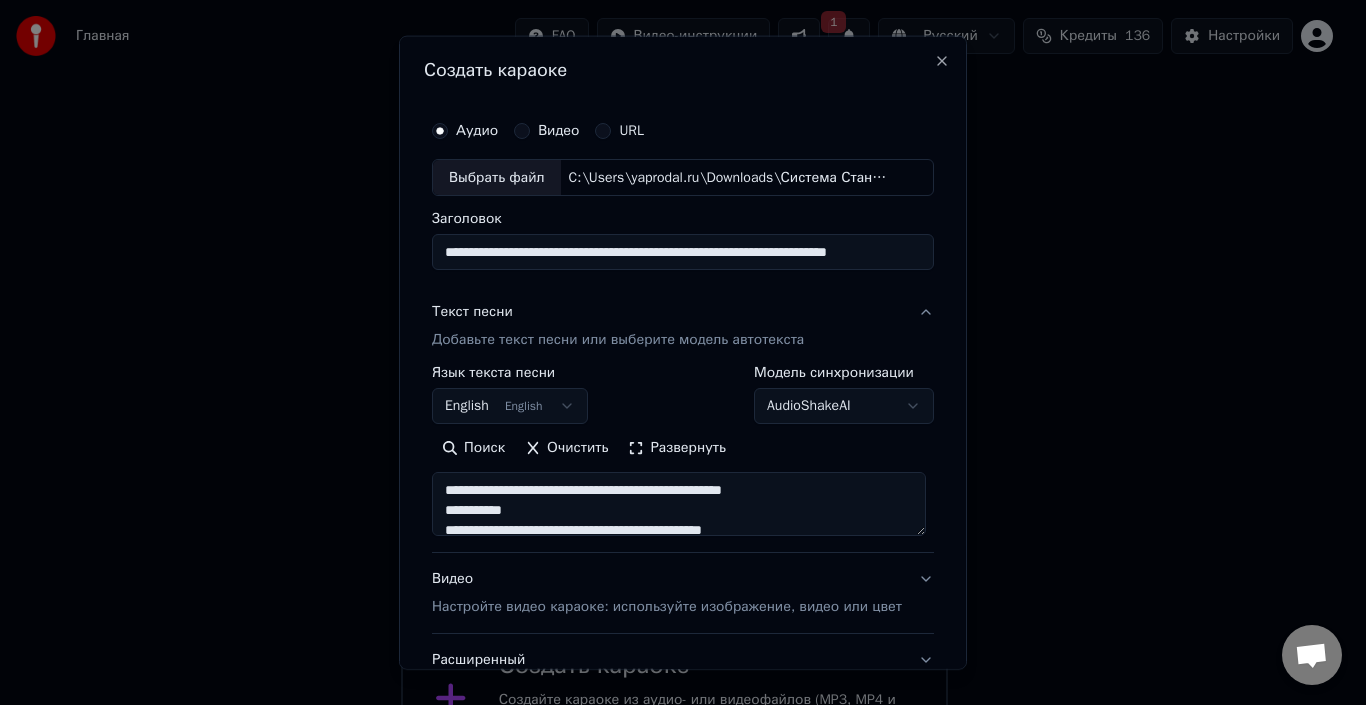 click on "English English" at bounding box center (510, 406) 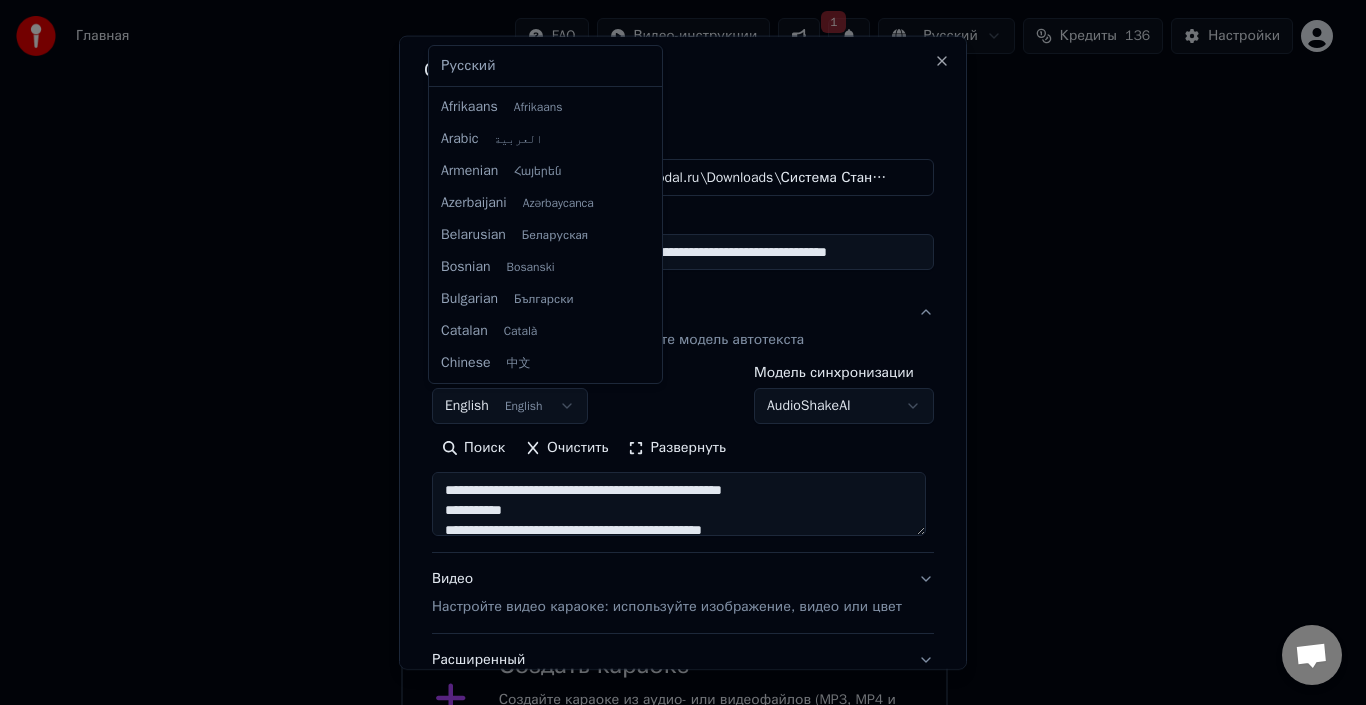 scroll, scrollTop: 160, scrollLeft: 0, axis: vertical 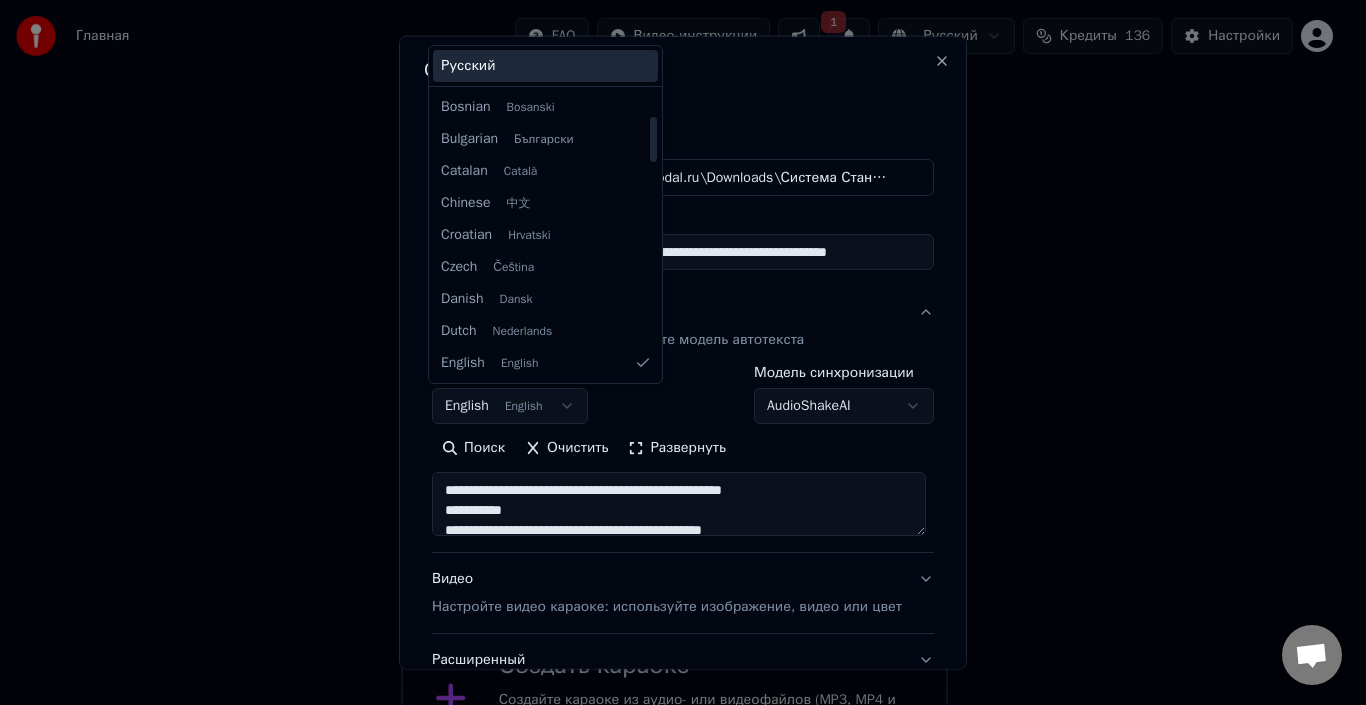 type on "**********" 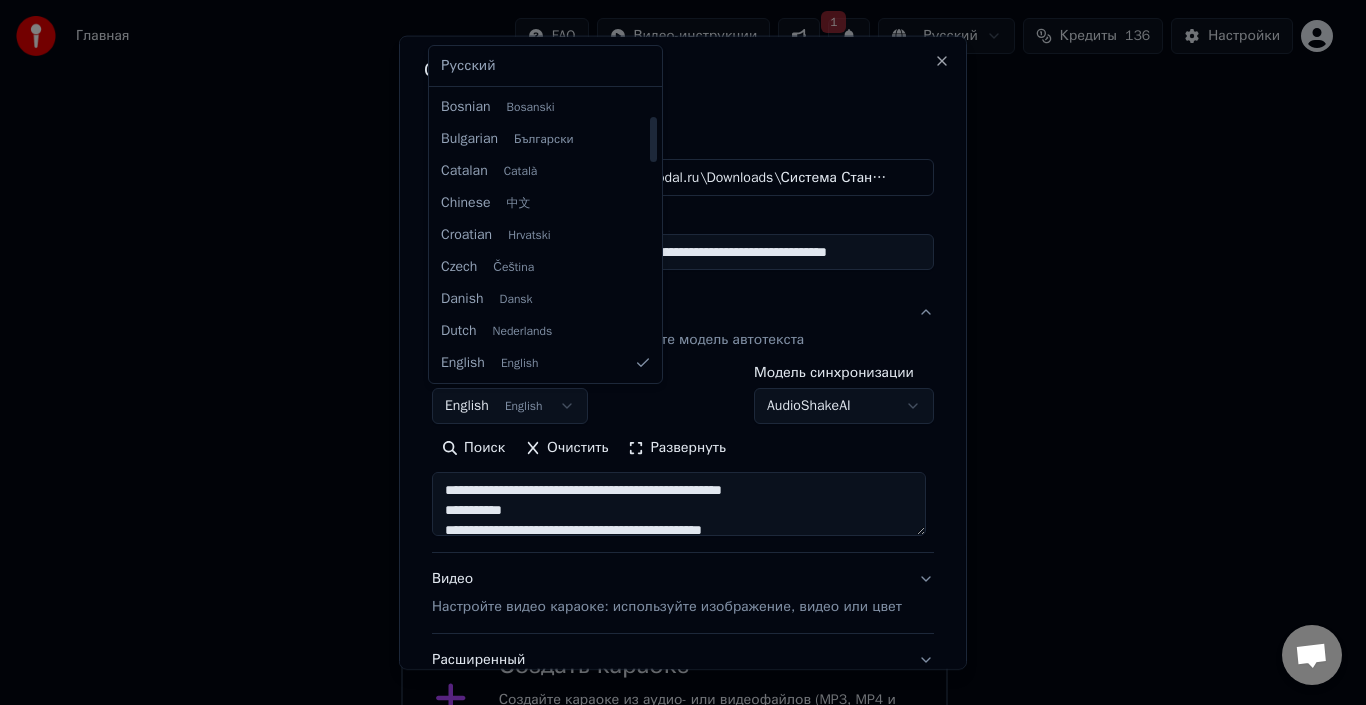 select on "**" 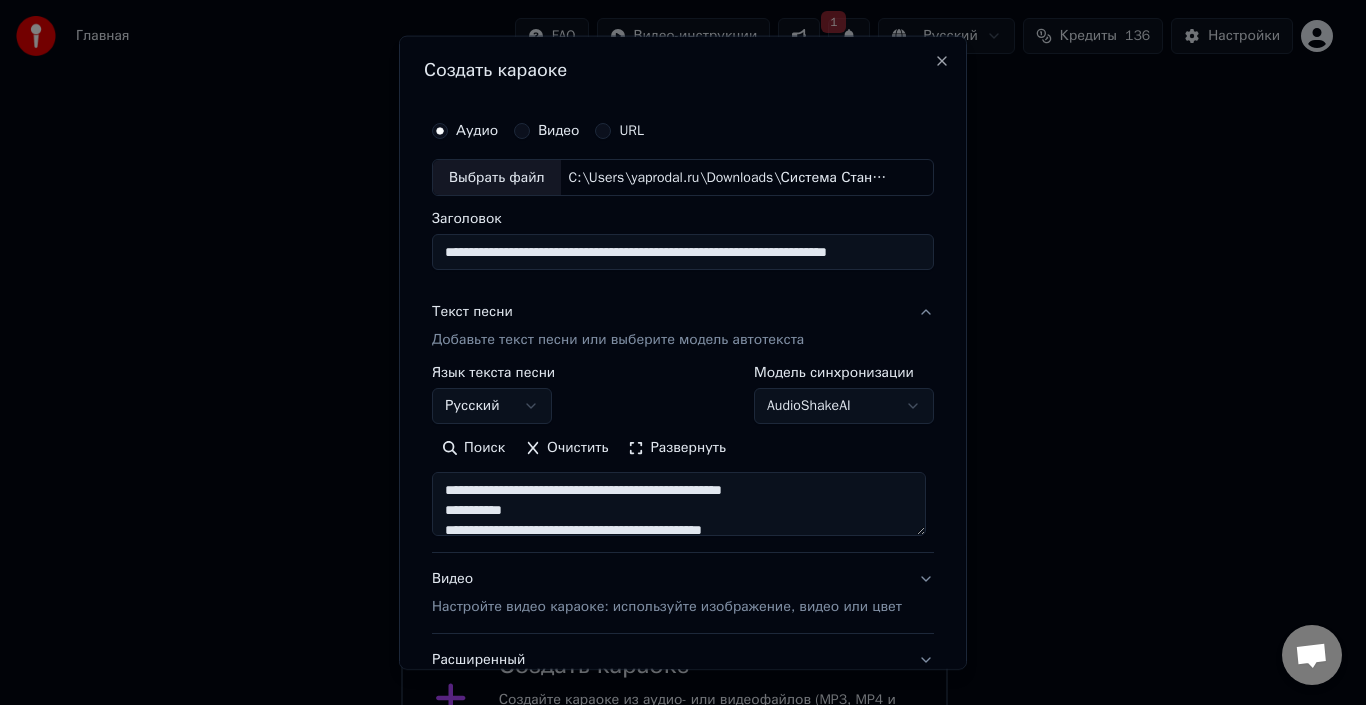 drag, startPoint x: 544, startPoint y: 507, endPoint x: 438, endPoint y: 513, distance: 106.16968 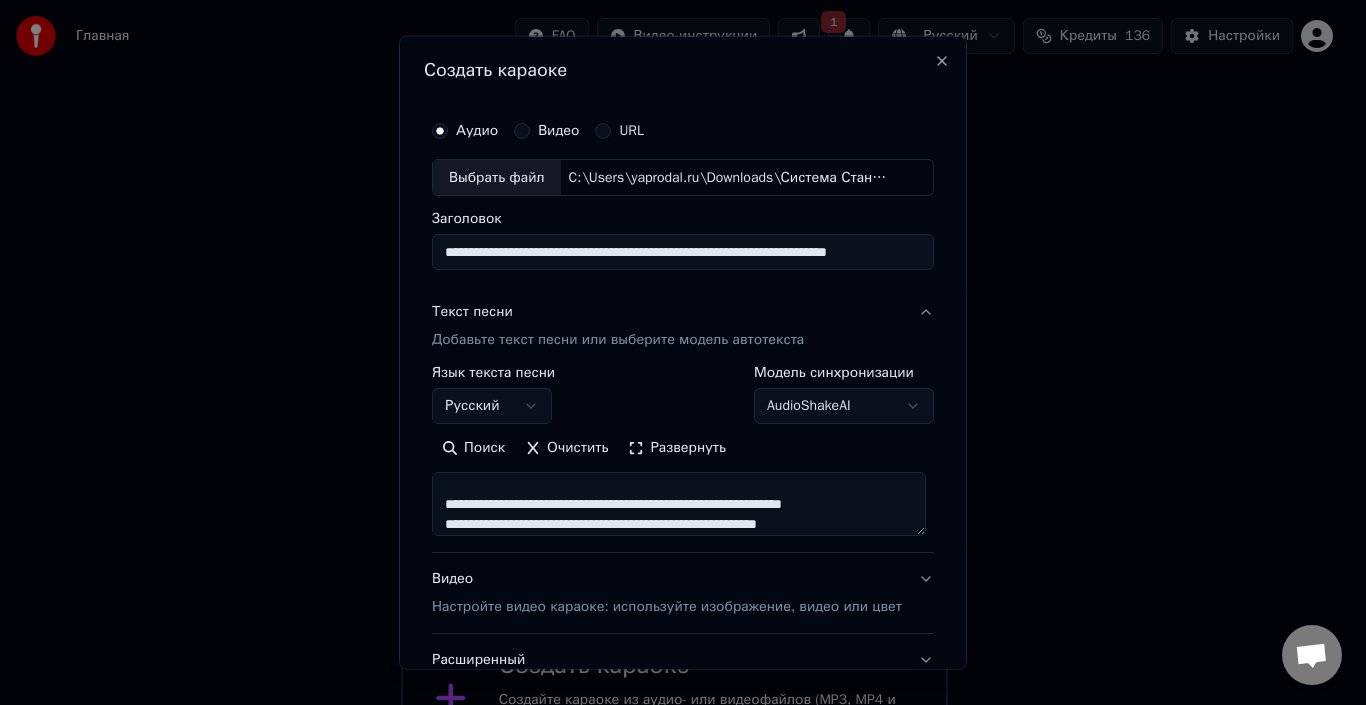 scroll, scrollTop: 106, scrollLeft: 0, axis: vertical 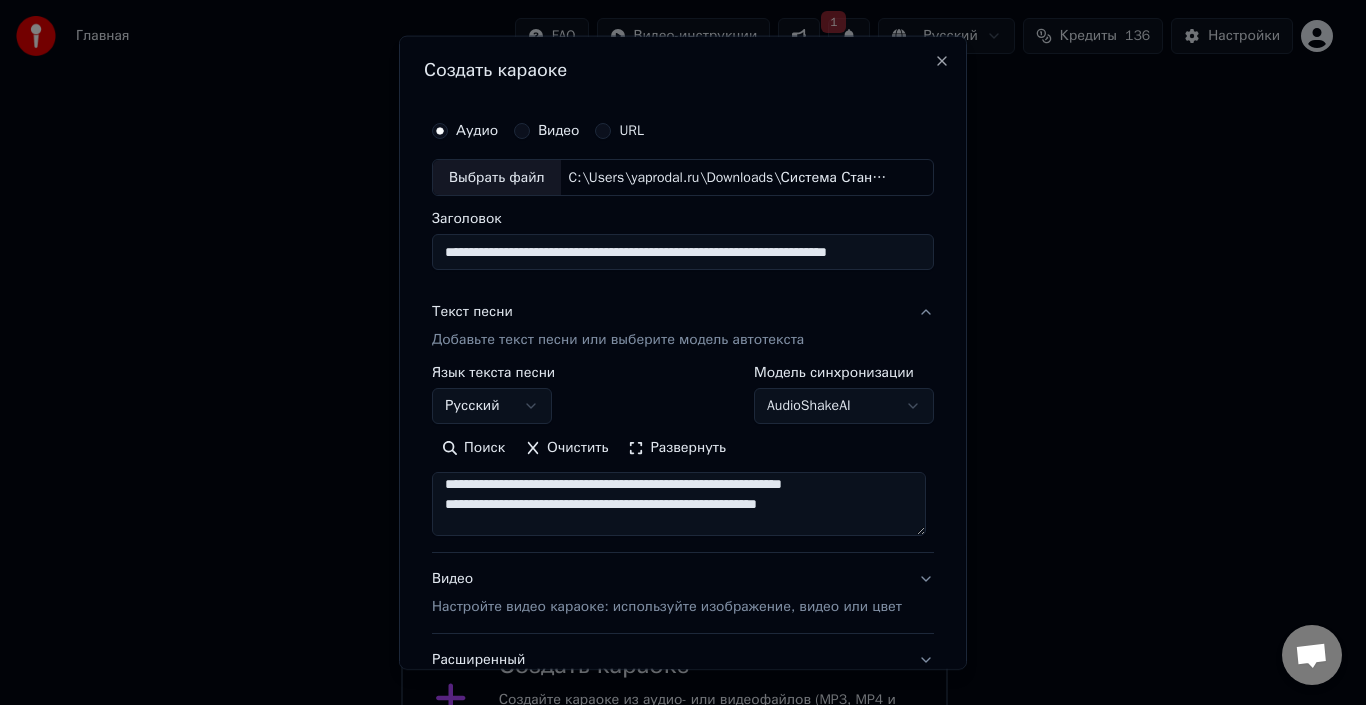 click on "Развернуть" at bounding box center [677, 448] 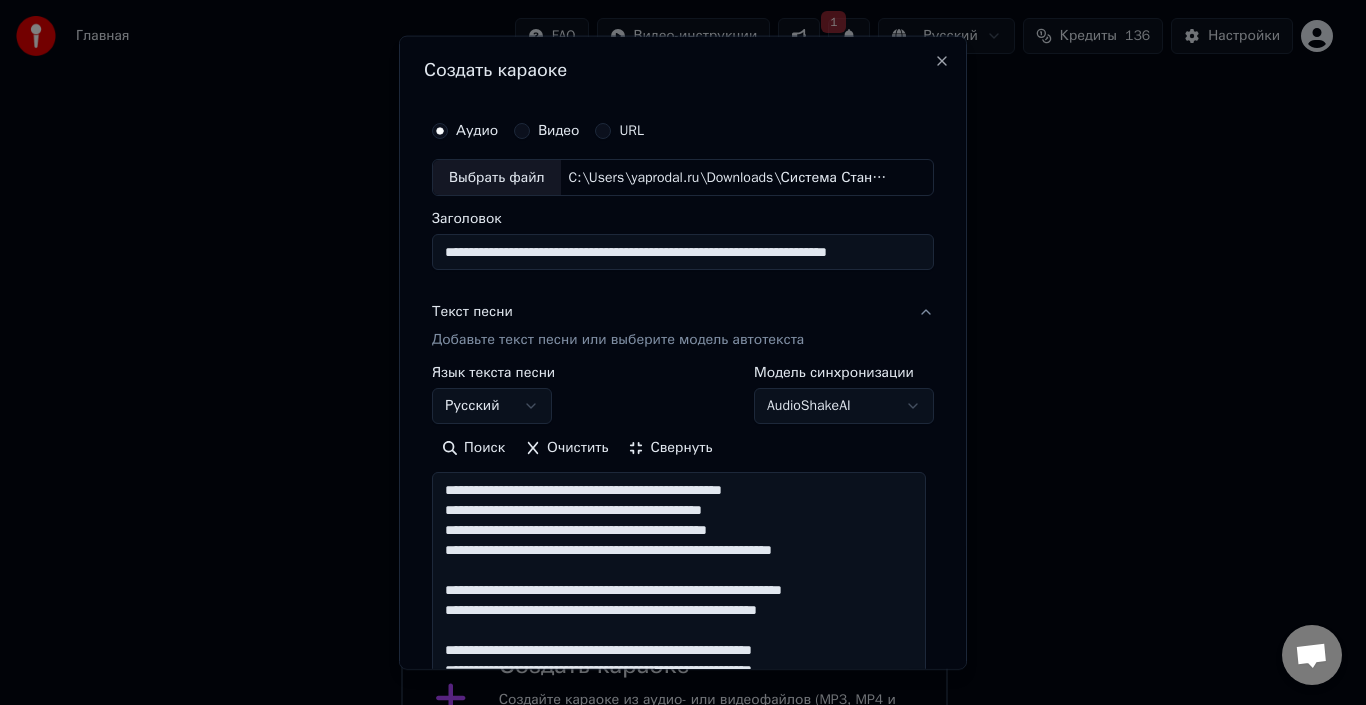 click on "**********" at bounding box center (679, 620) 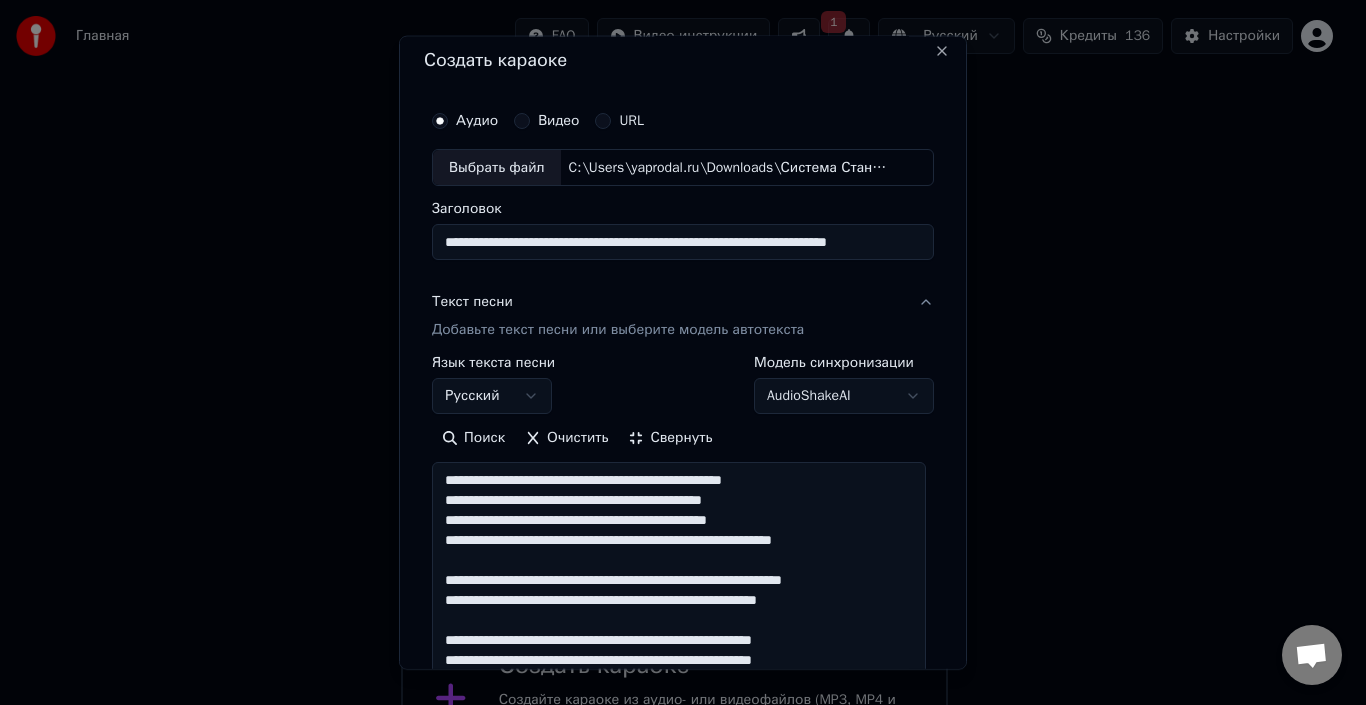 scroll, scrollTop: 30, scrollLeft: 0, axis: vertical 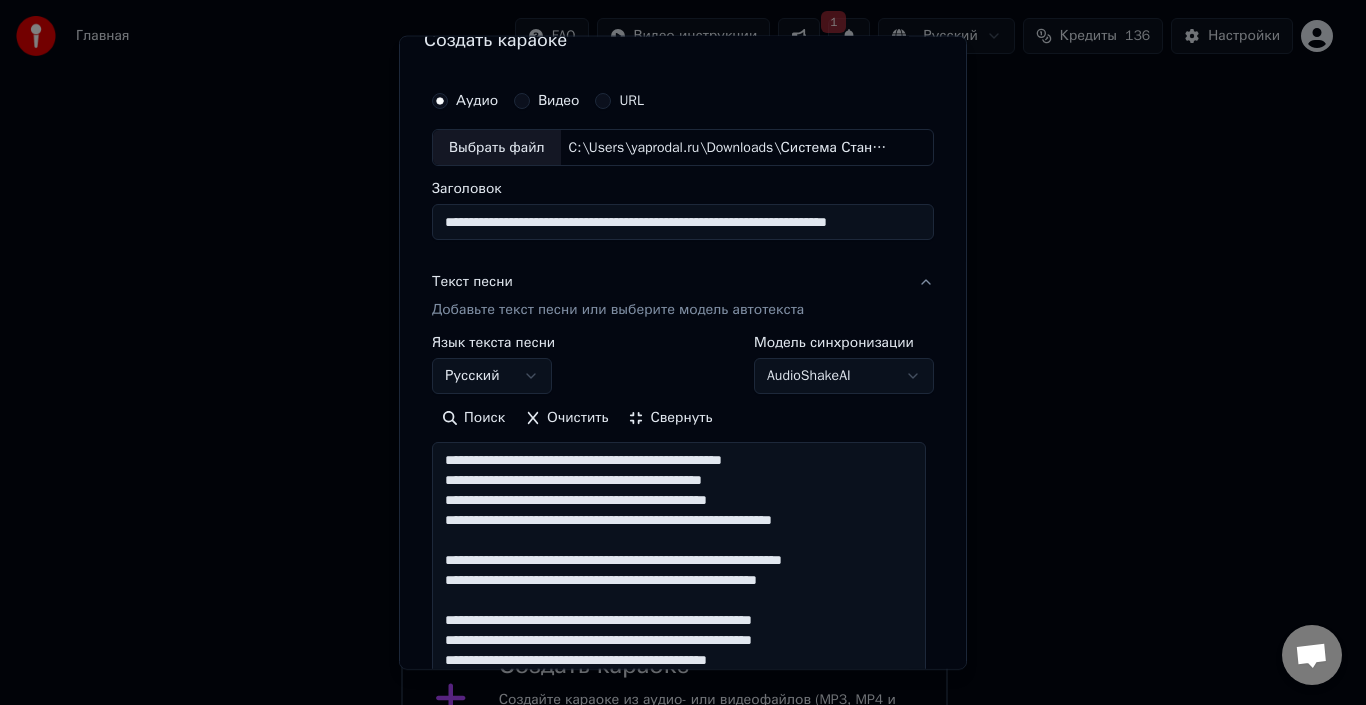 drag, startPoint x: 443, startPoint y: 578, endPoint x: 882, endPoint y: 619, distance: 440.91043 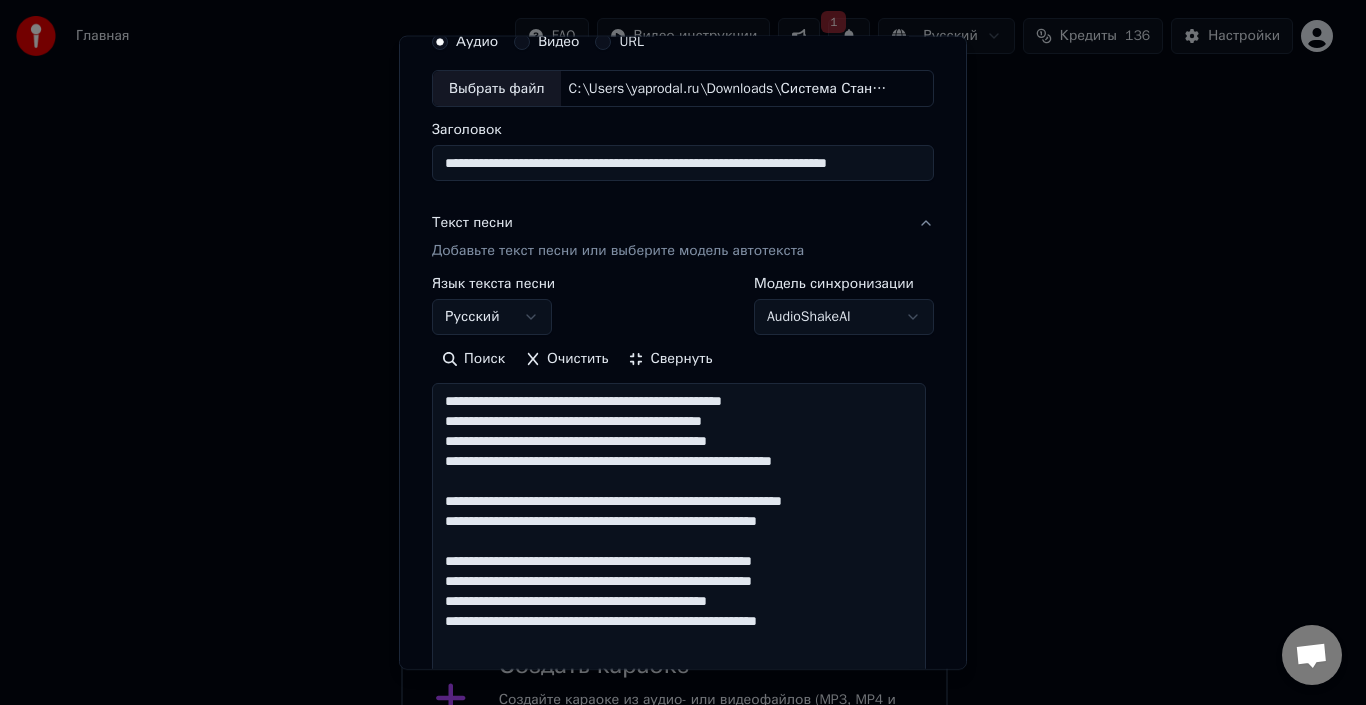 scroll, scrollTop: 98, scrollLeft: 0, axis: vertical 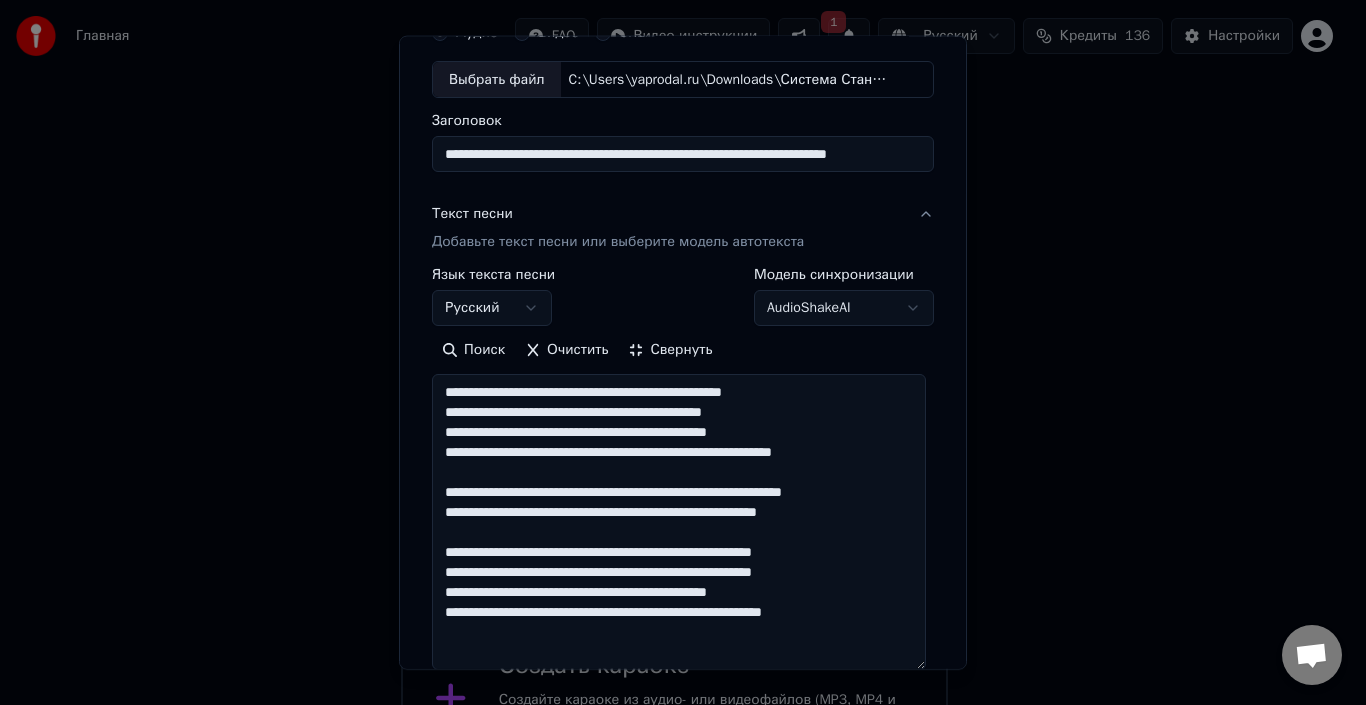paste on "**********" 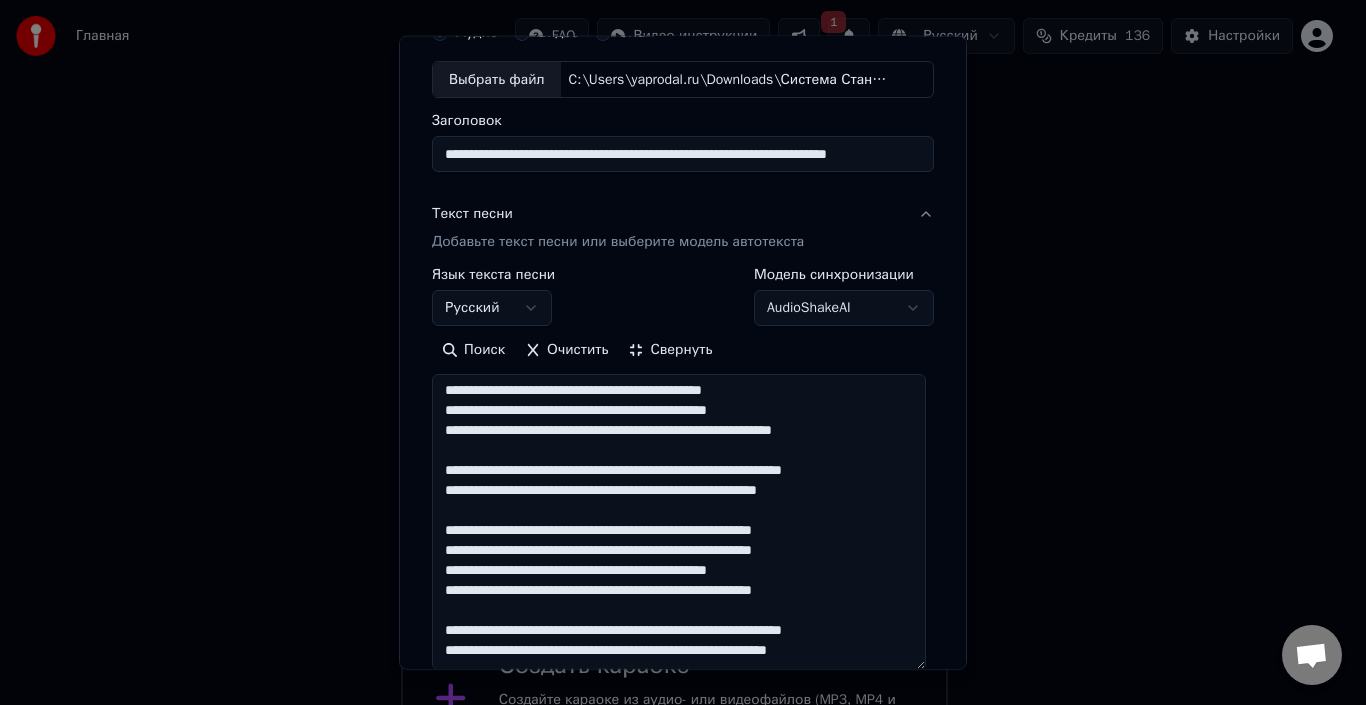 scroll, scrollTop: 113, scrollLeft: 0, axis: vertical 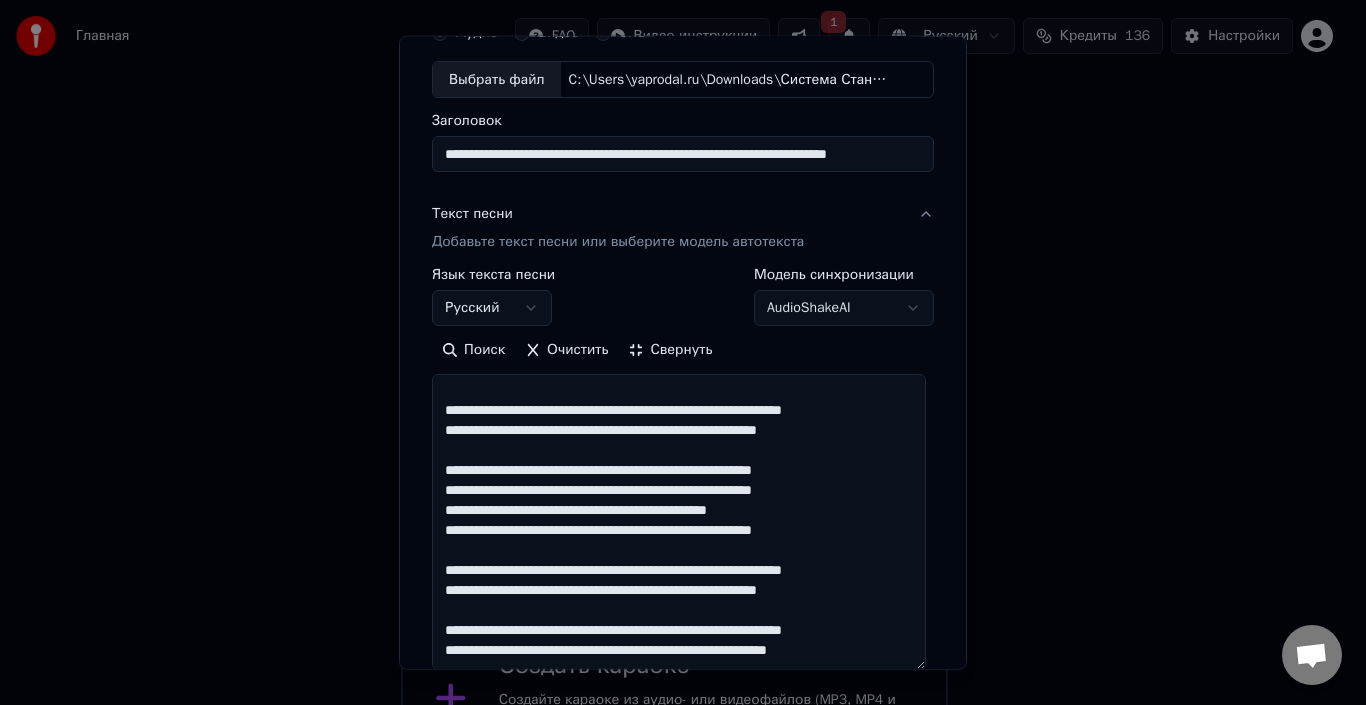 paste on "**********" 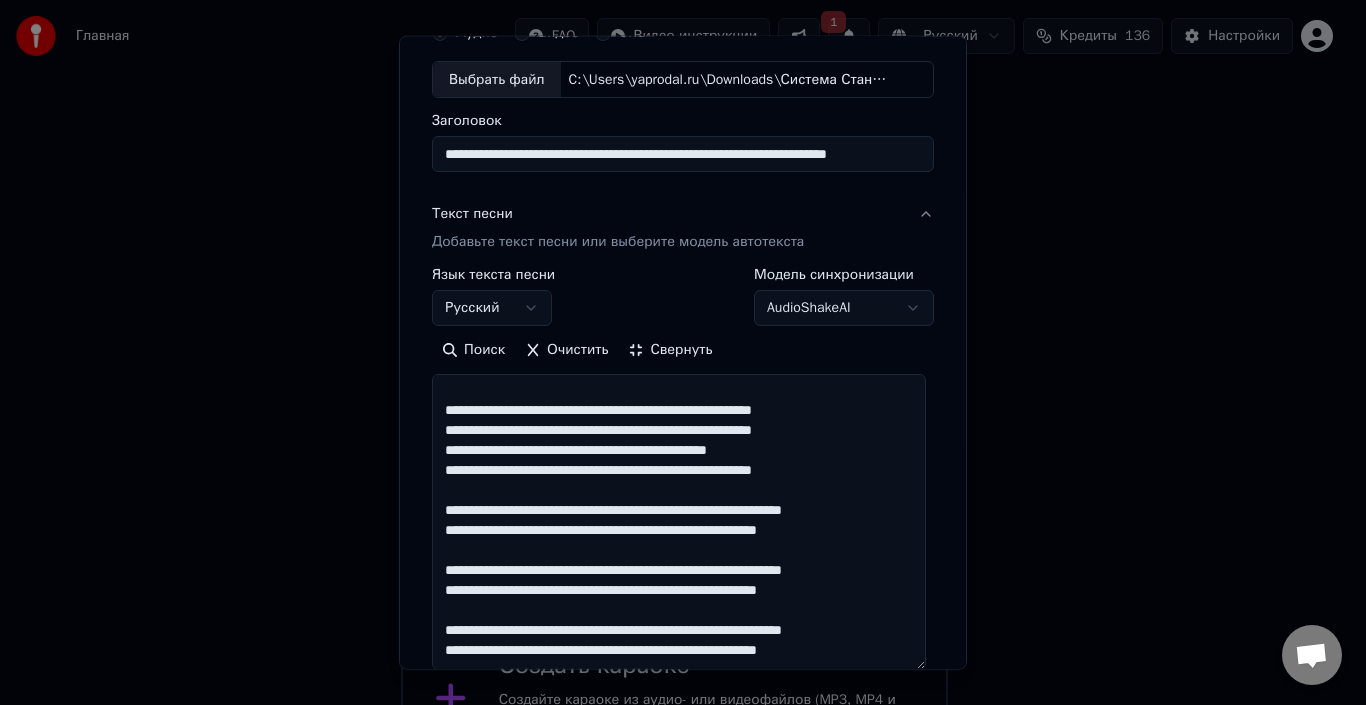 scroll, scrollTop: 233, scrollLeft: 0, axis: vertical 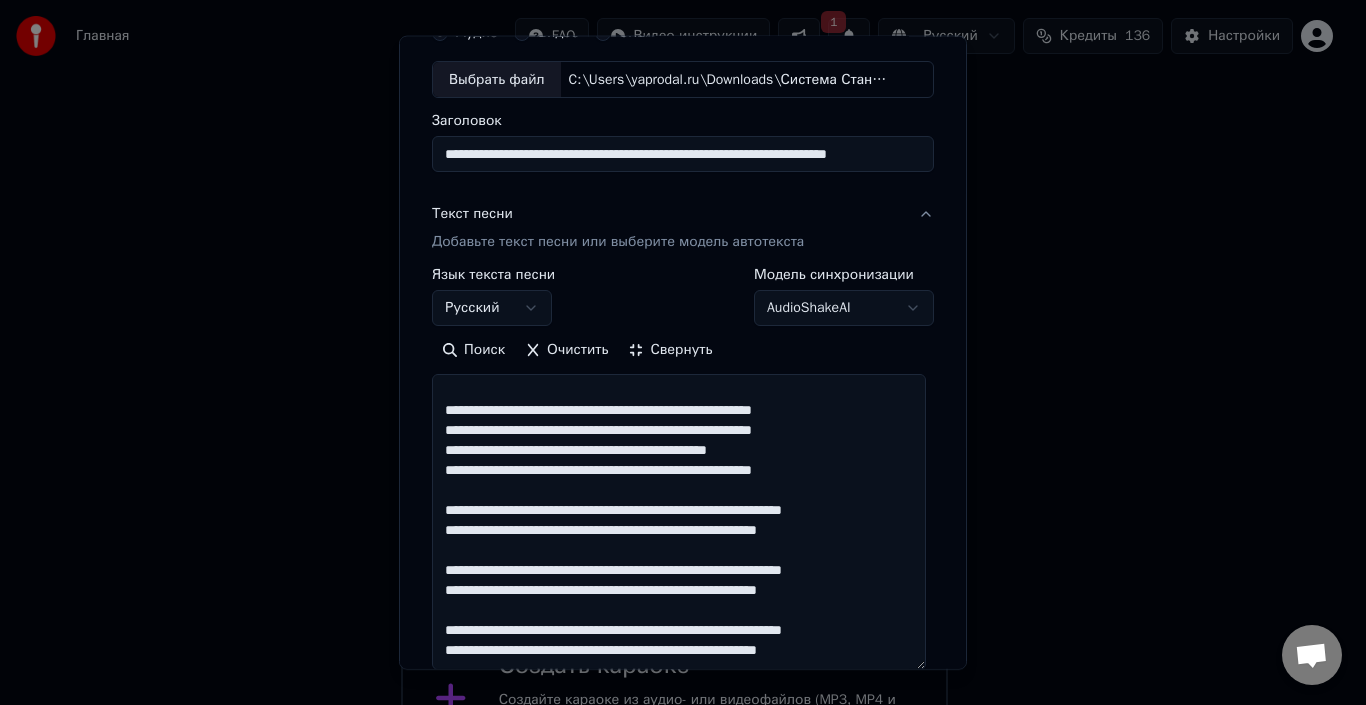 type on "**********" 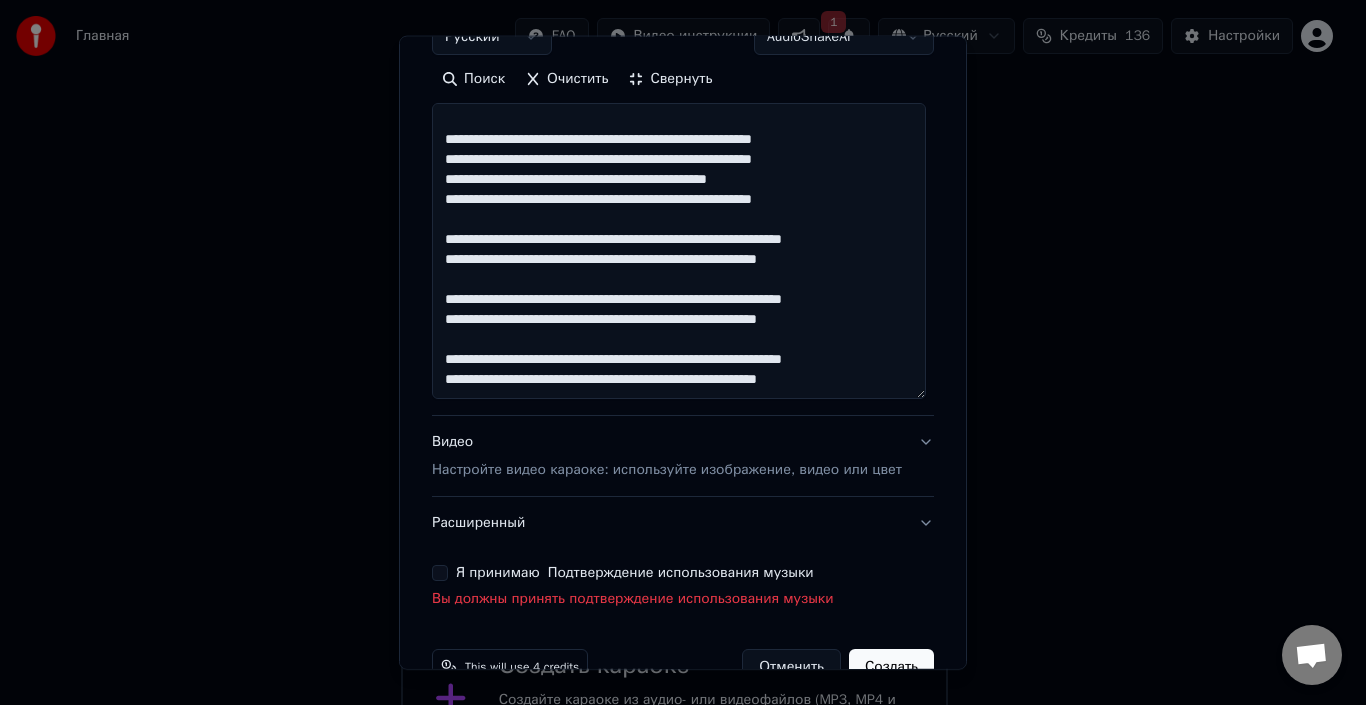 scroll, scrollTop: 417, scrollLeft: 0, axis: vertical 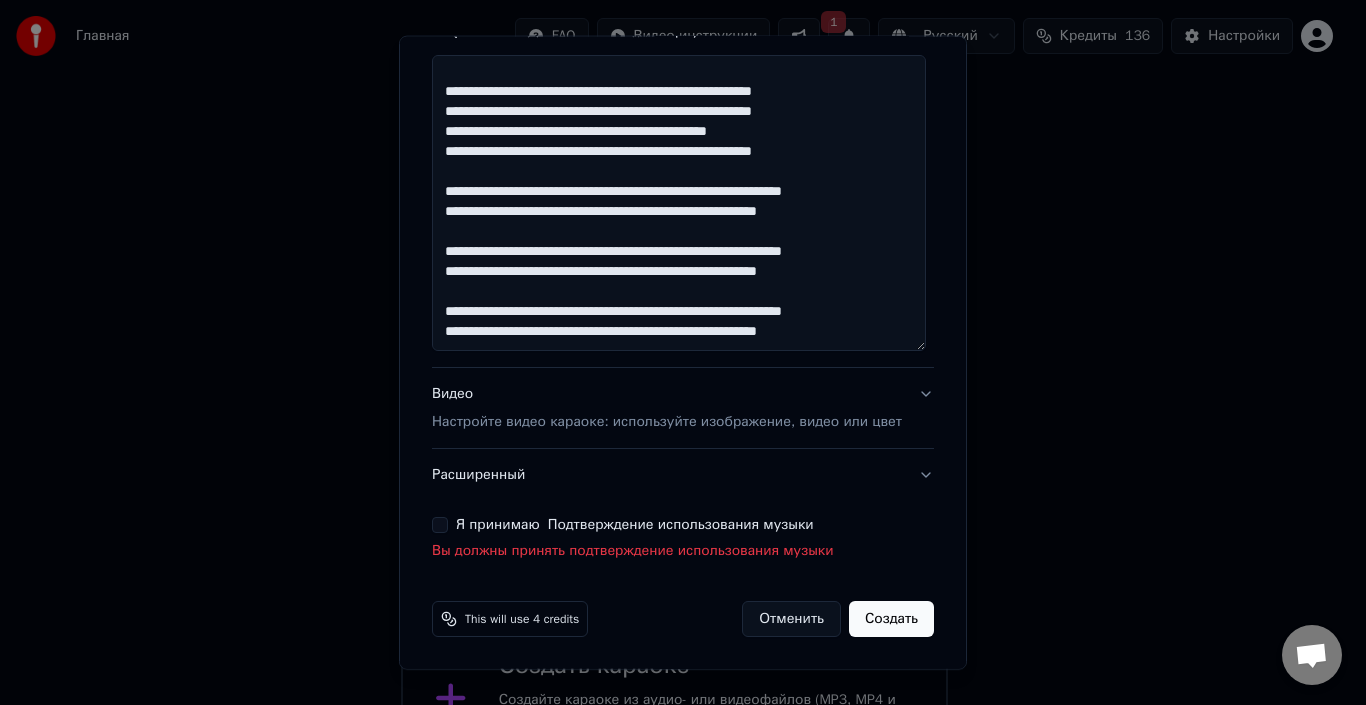 click on "Настройте видео караоке: используйте изображение, видео или цвет" at bounding box center [667, 422] 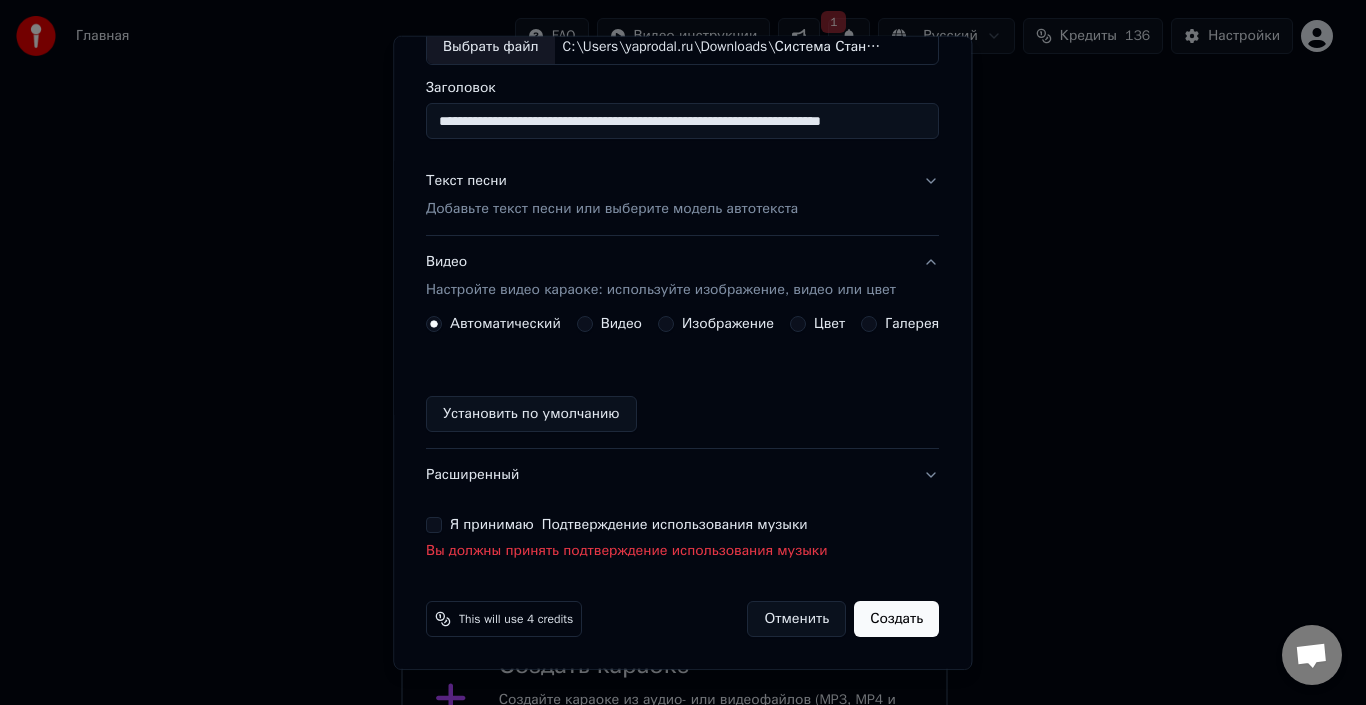 scroll, scrollTop: 131, scrollLeft: 0, axis: vertical 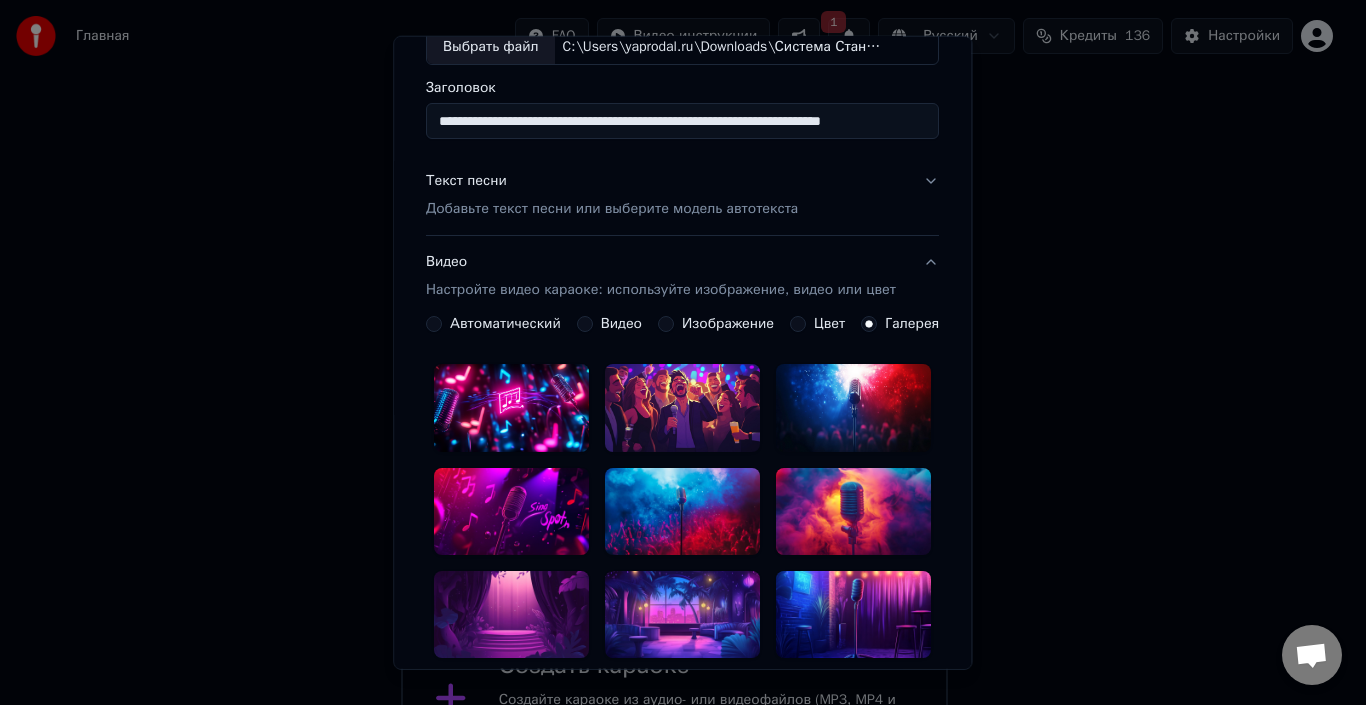 click 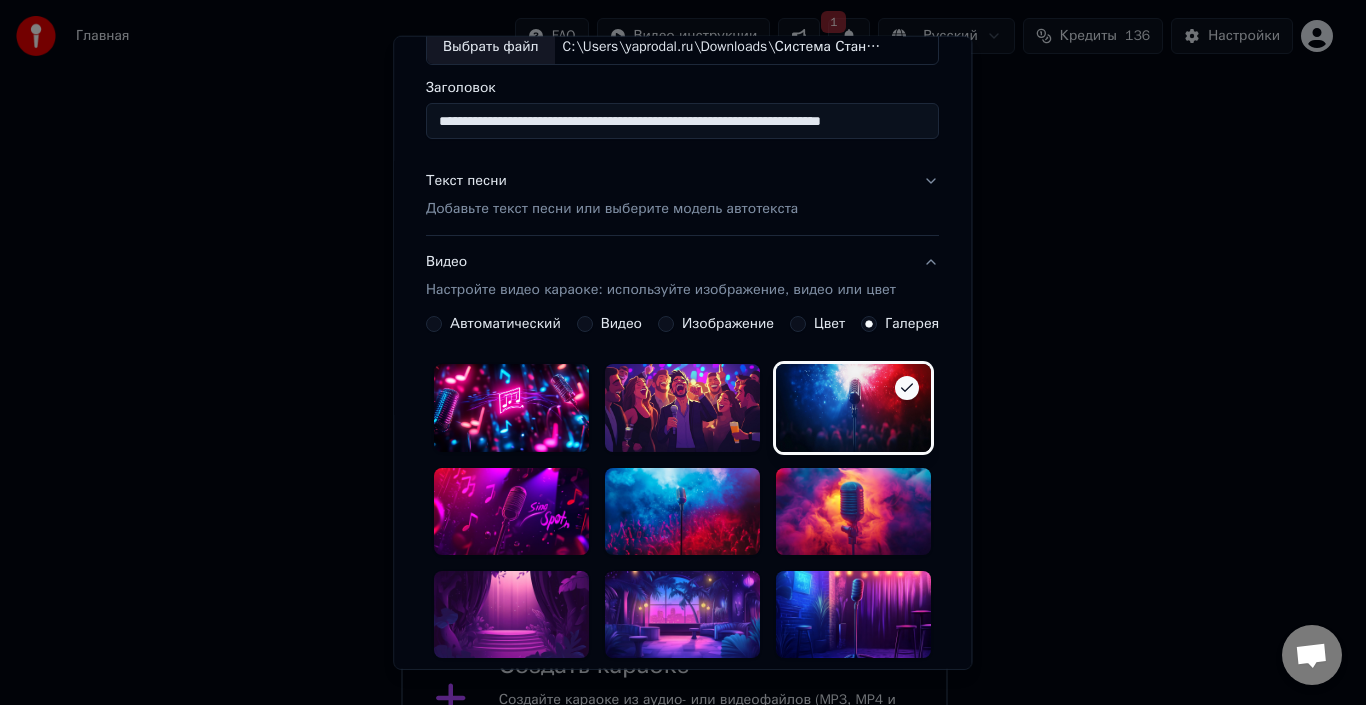 click at bounding box center (511, 510) 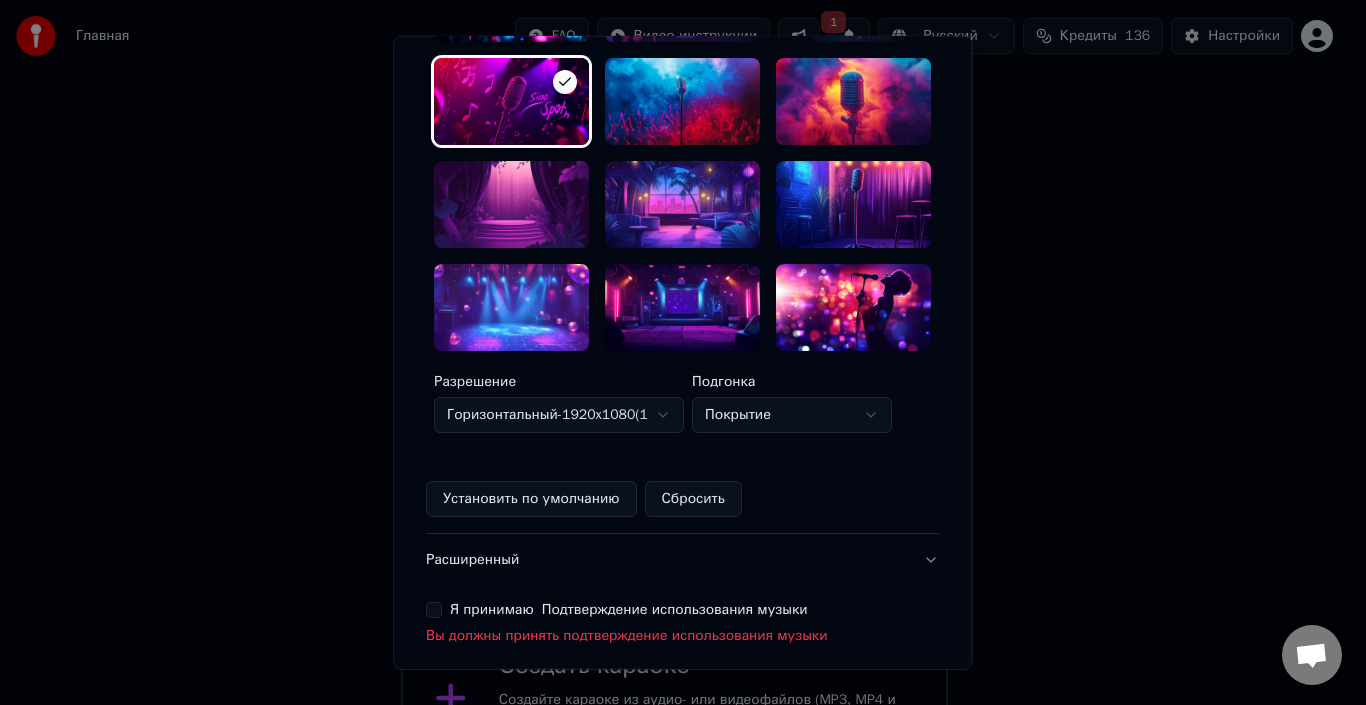 scroll, scrollTop: 623, scrollLeft: 0, axis: vertical 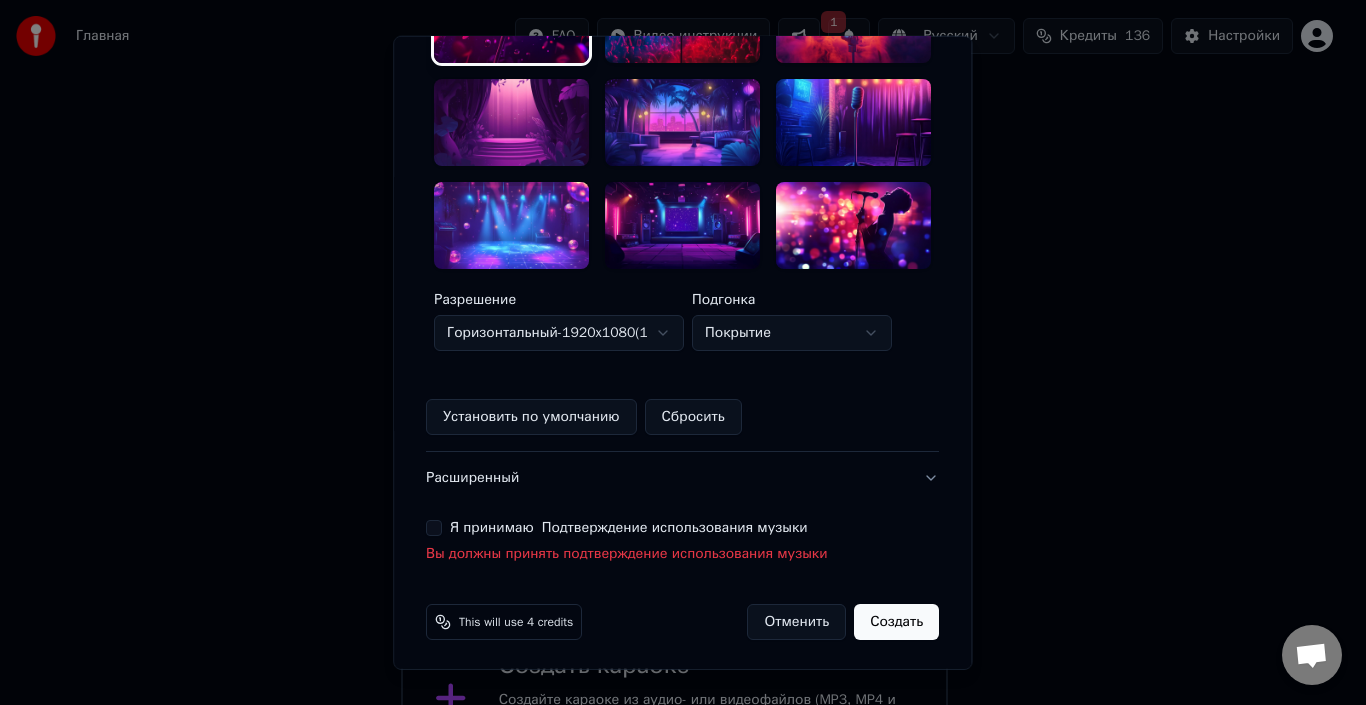 click on "Я принимаю   Подтверждение использования музыки" at bounding box center [434, 528] 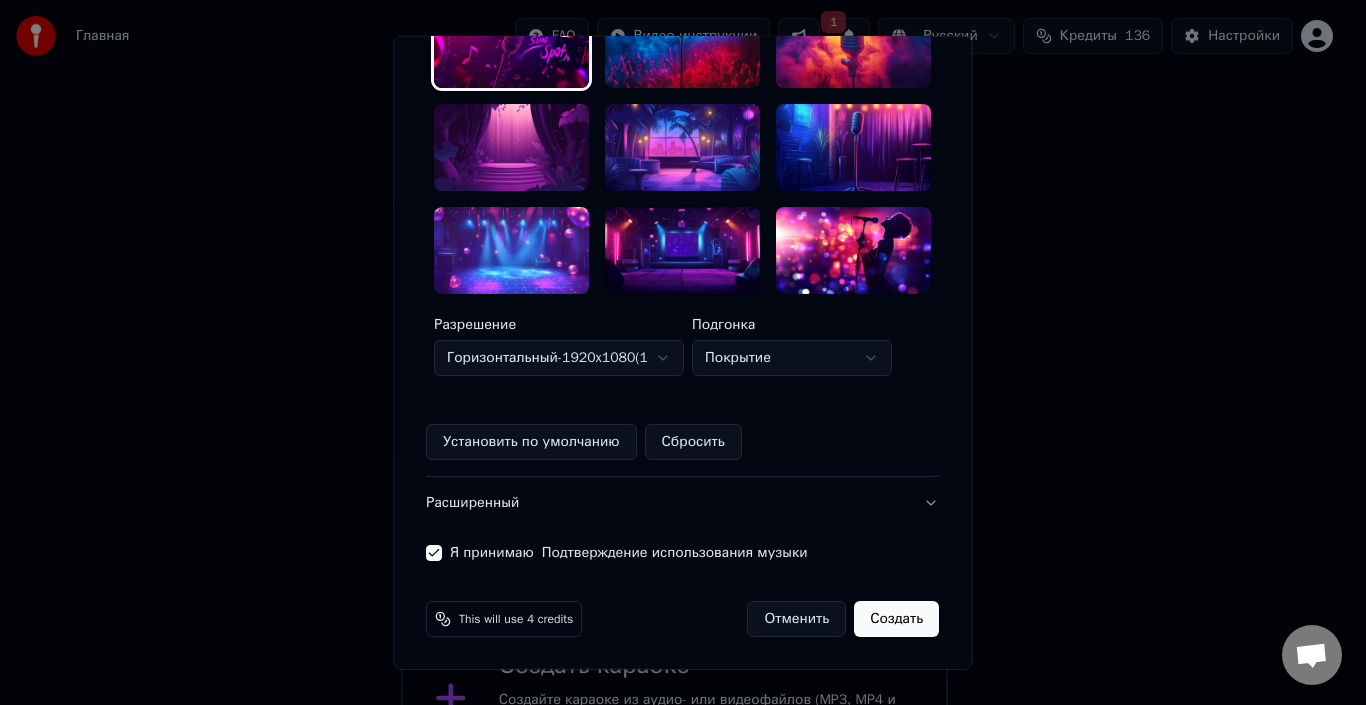 scroll, scrollTop: 595, scrollLeft: 0, axis: vertical 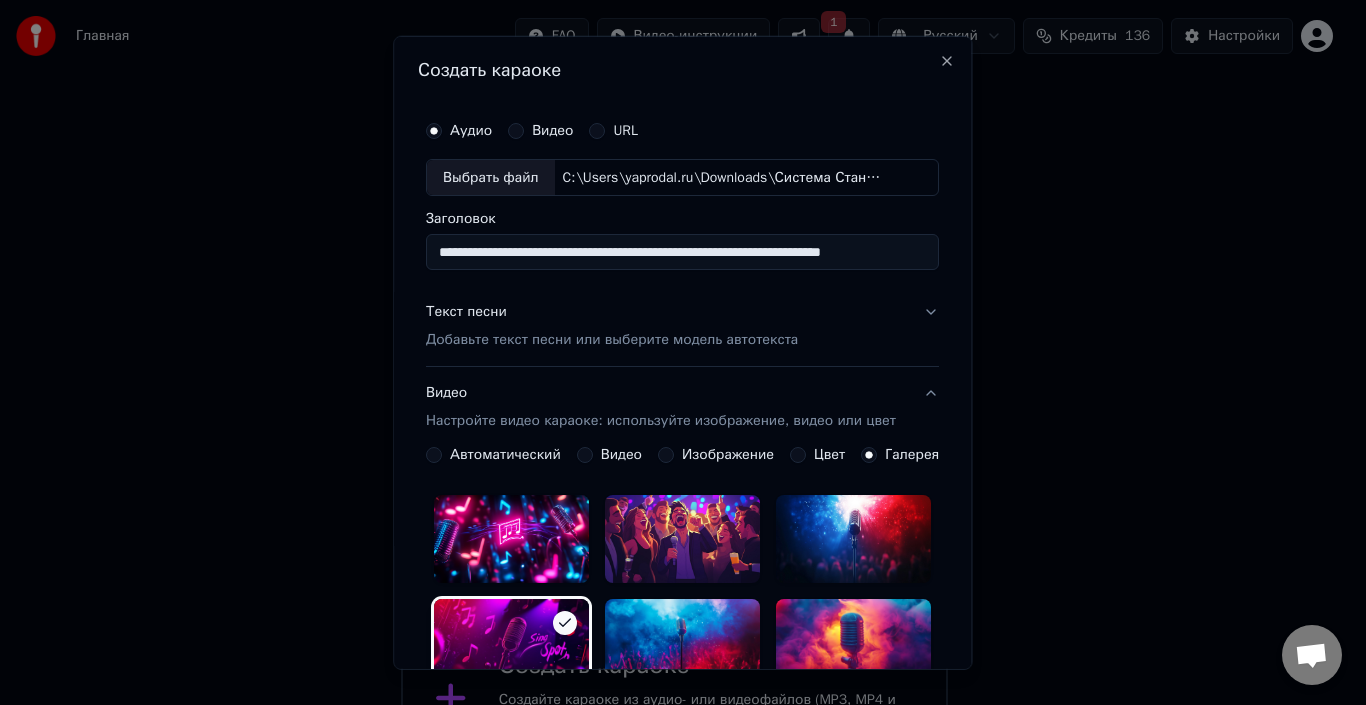 click on "Текст песни Добавьте текст песни или выберите модель автотекста" at bounding box center (682, 326) 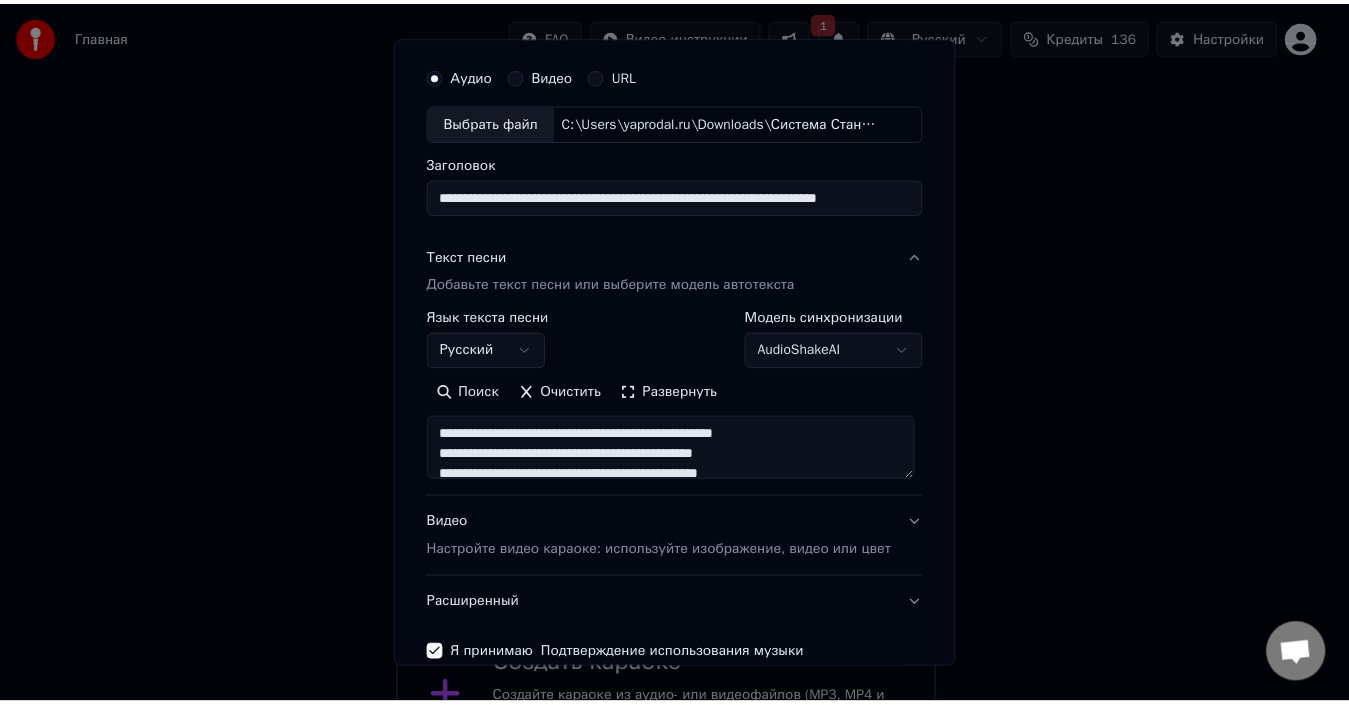 scroll, scrollTop: 157, scrollLeft: 0, axis: vertical 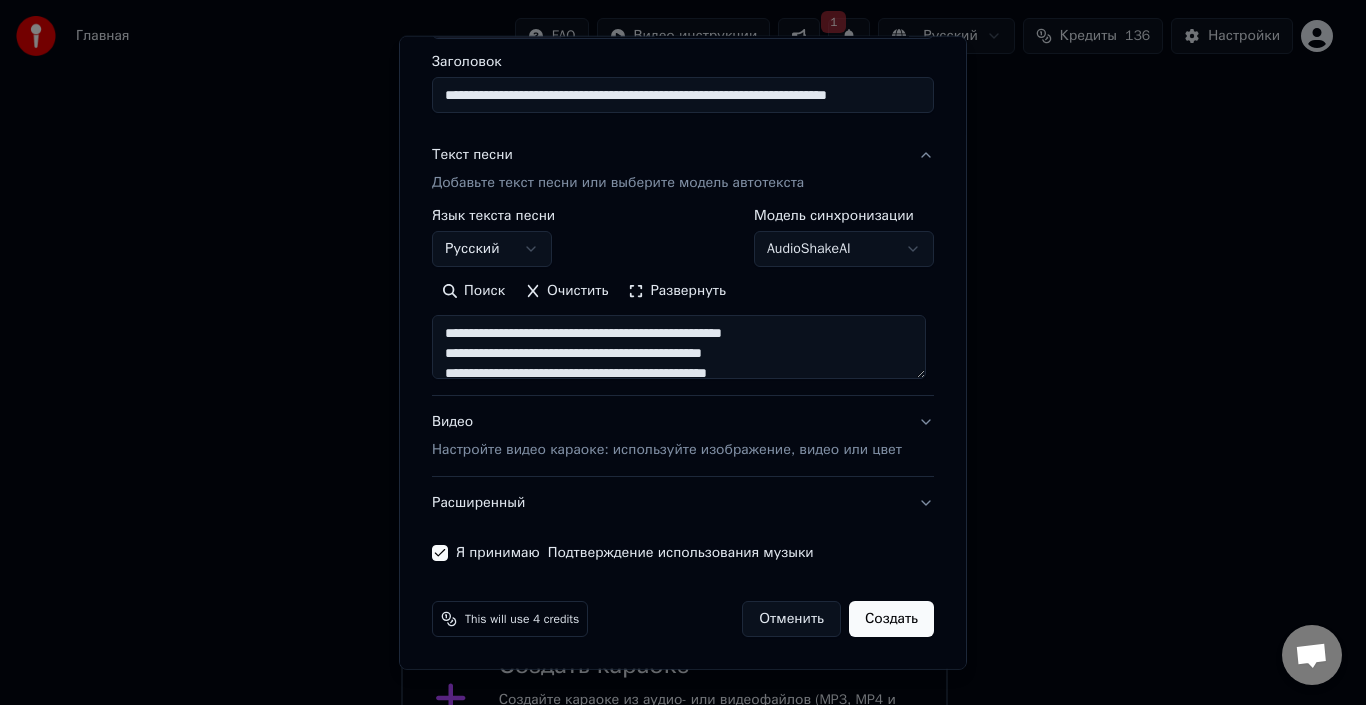click on "Создать" at bounding box center [891, 619] 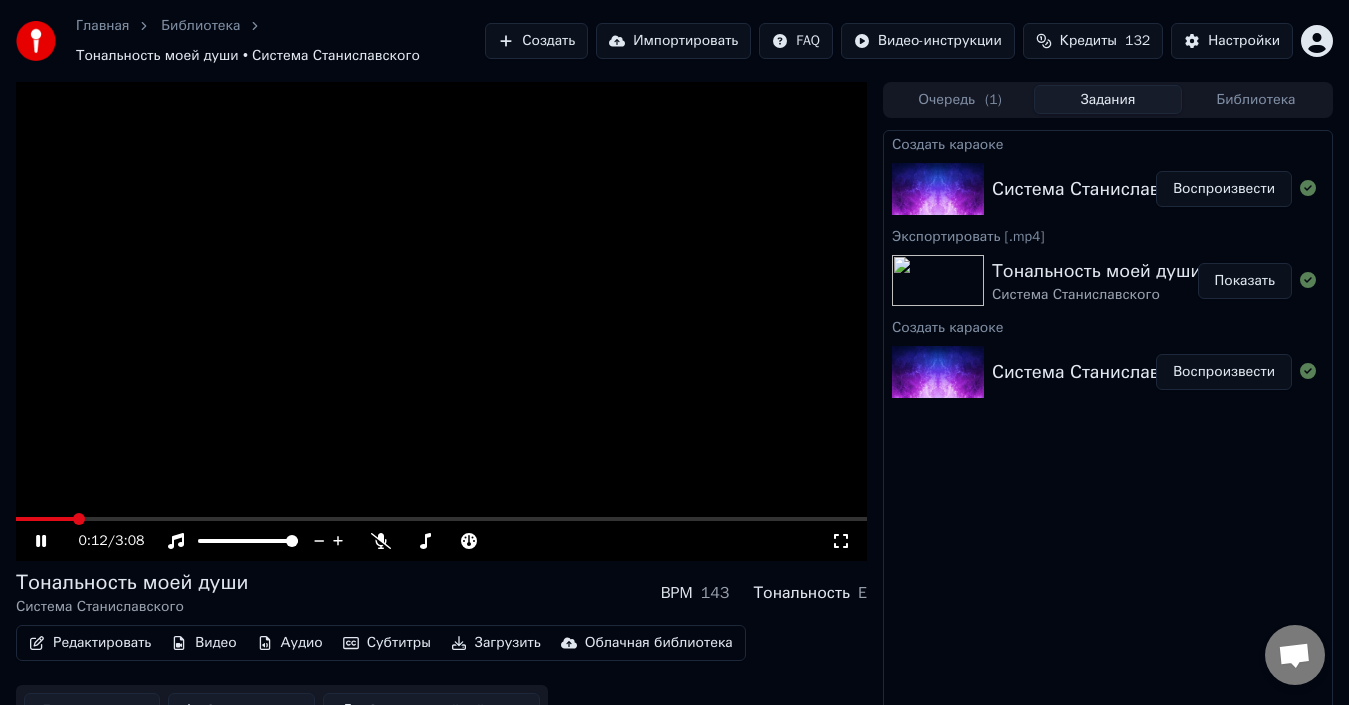 click on "Очередь ( 1 )" at bounding box center [960, 99] 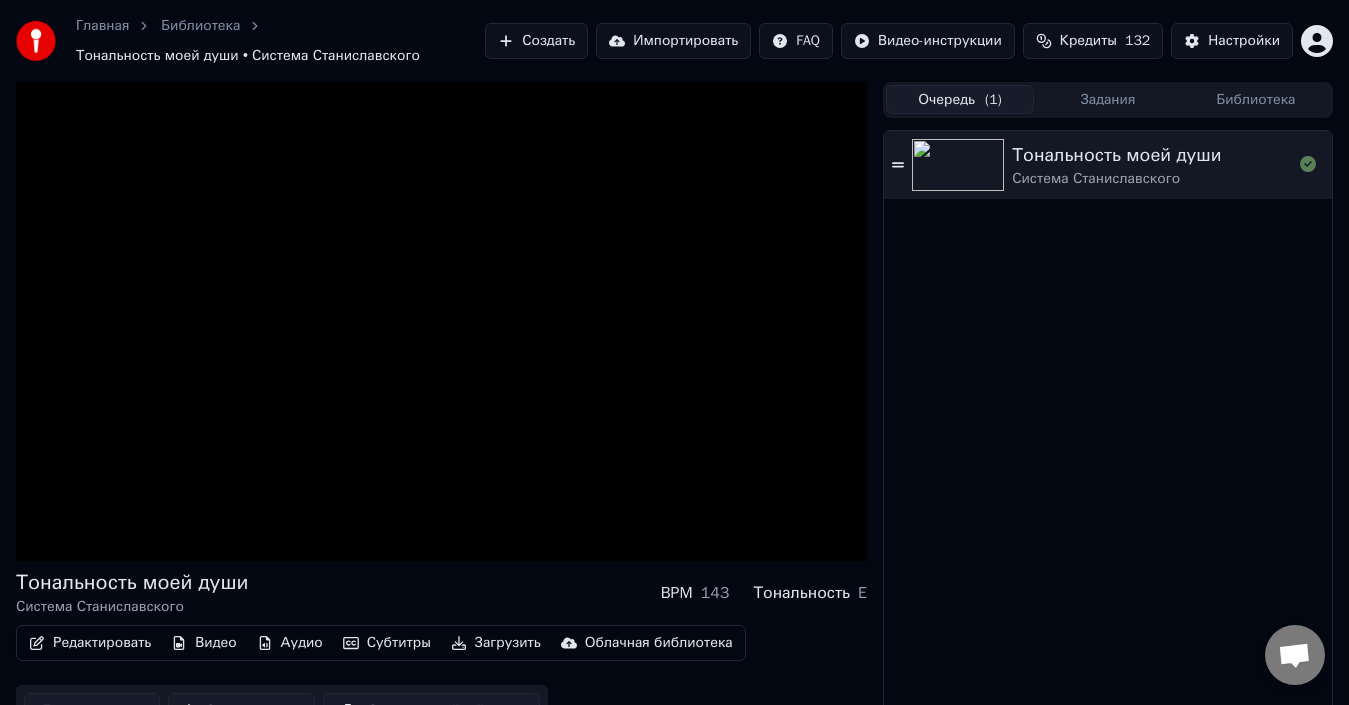 click on "Тональность моей души" at bounding box center (1116, 155) 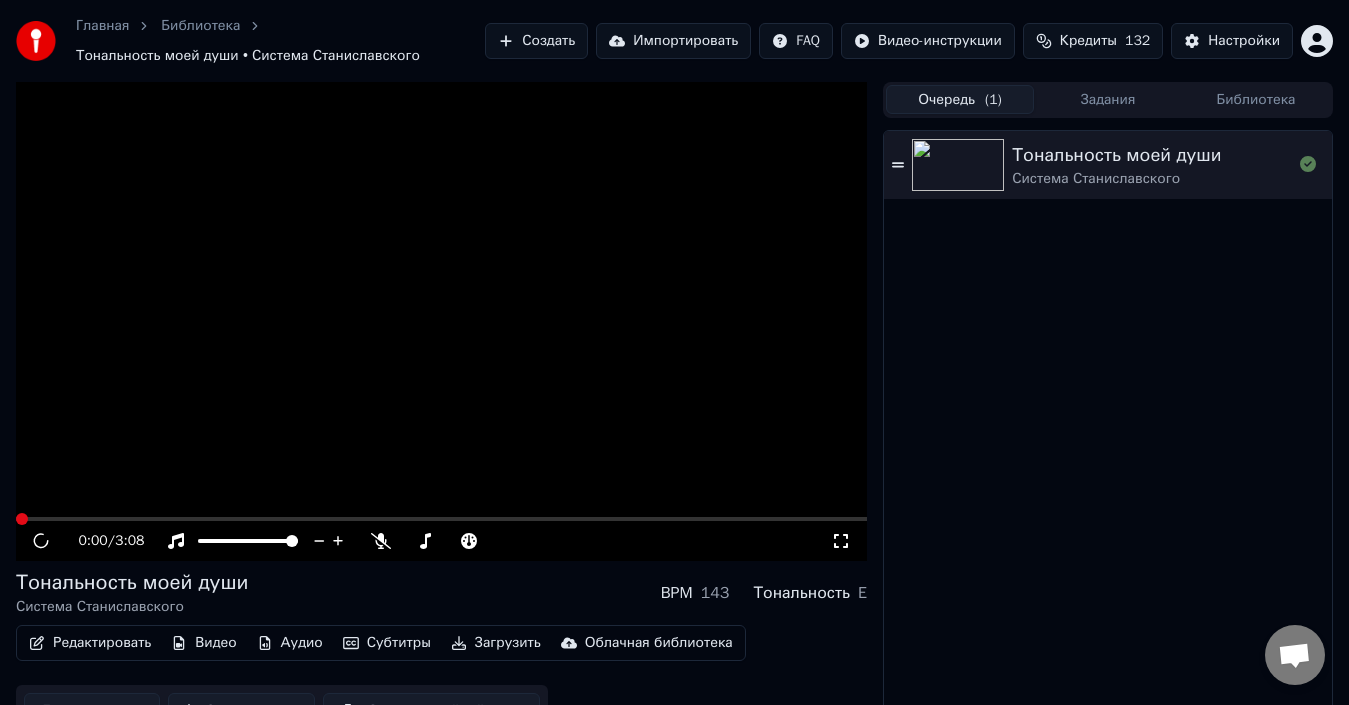 click on "Тональность моей души" at bounding box center [1116, 155] 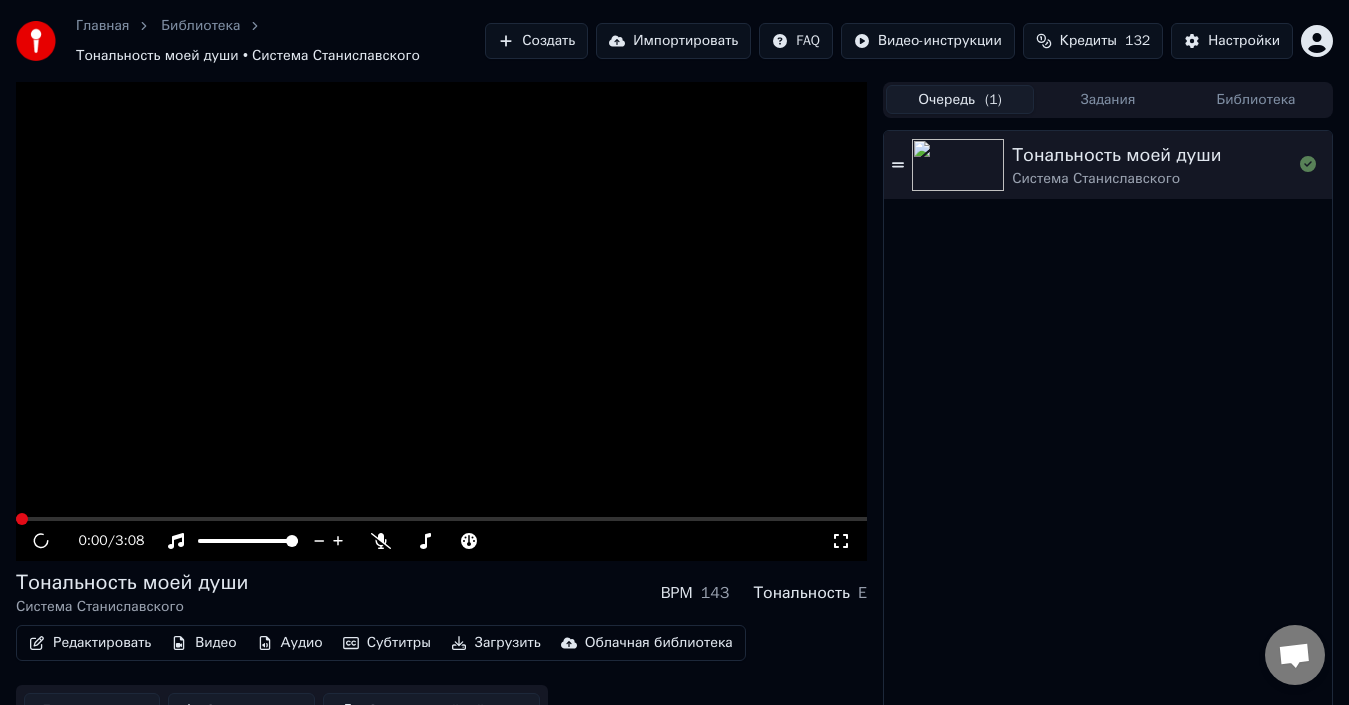 click at bounding box center [441, 321] 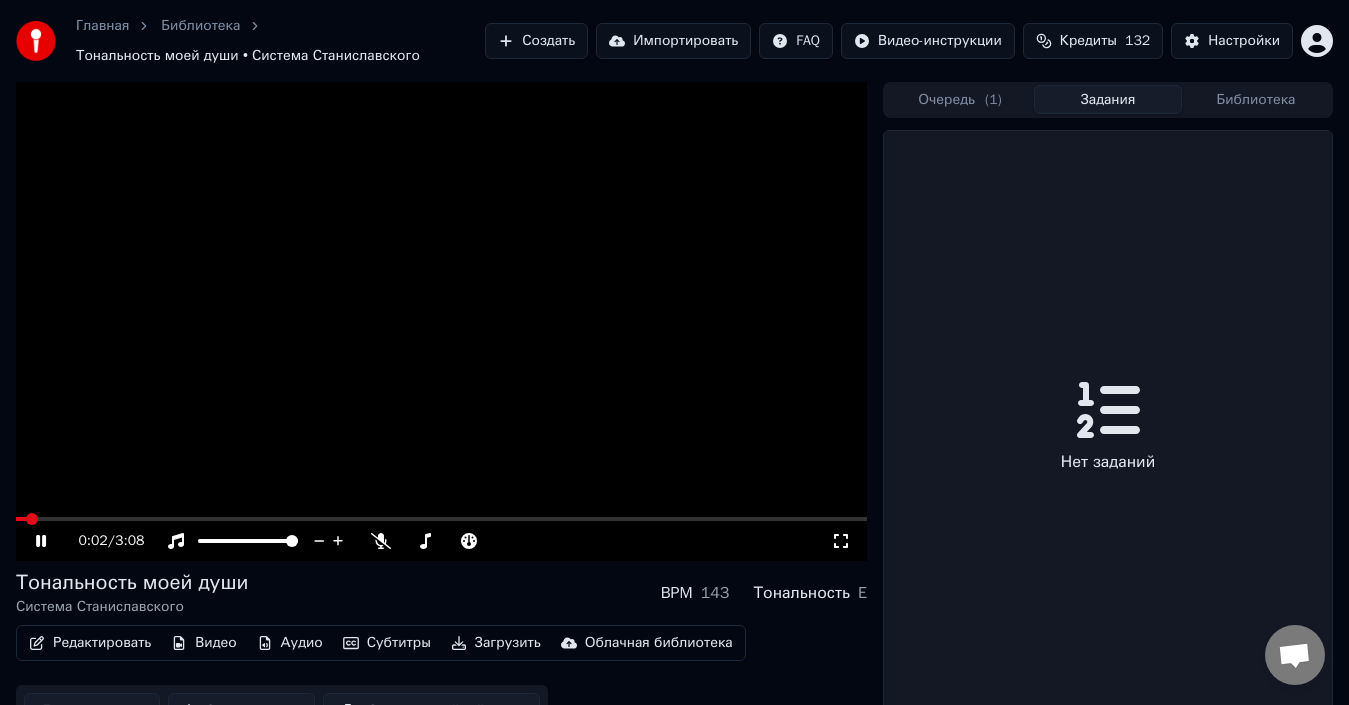 click on "Задания" at bounding box center [1108, 99] 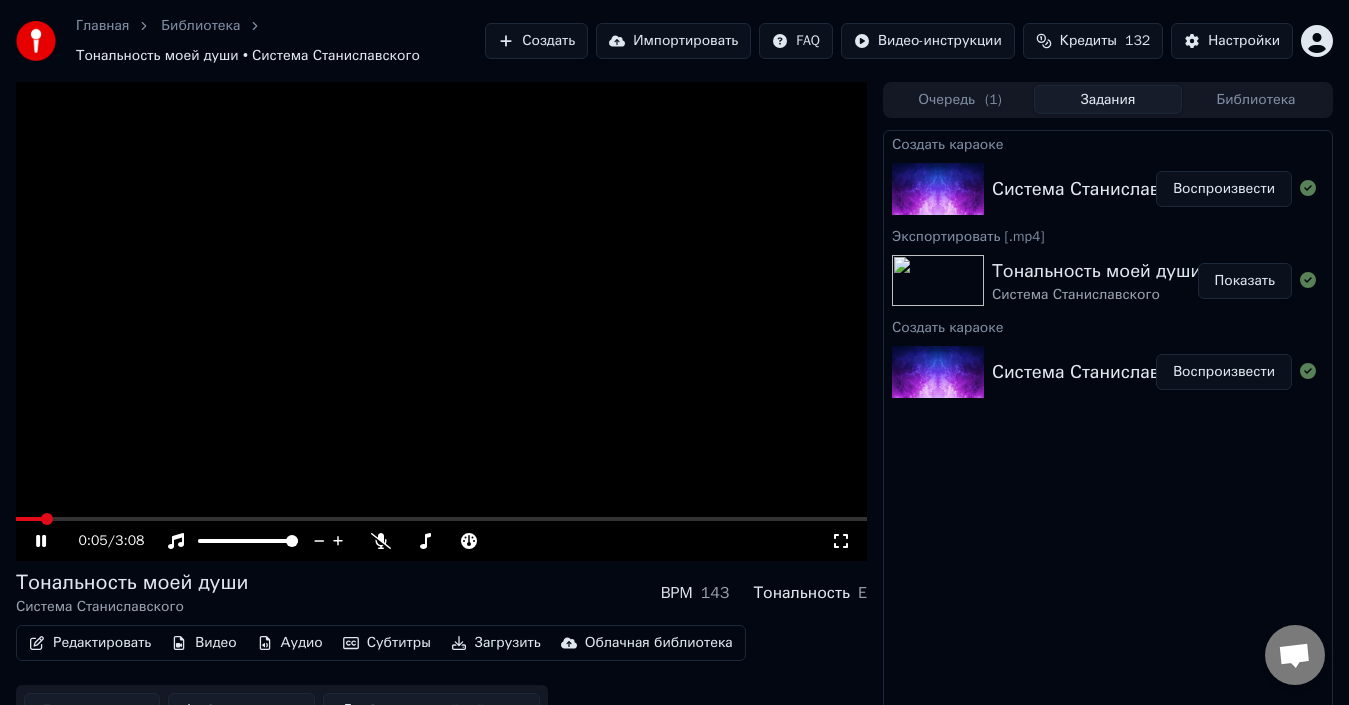 click 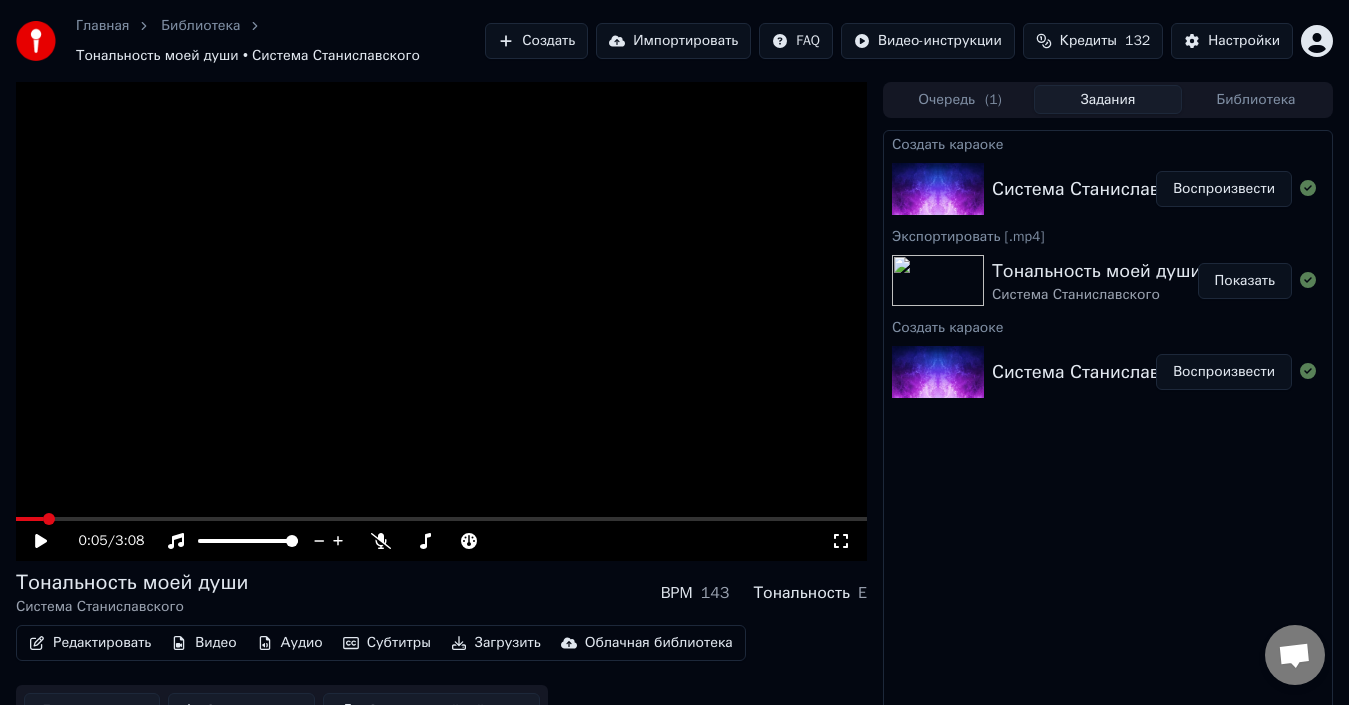 click 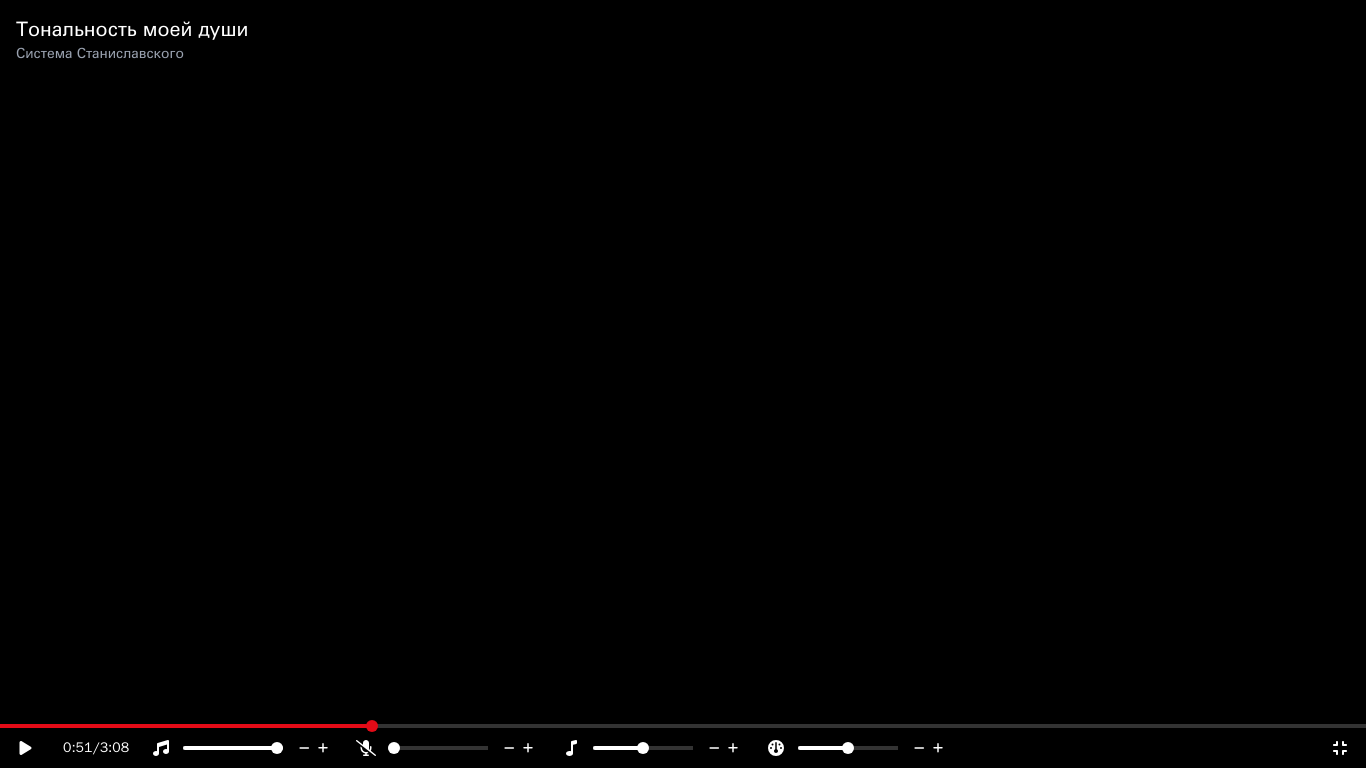 click at bounding box center [683, 726] 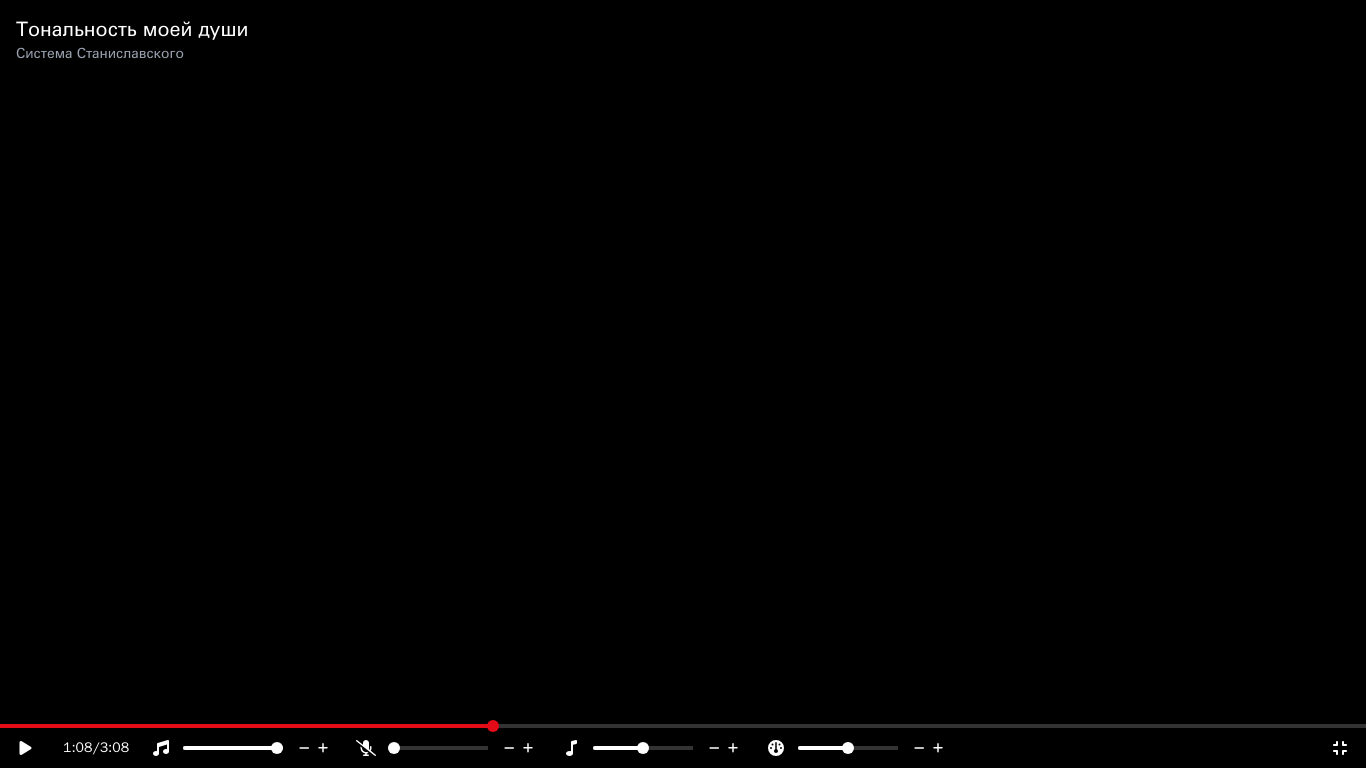 click at bounding box center (683, 384) 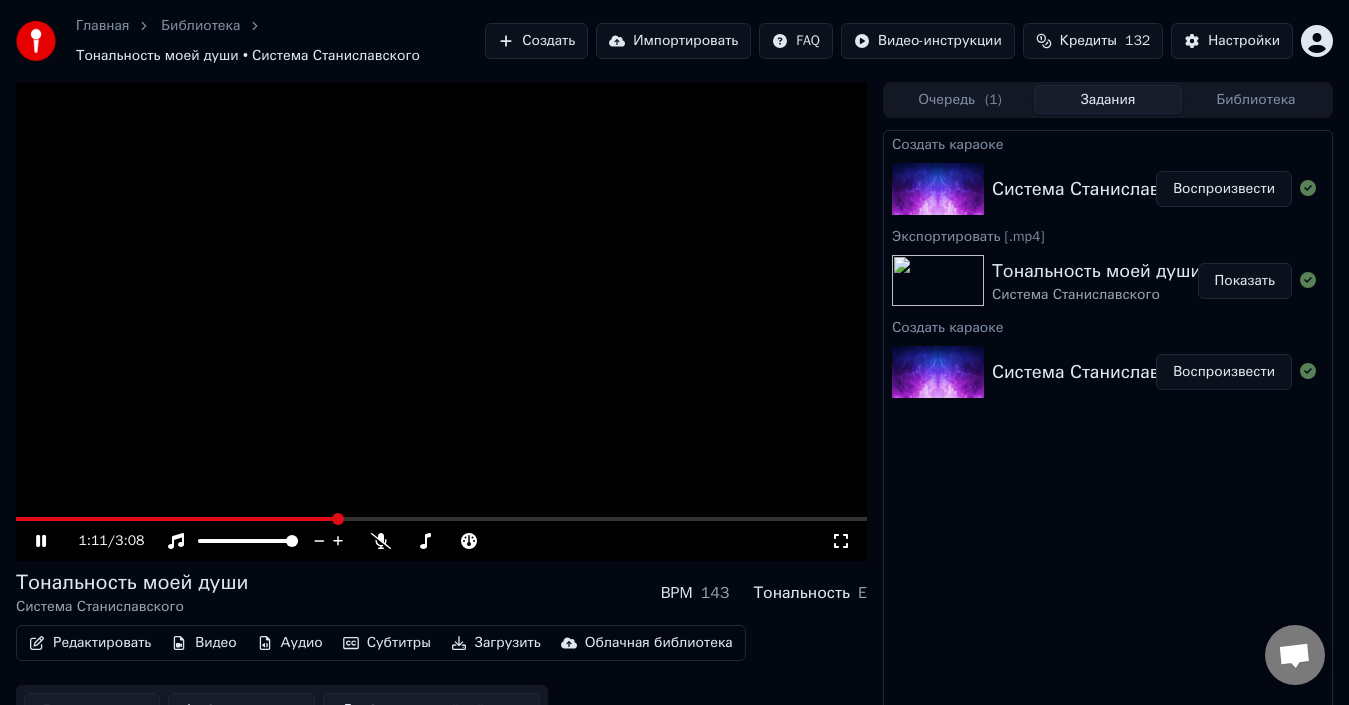 click at bounding box center [441, 321] 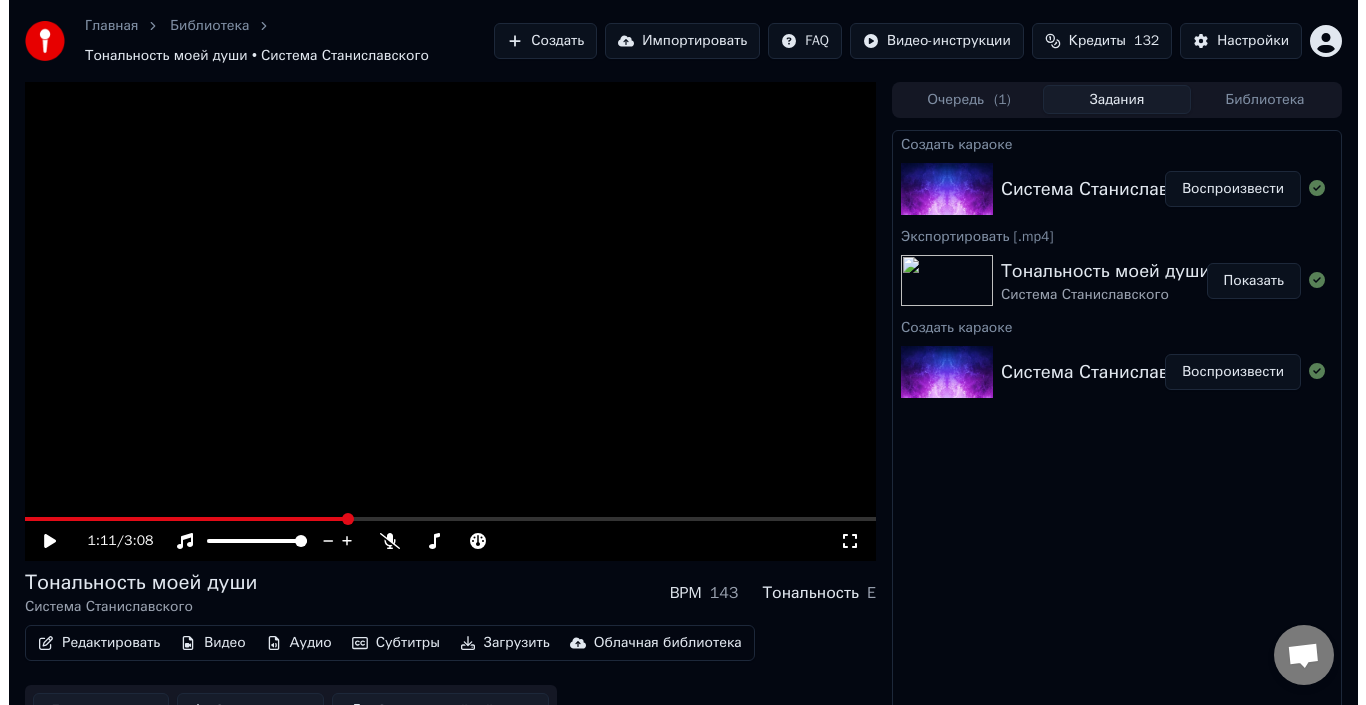 scroll, scrollTop: 32, scrollLeft: 0, axis: vertical 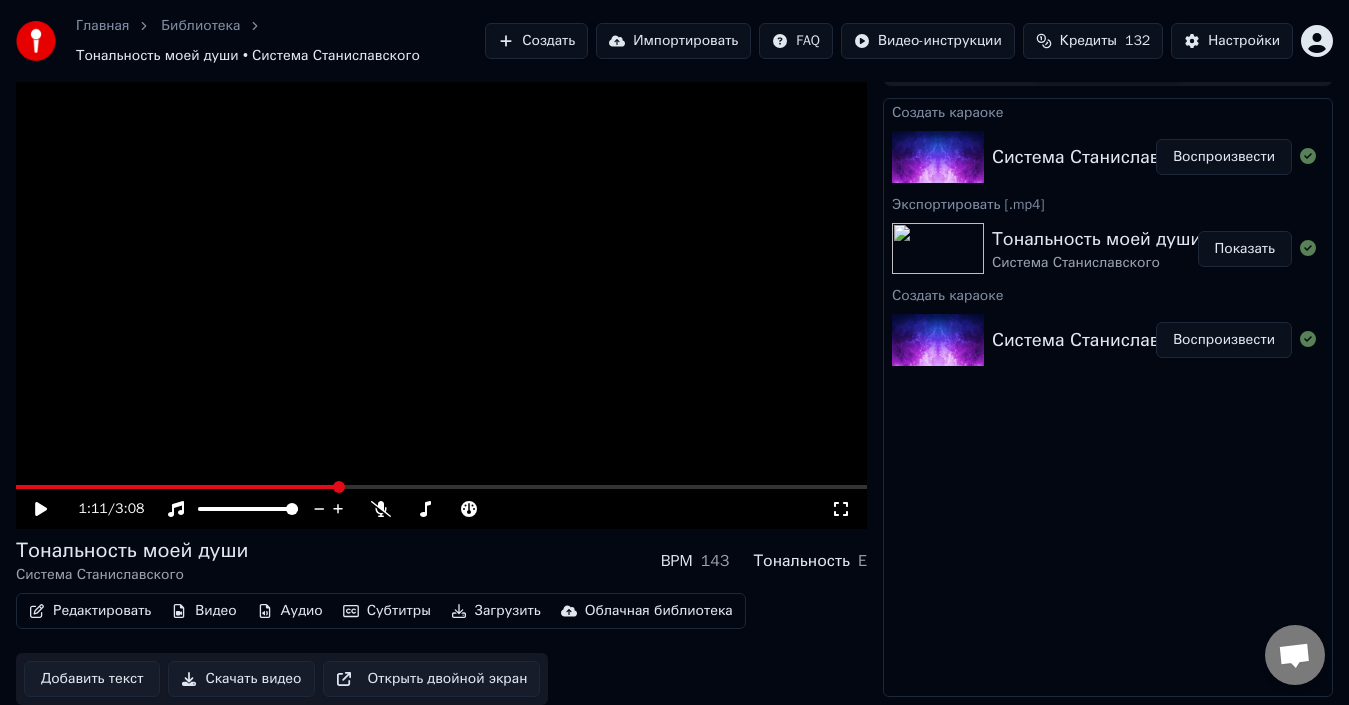 click on "Добавить текст" at bounding box center [92, 679] 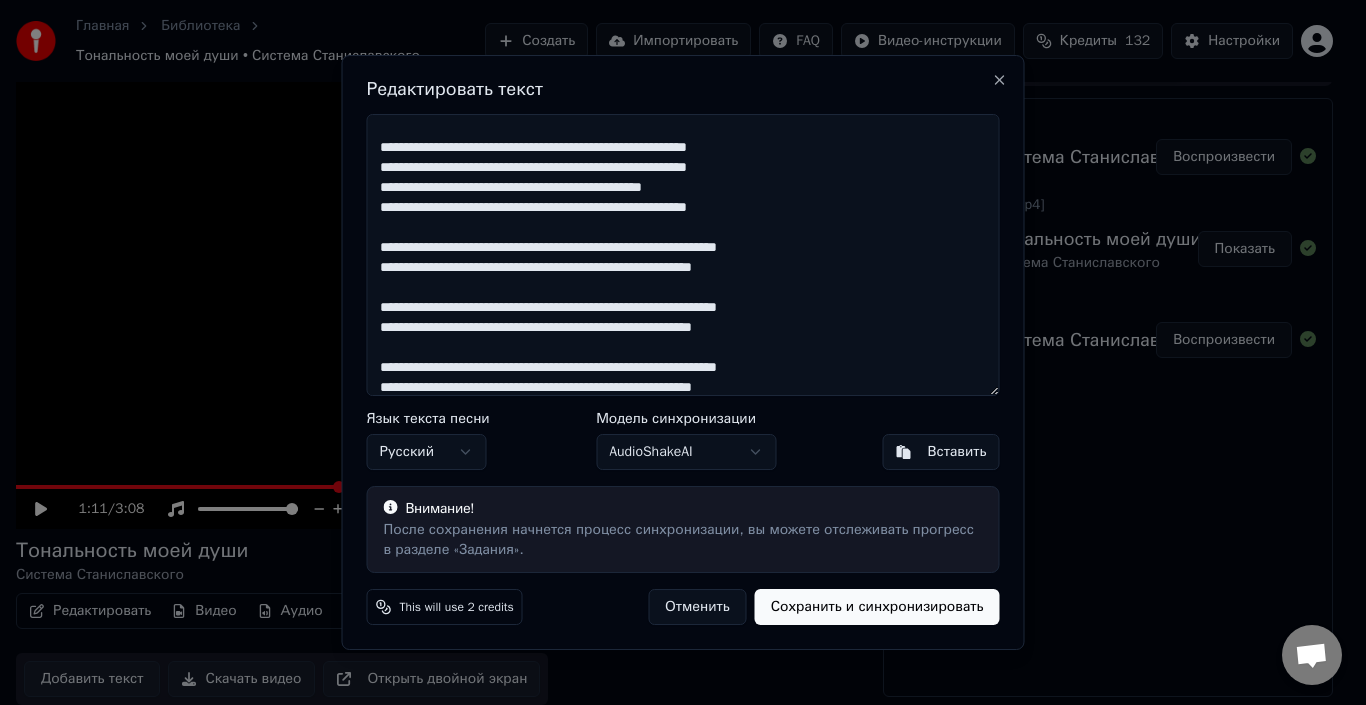 scroll, scrollTop: 155, scrollLeft: 0, axis: vertical 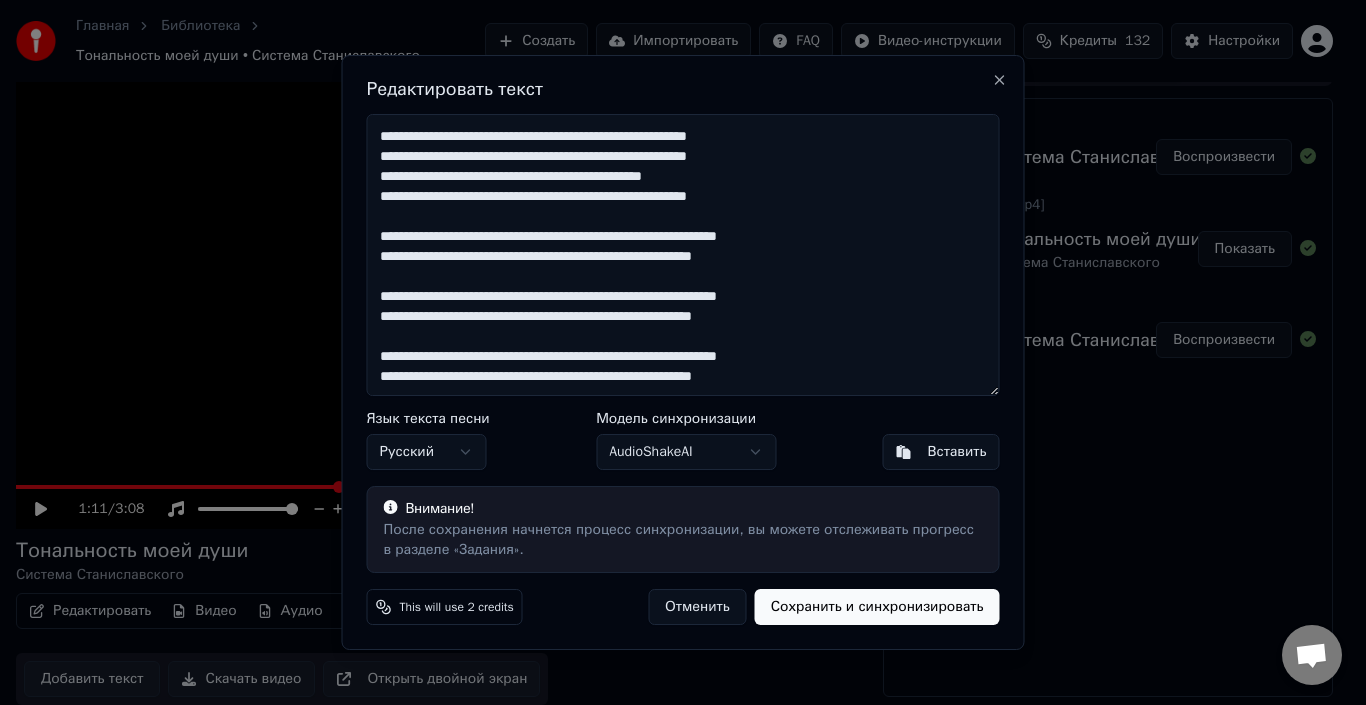 click on "**********" at bounding box center (683, 255) 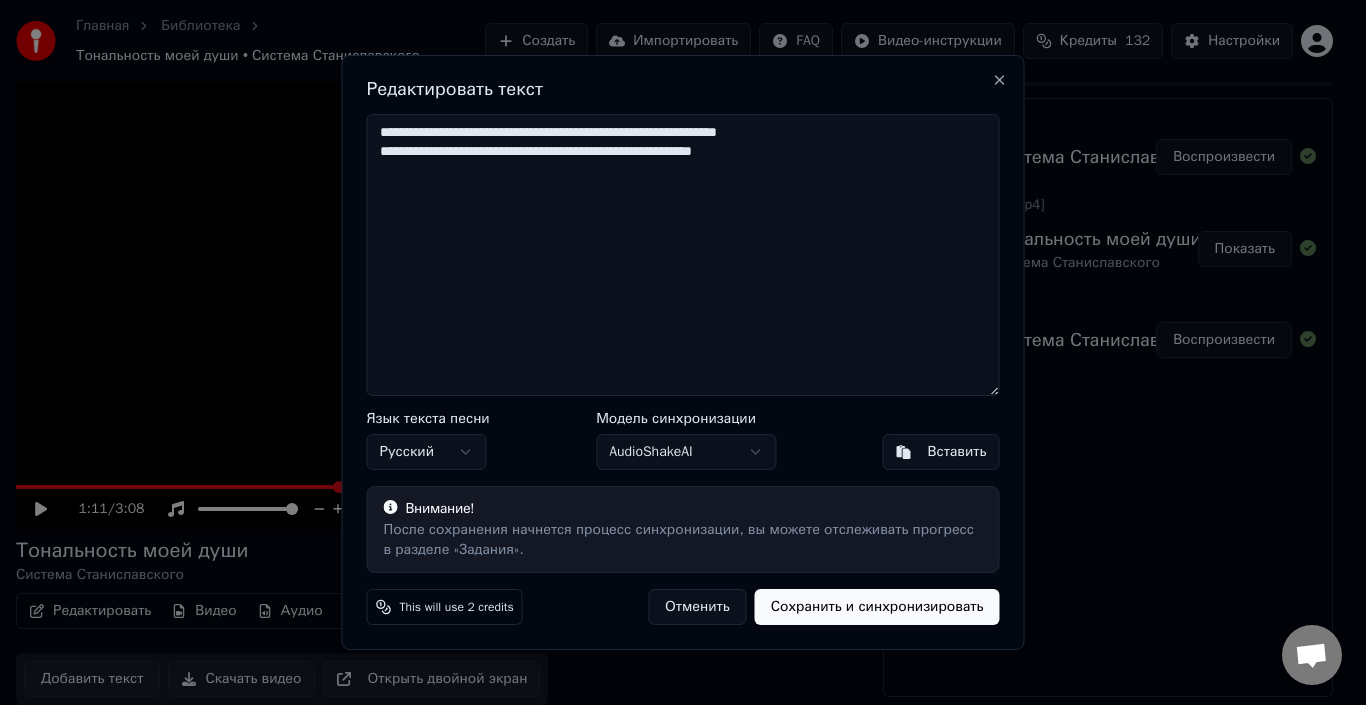 scroll, scrollTop: 0, scrollLeft: 0, axis: both 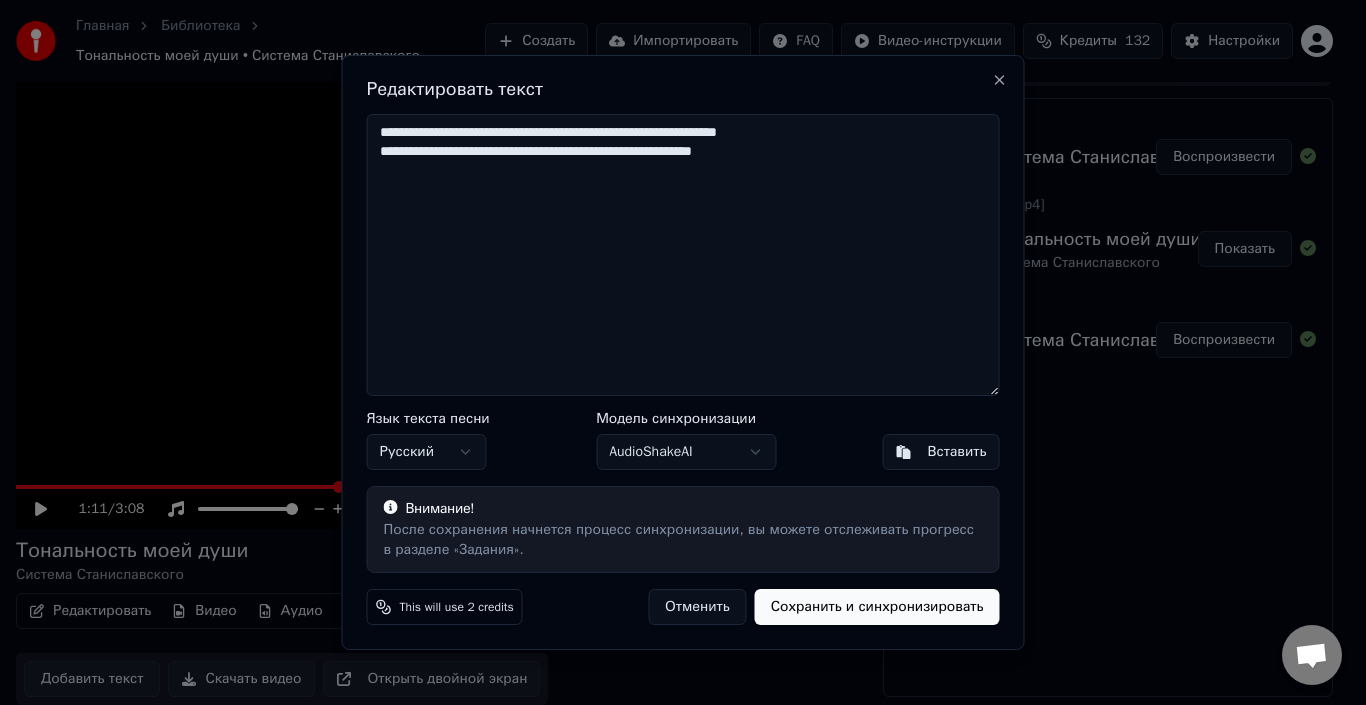 click on "**********" at bounding box center (683, 255) 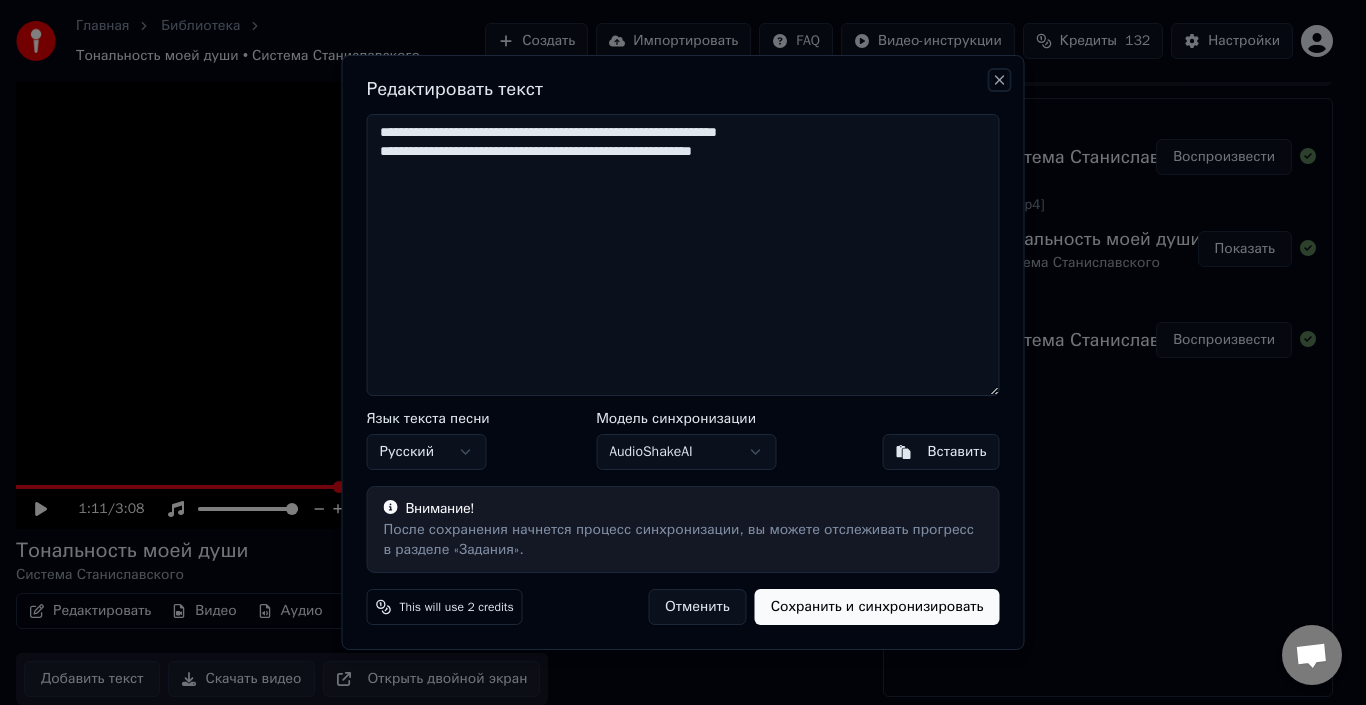 drag, startPoint x: 998, startPoint y: 78, endPoint x: 655, endPoint y: 296, distance: 406.41483 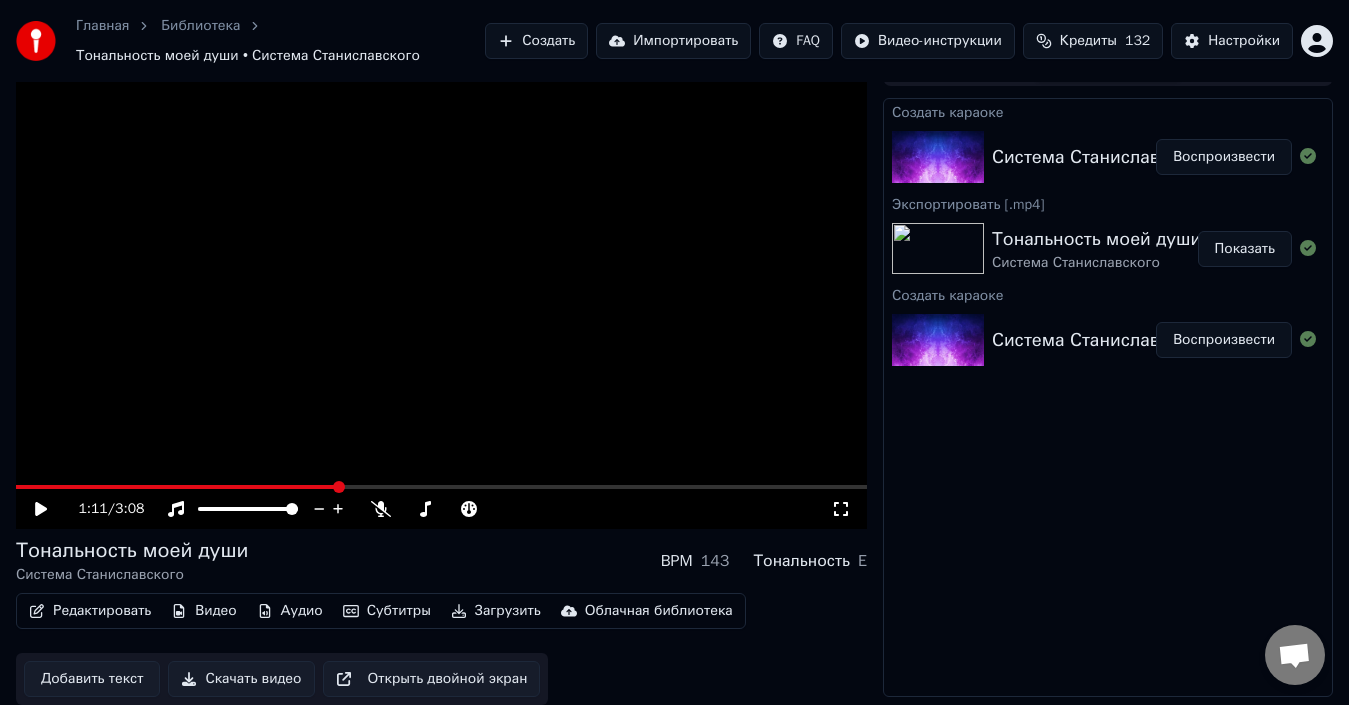 click on "Добавить текст" at bounding box center [92, 679] 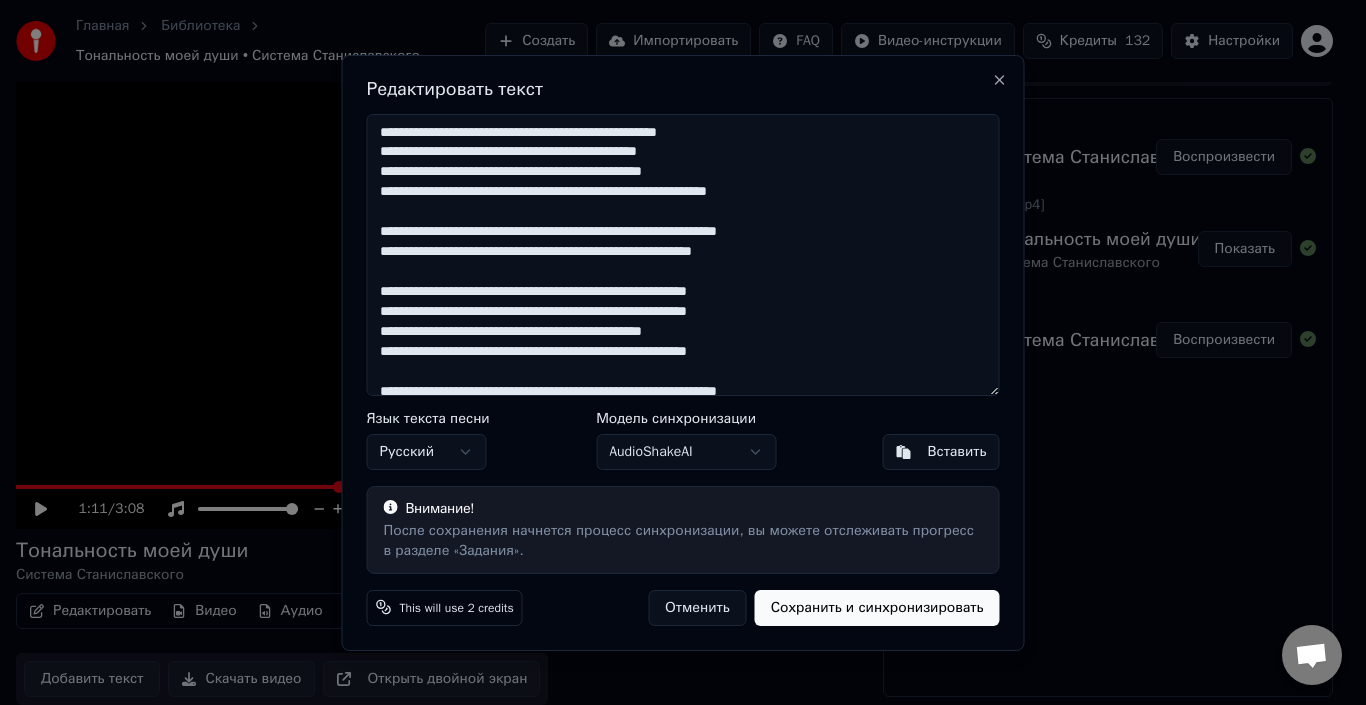 click on "Редактировать текст Язык текста песни Русский Модель синхронизации AudioShakeAI Вставить Внимание! После сохранения начнется процесс синхронизации, вы можете отслеживать прогресс в разделе «Задания». This will use 2 credits Отменить Сохранить и синхронизировать Close" at bounding box center [683, 353] 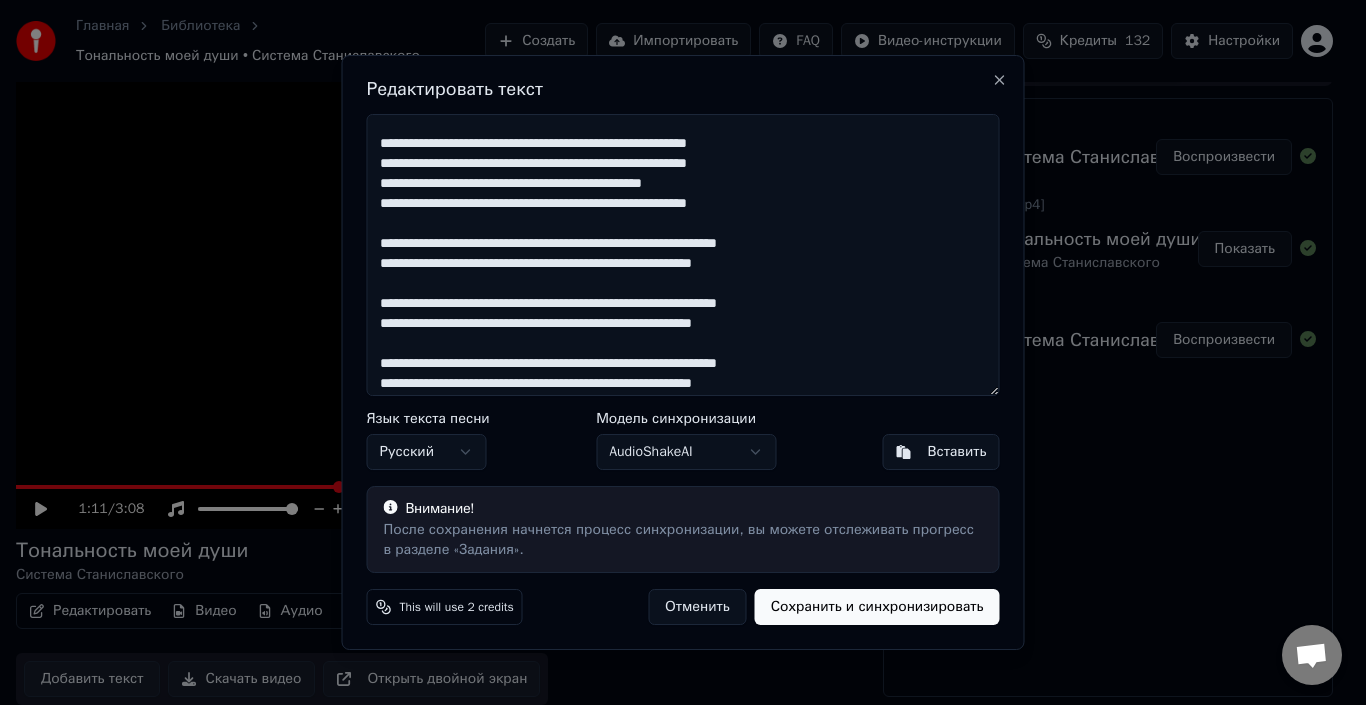 scroll, scrollTop: 155, scrollLeft: 0, axis: vertical 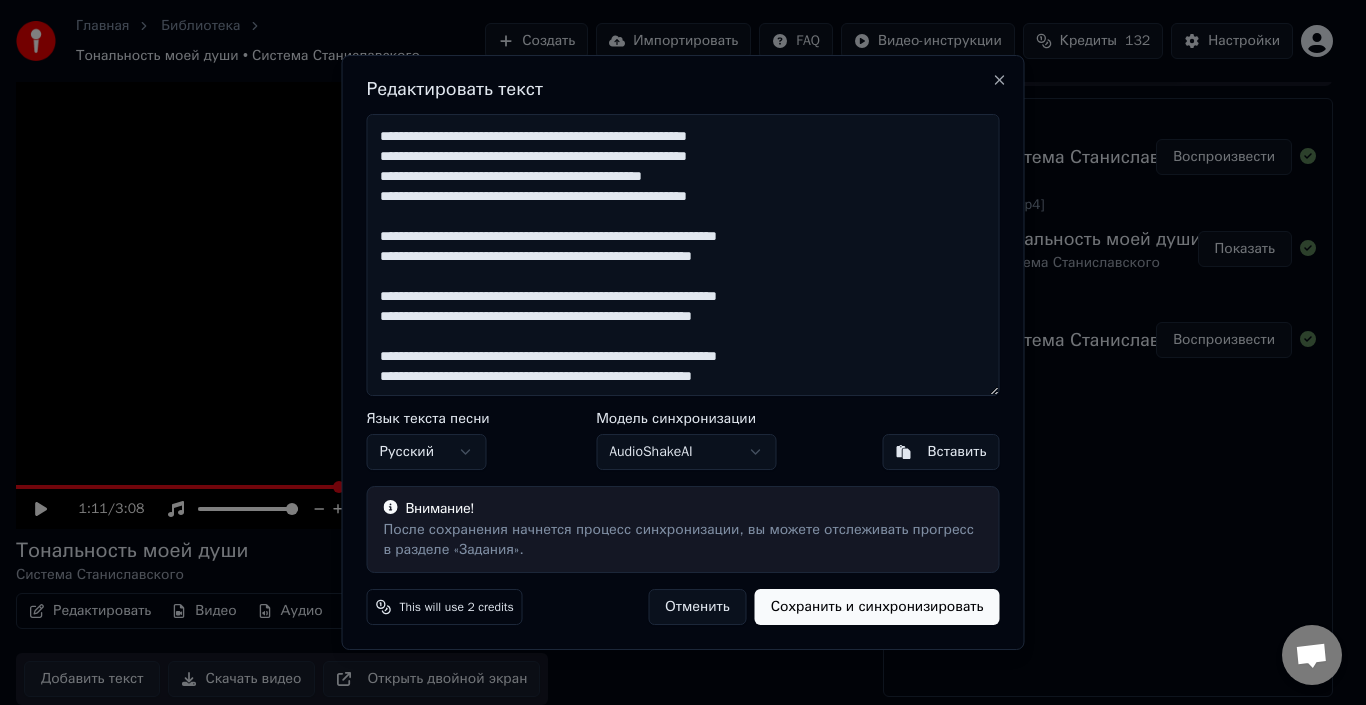click on "Сохранить и синхронизировать" at bounding box center [877, 607] 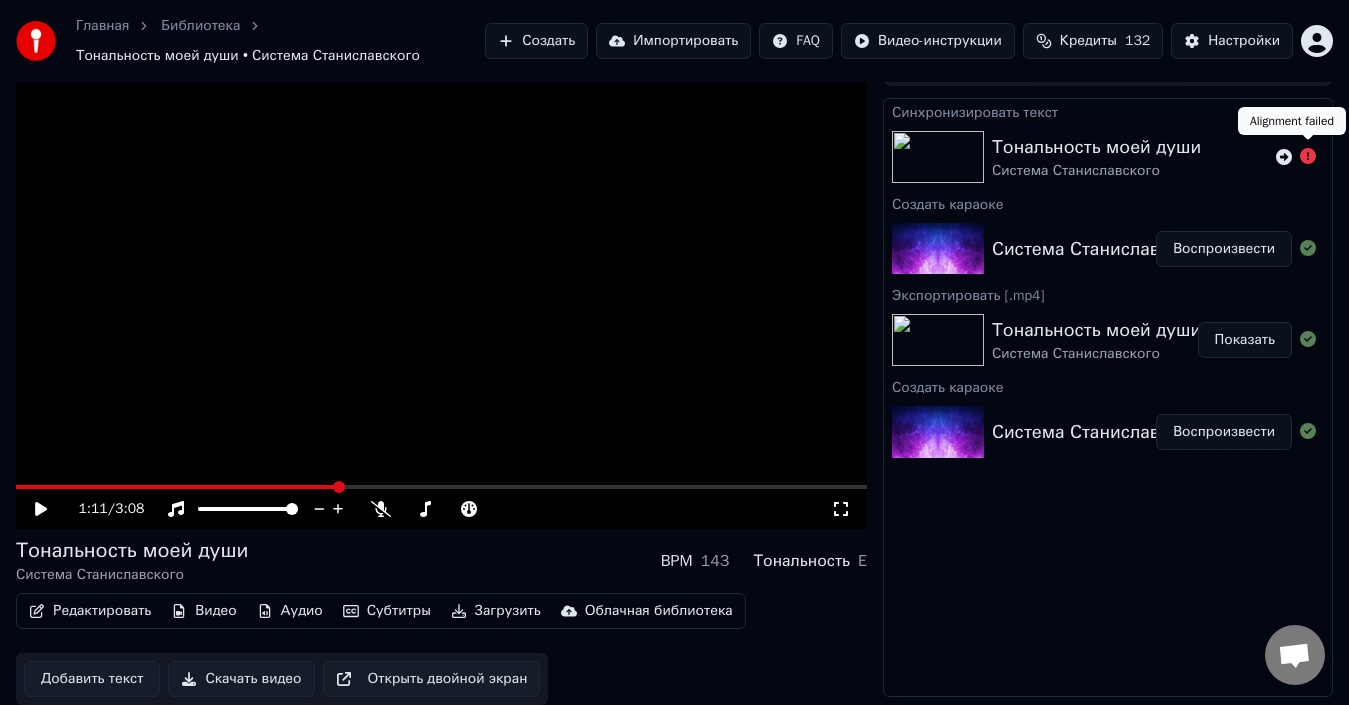 click 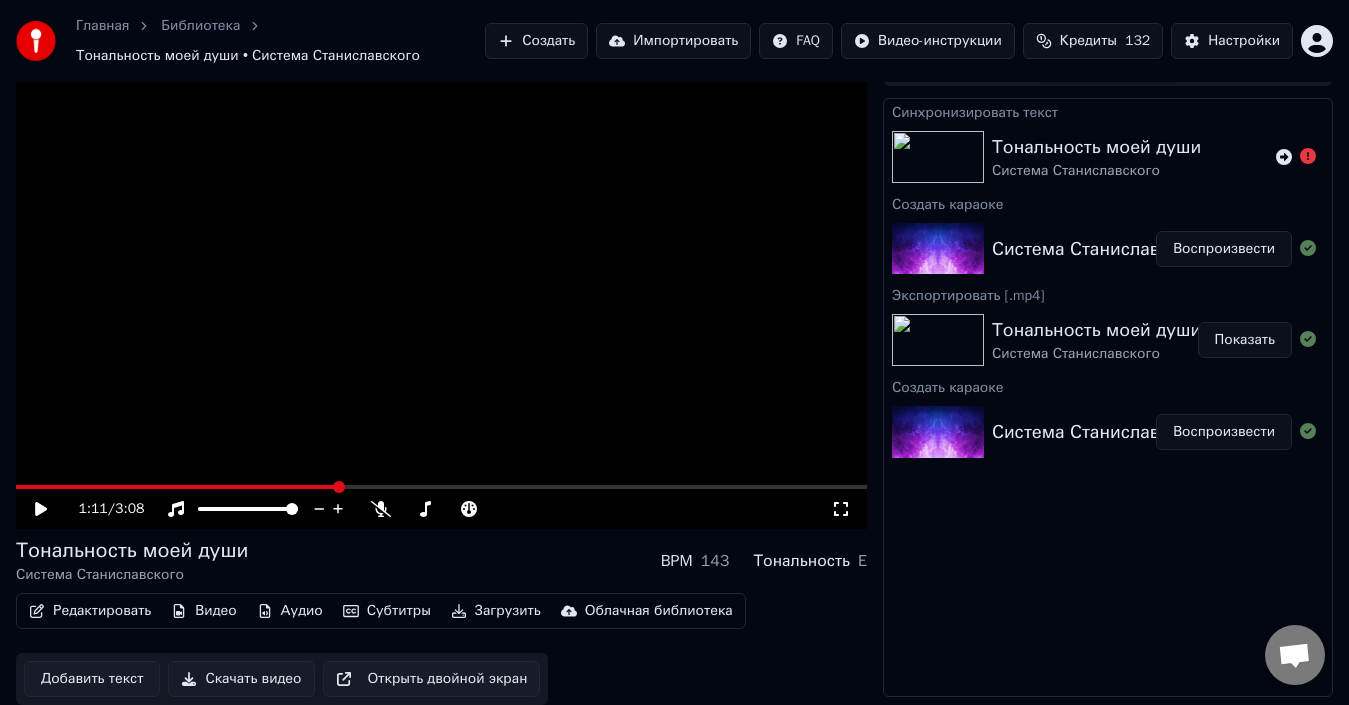 click on "Добавить текст" at bounding box center [92, 679] 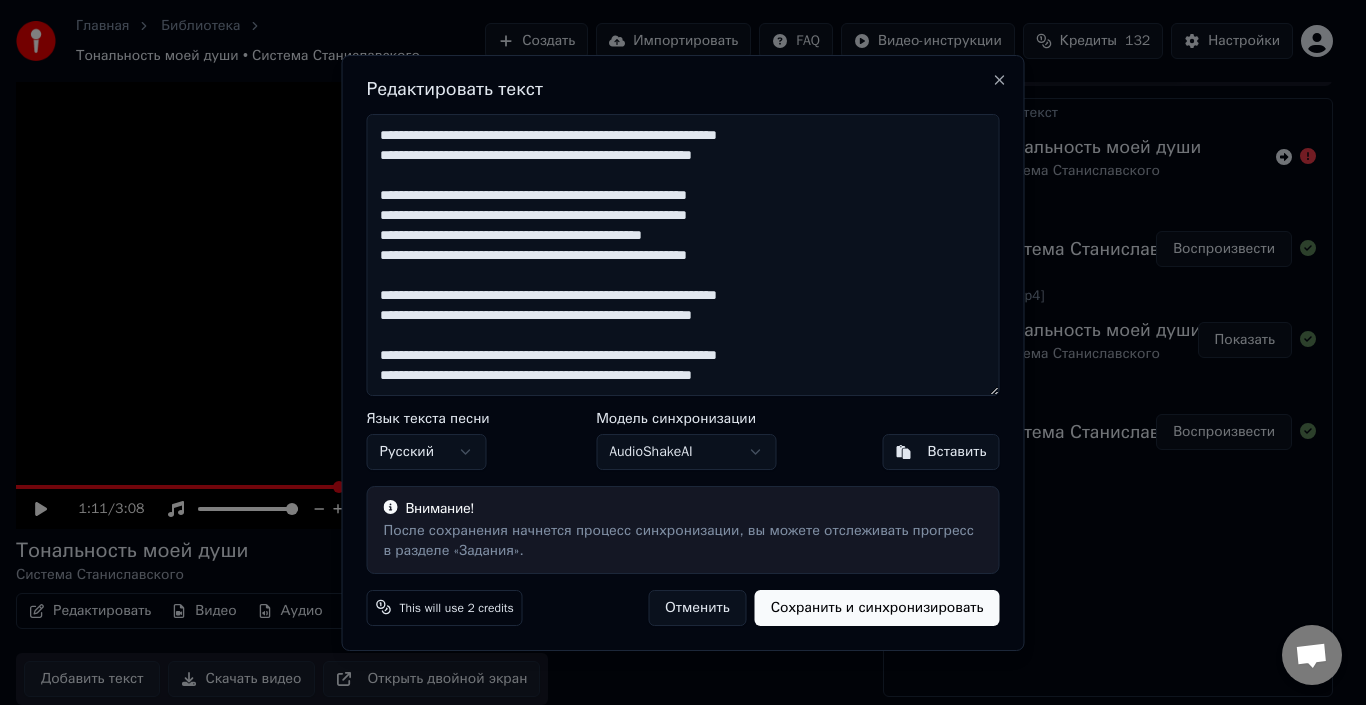 scroll, scrollTop: 156, scrollLeft: 0, axis: vertical 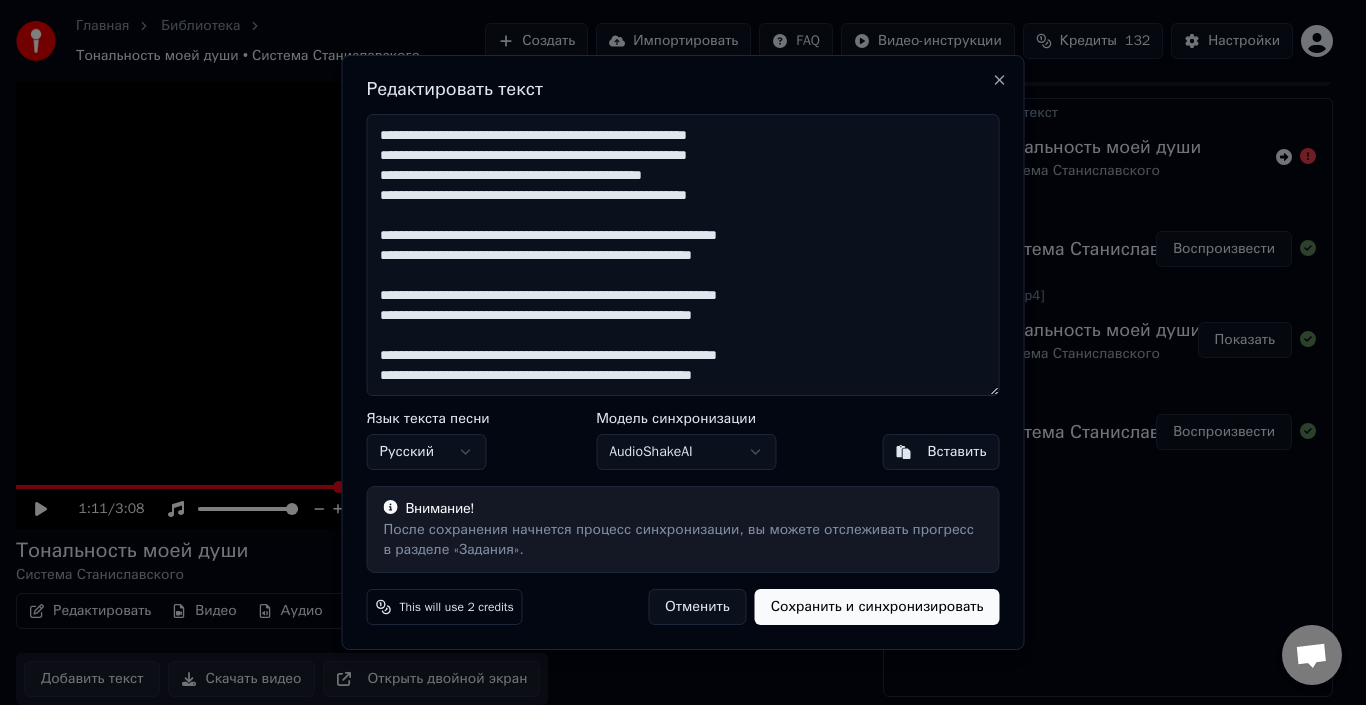 drag, startPoint x: 385, startPoint y: 135, endPoint x: 958, endPoint y: 456, distance: 656.78766 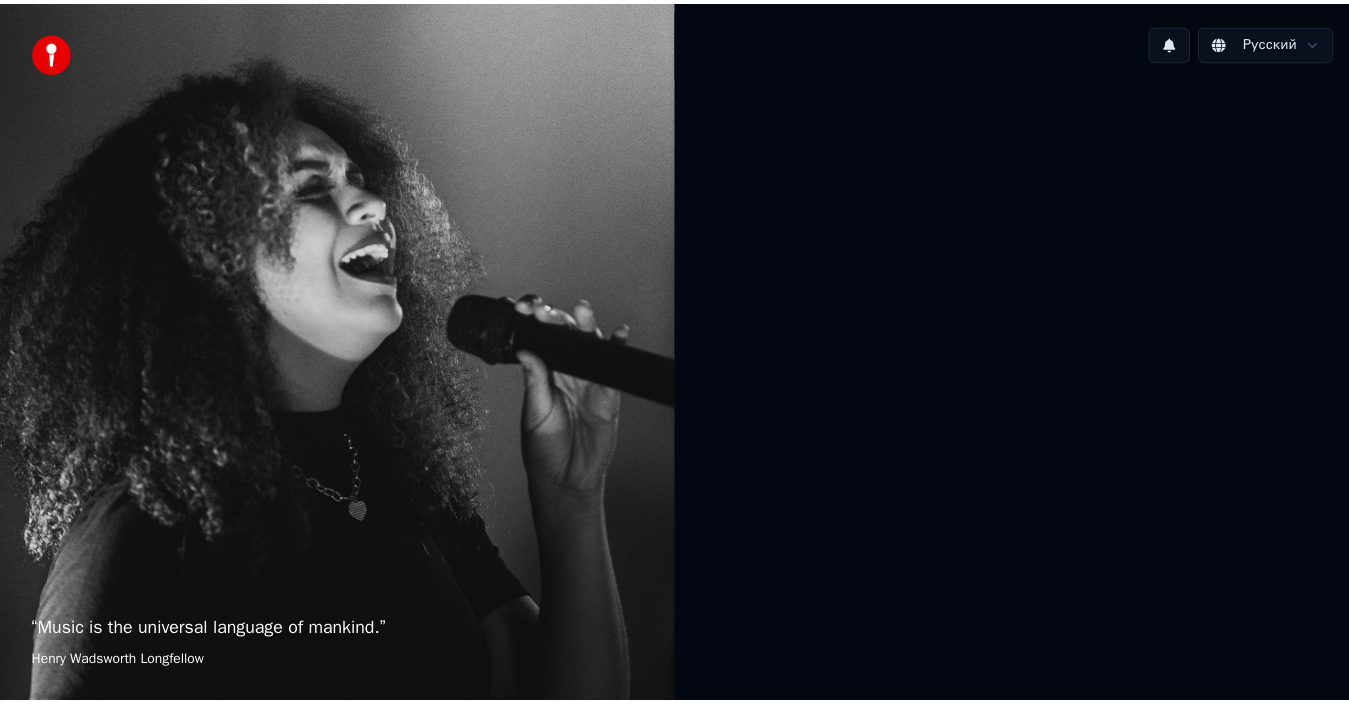 scroll, scrollTop: 0, scrollLeft: 0, axis: both 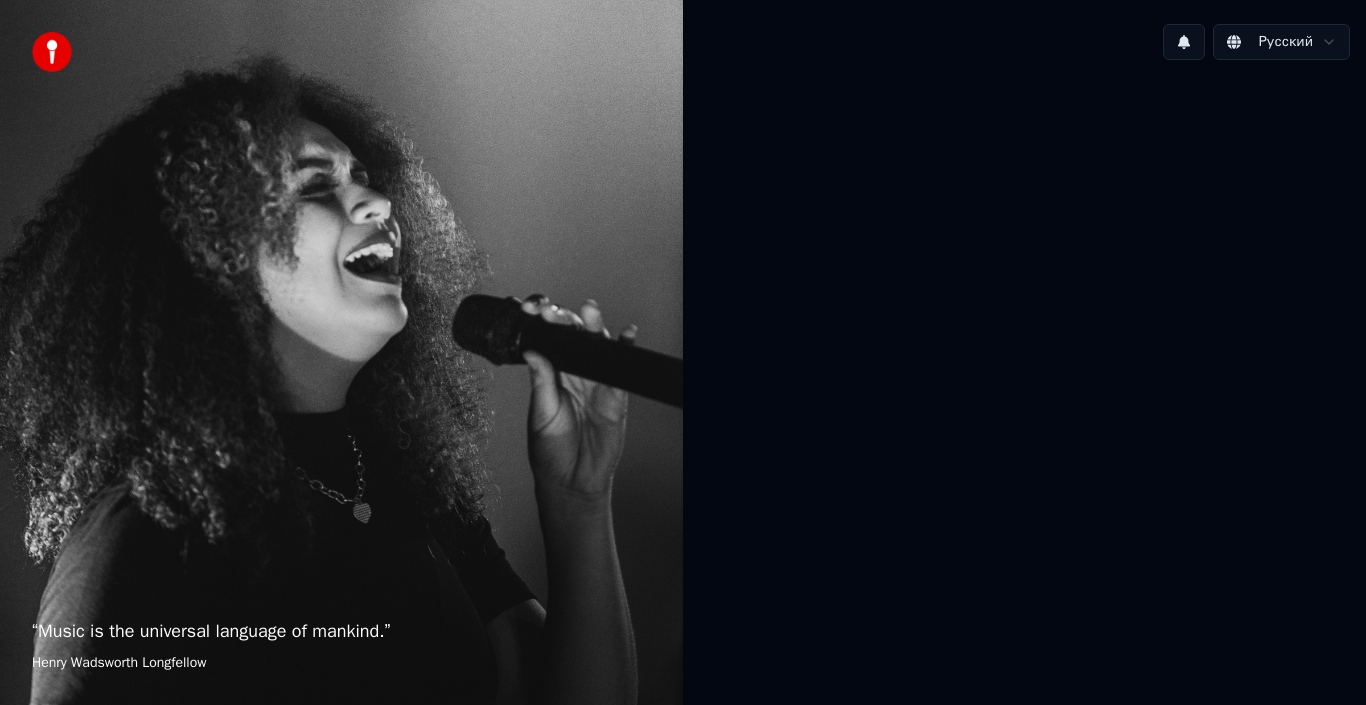 click on "“ Music is the universal language of mankind. ” Henry Wadsworth Longfellow" at bounding box center (341, 352) 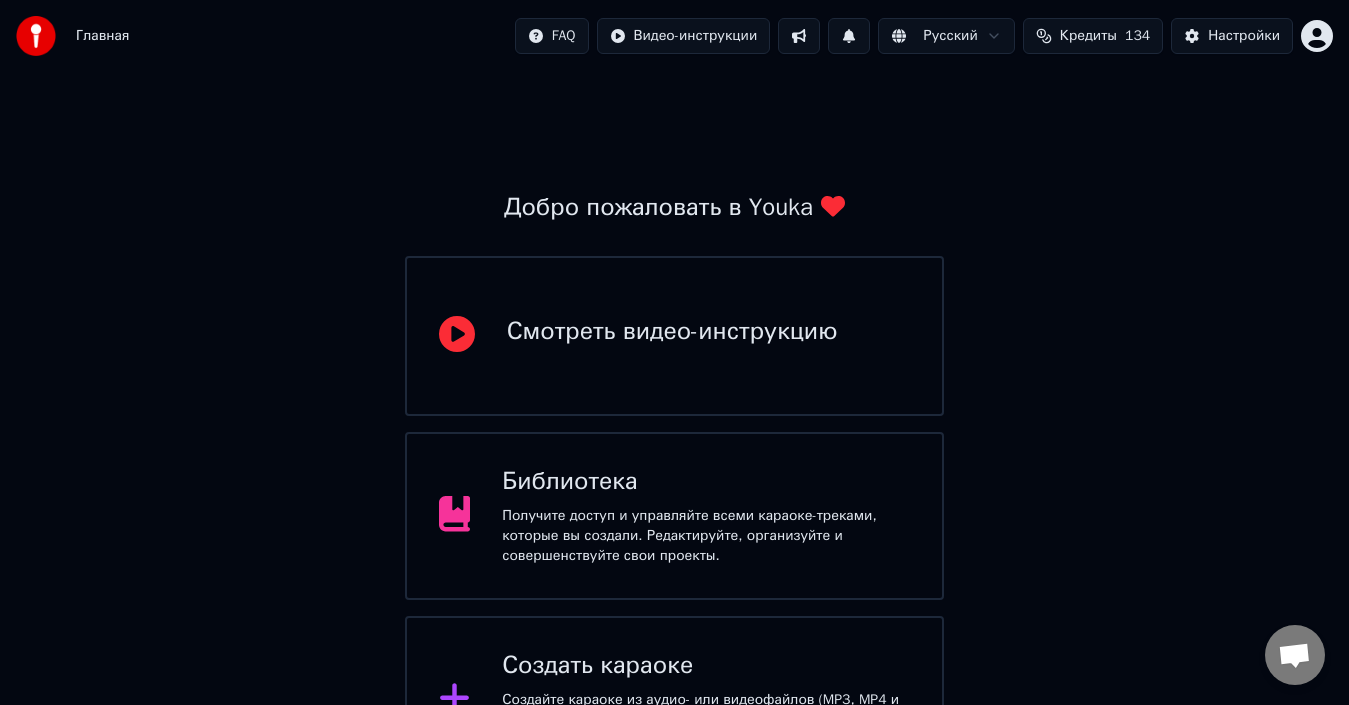 click on "Главная FAQ Видео-инструкции Русский Кредиты 134 Настройки Добро пожаловать в Youka Смотреть видео-инструкцию Библиотека Получите доступ и управляйте всеми караоке-треками, которые вы создали. Редактируйте, организуйте и совершенствуйте свои проекты. Создать караоке Создайте караоке из аудио- или видеофайлов (MP3, MP4 и других), или вставьте URL, чтобы мгновенно создать караоке-видео с синхронизированными текстами." at bounding box center (674, 392) 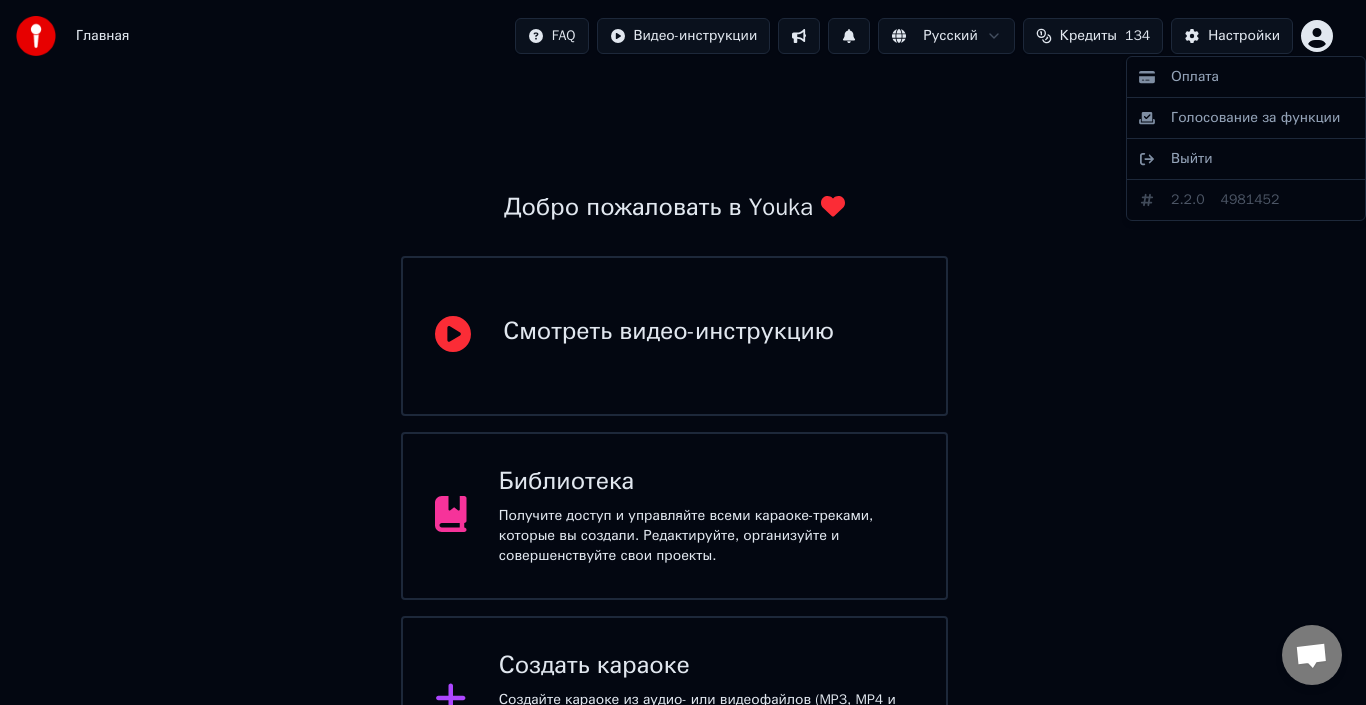 click on "Главная FAQ Видео-инструкции Русский Кредиты 134 Настройки Добро пожаловать в Youka Смотреть видео-инструкцию Библиотека Получите доступ и управляйте всеми караоке-треками, которые вы создали. Редактируйте, организуйте и совершенствуйте свои проекты. Создать караоке Создайте караоке из аудио- или видеофайлов (MP3, MP4 и других), или вставьте URL, чтобы мгновенно создать караоке-видео с синхронизированными текстами. Оплата Голосование за функции Выйти 2.2.0 4981452" at bounding box center (683, 392) 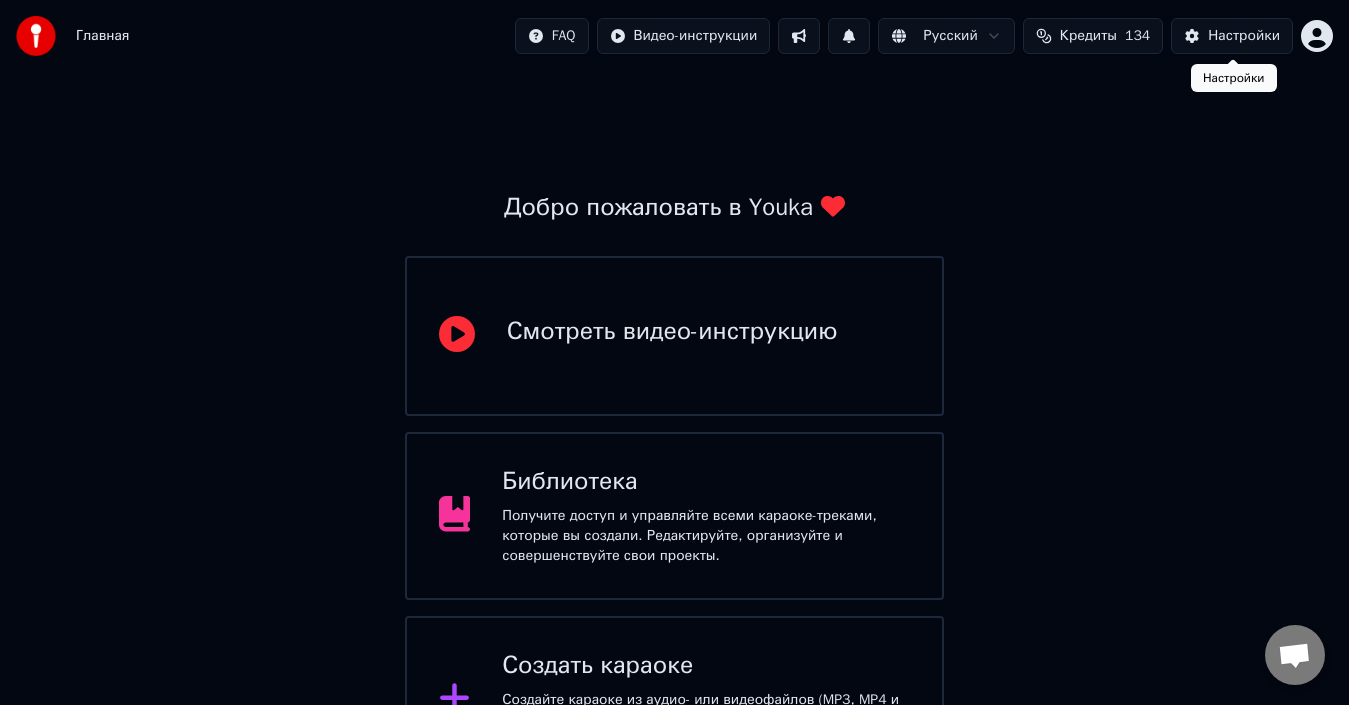 click on "Настройки" at bounding box center [1232, 36] 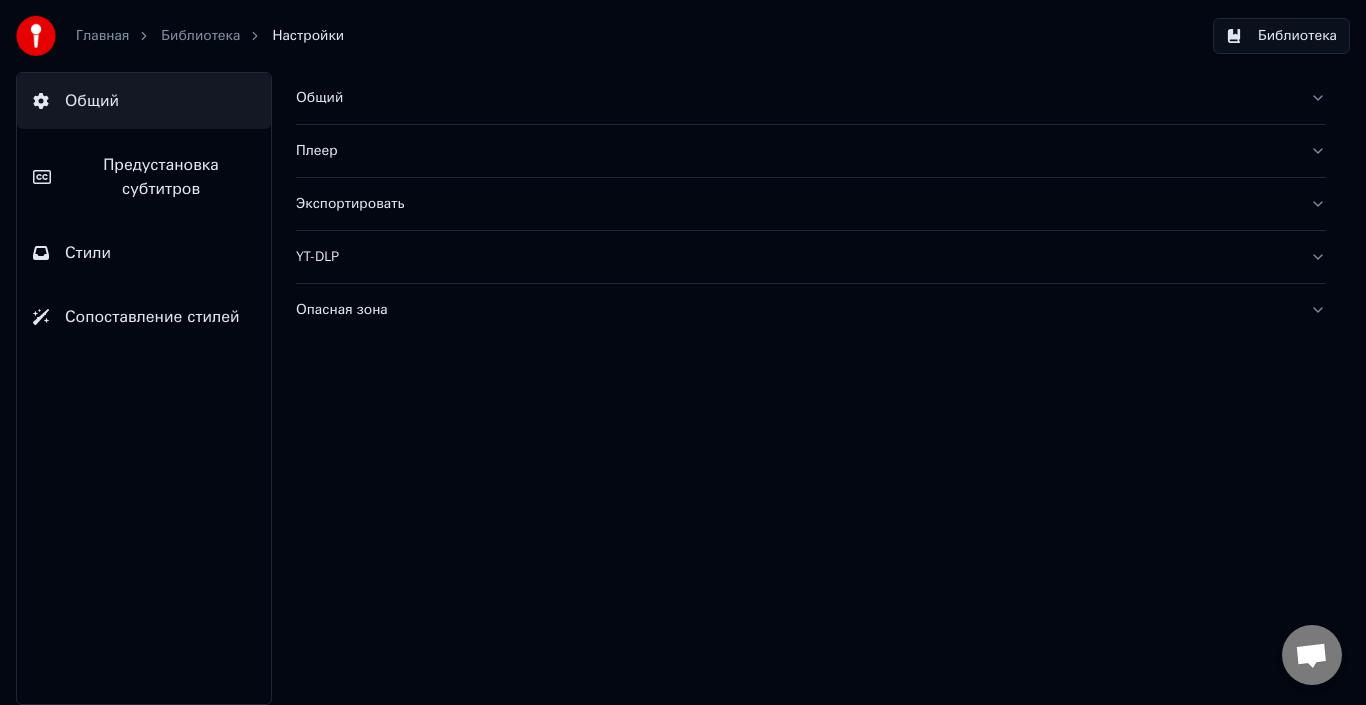 click on "Главная Библиотека Настройки" at bounding box center [180, 36] 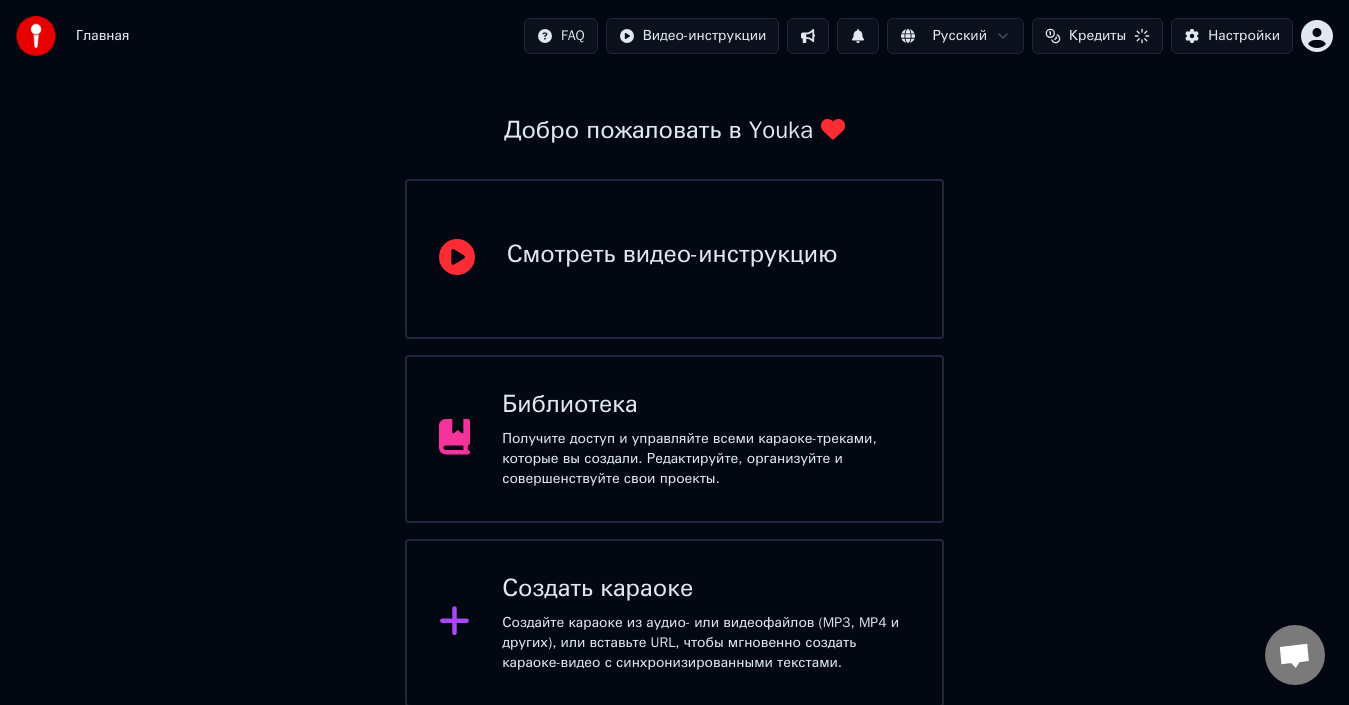 scroll, scrollTop: 79, scrollLeft: 0, axis: vertical 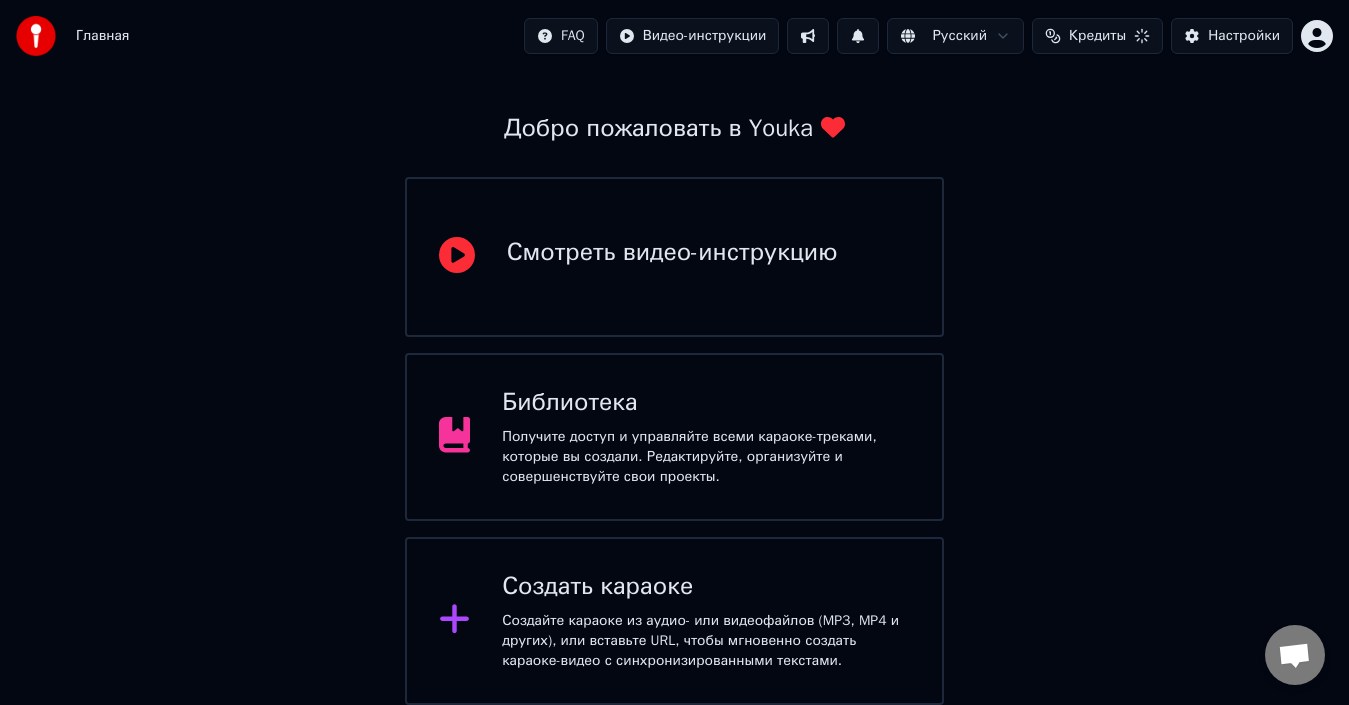 click on "Получите доступ и управляйте всеми караоке-треками, которые вы создали. Редактируйте, организуйте и совершенствуйте свои проекты." at bounding box center [706, 457] 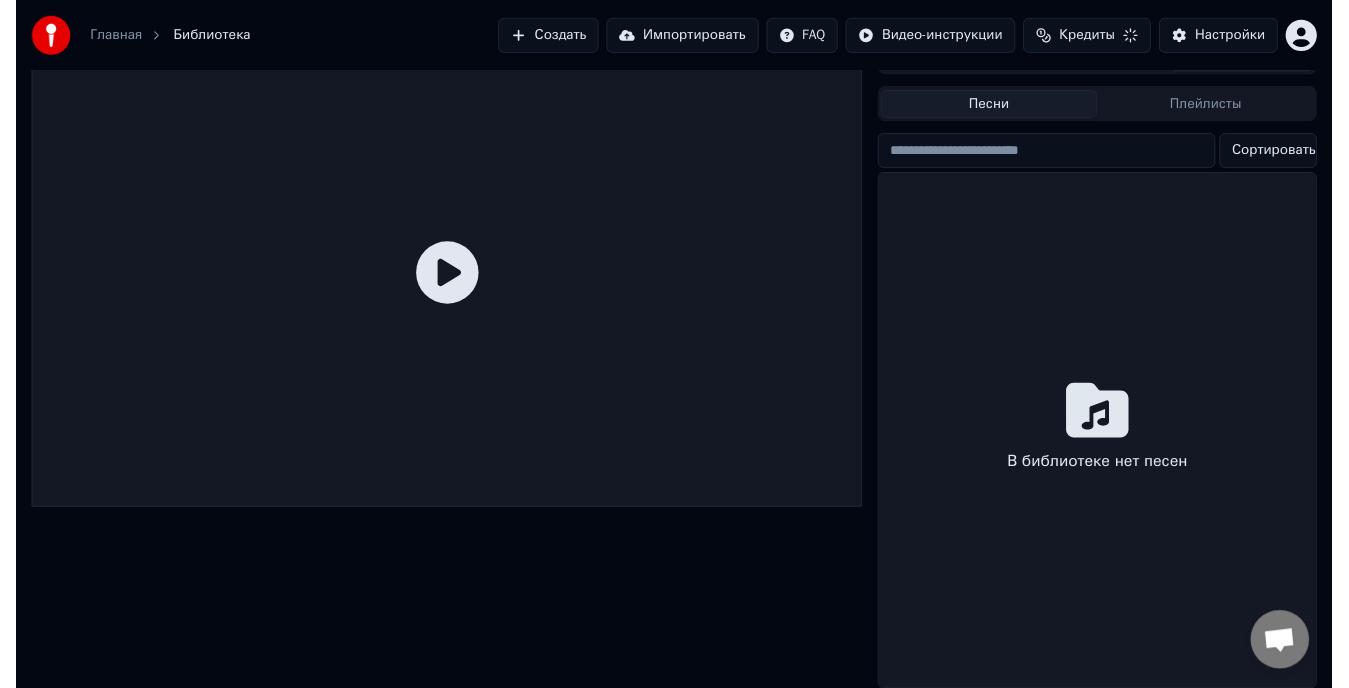 scroll, scrollTop: 49, scrollLeft: 0, axis: vertical 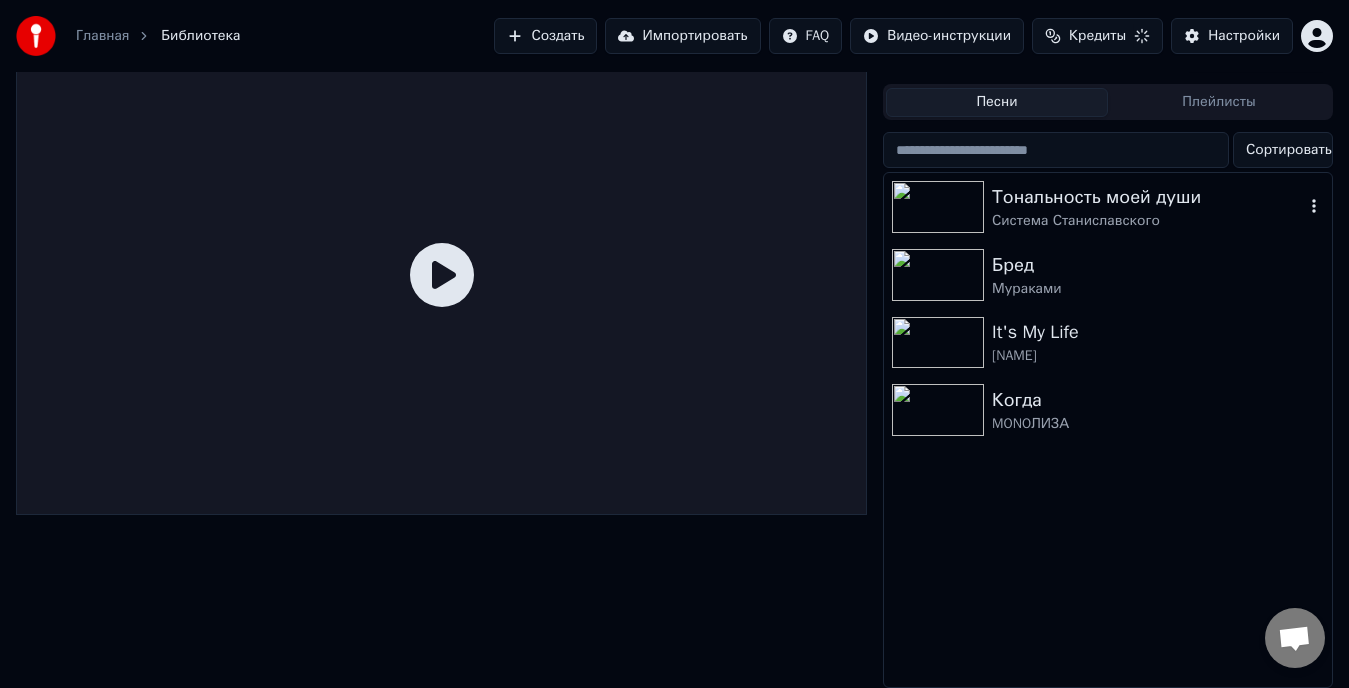 click on "Тональность моей души" at bounding box center (1148, 197) 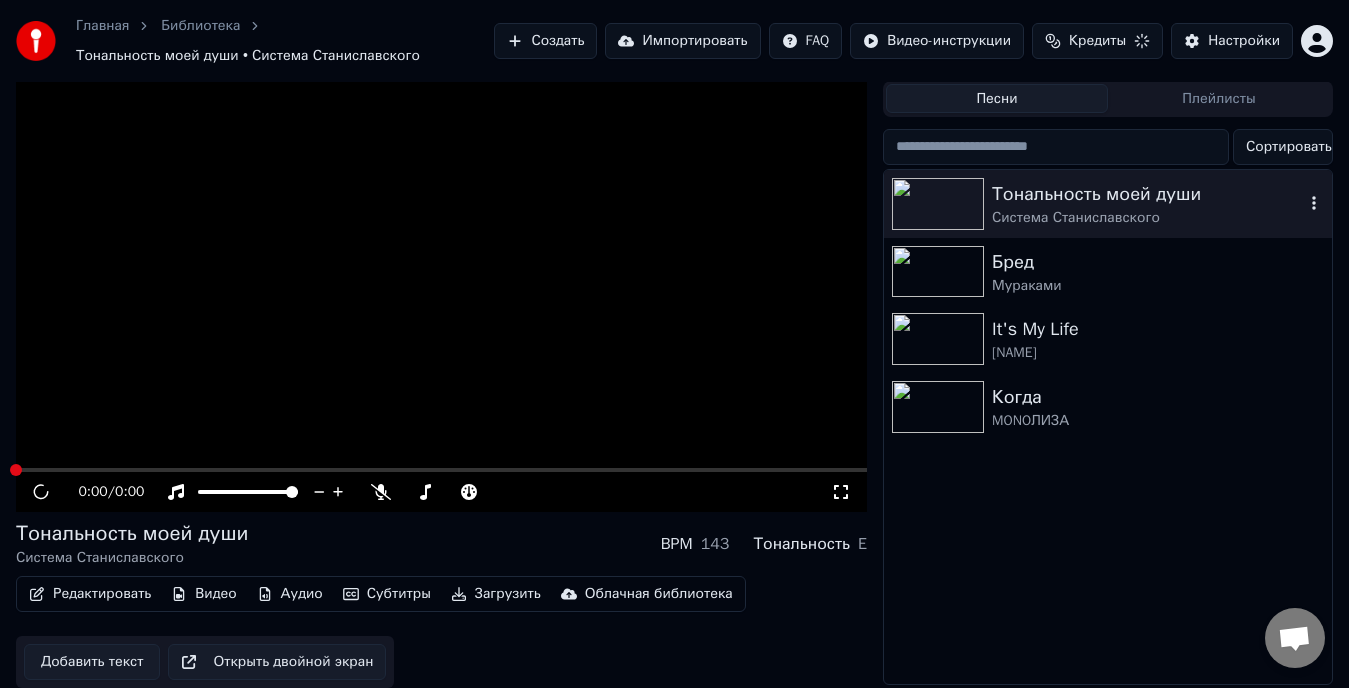 scroll, scrollTop: 59, scrollLeft: 0, axis: vertical 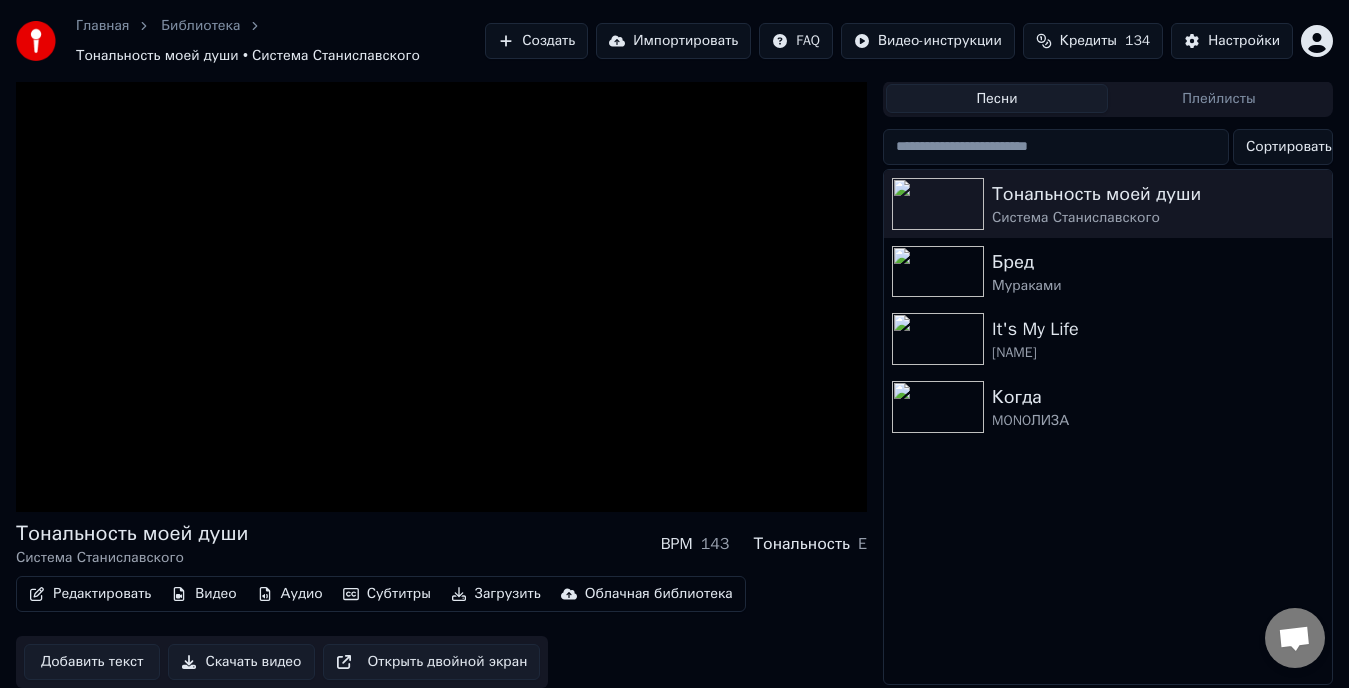 click on "Добавить текст" at bounding box center (92, 662) 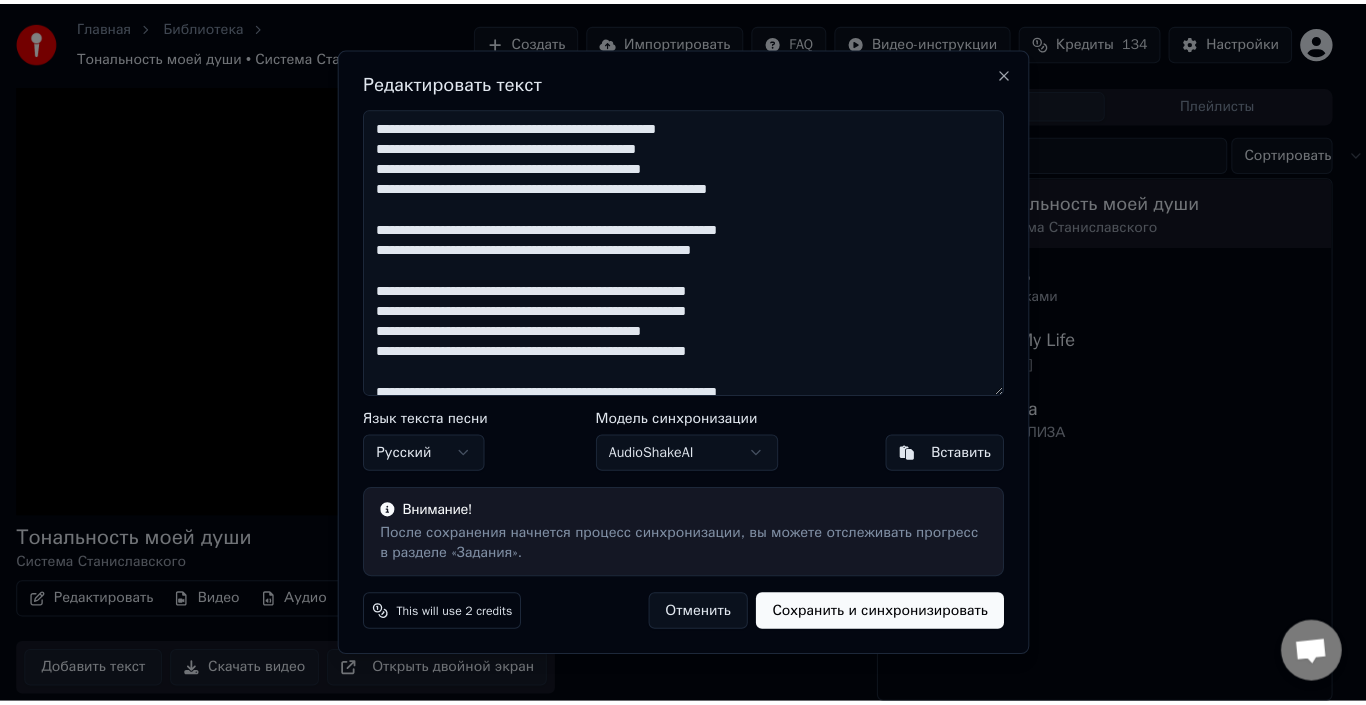 scroll, scrollTop: 42, scrollLeft: 0, axis: vertical 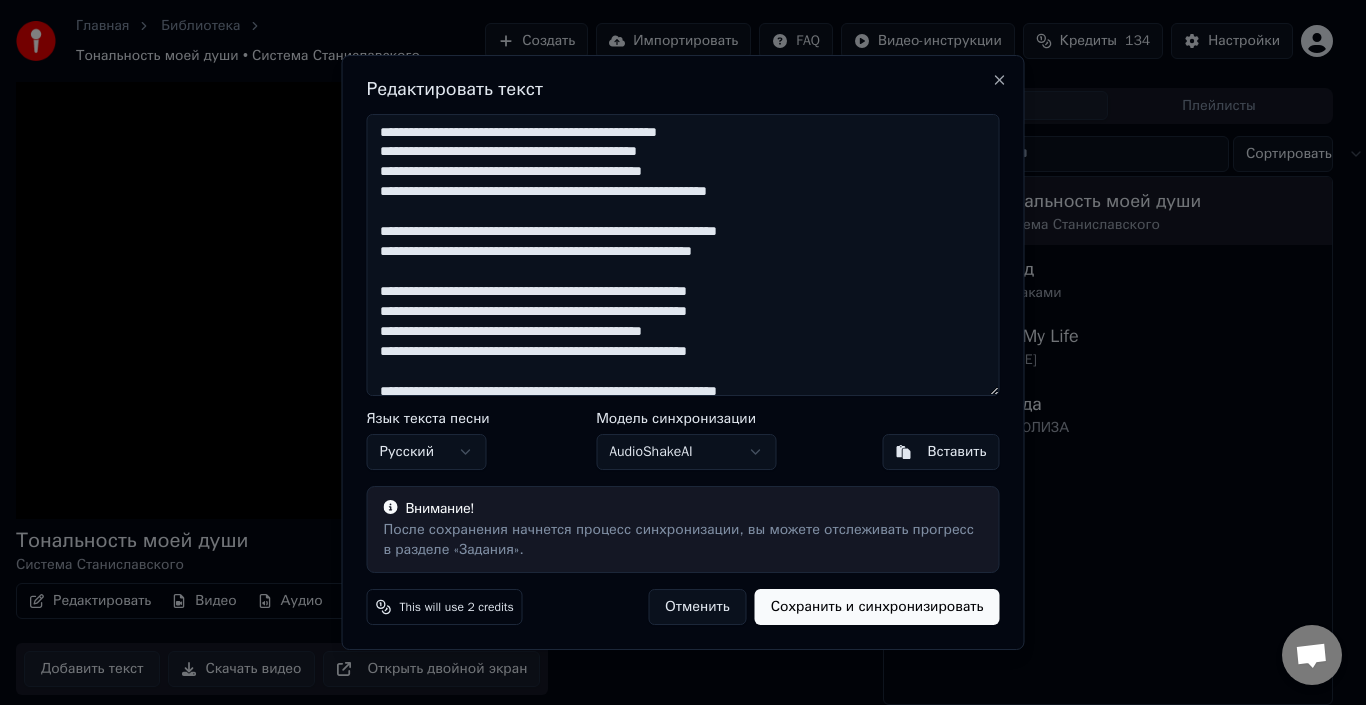 click on "Сохранить и синхронизировать" at bounding box center (877, 607) 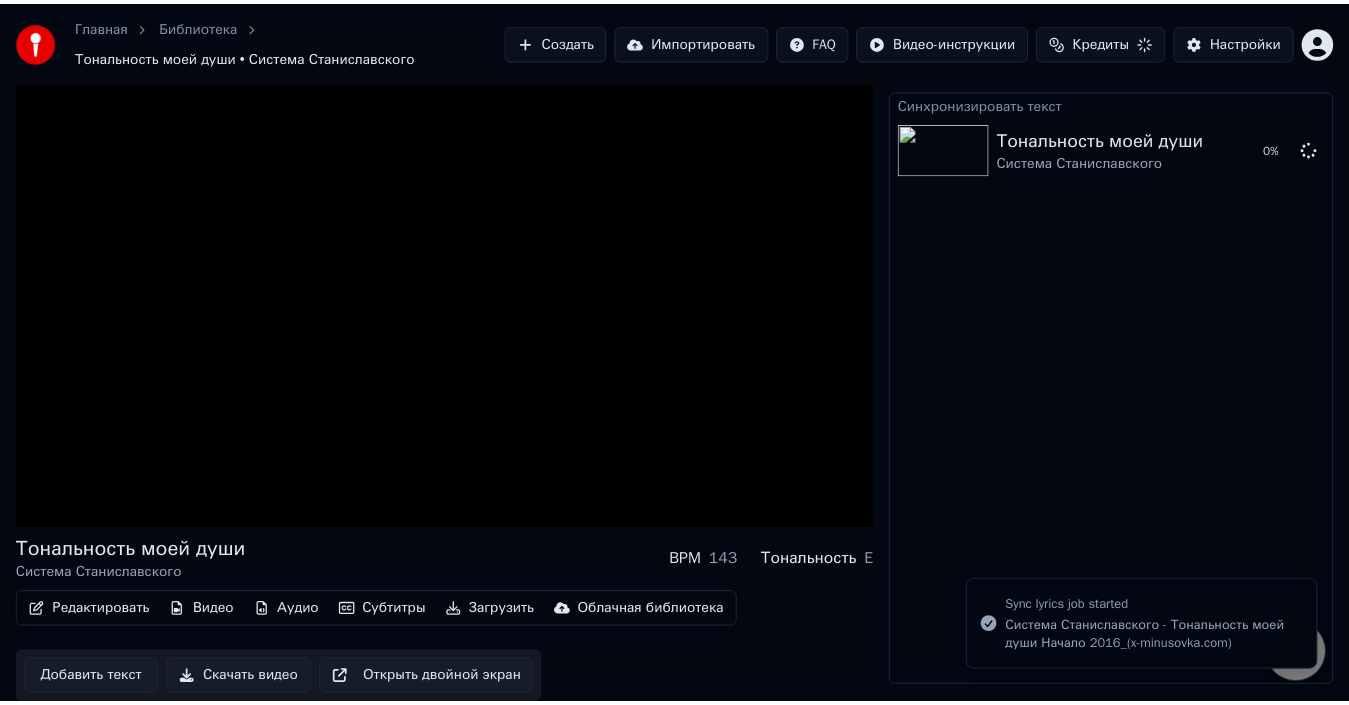 scroll, scrollTop: 32, scrollLeft: 0, axis: vertical 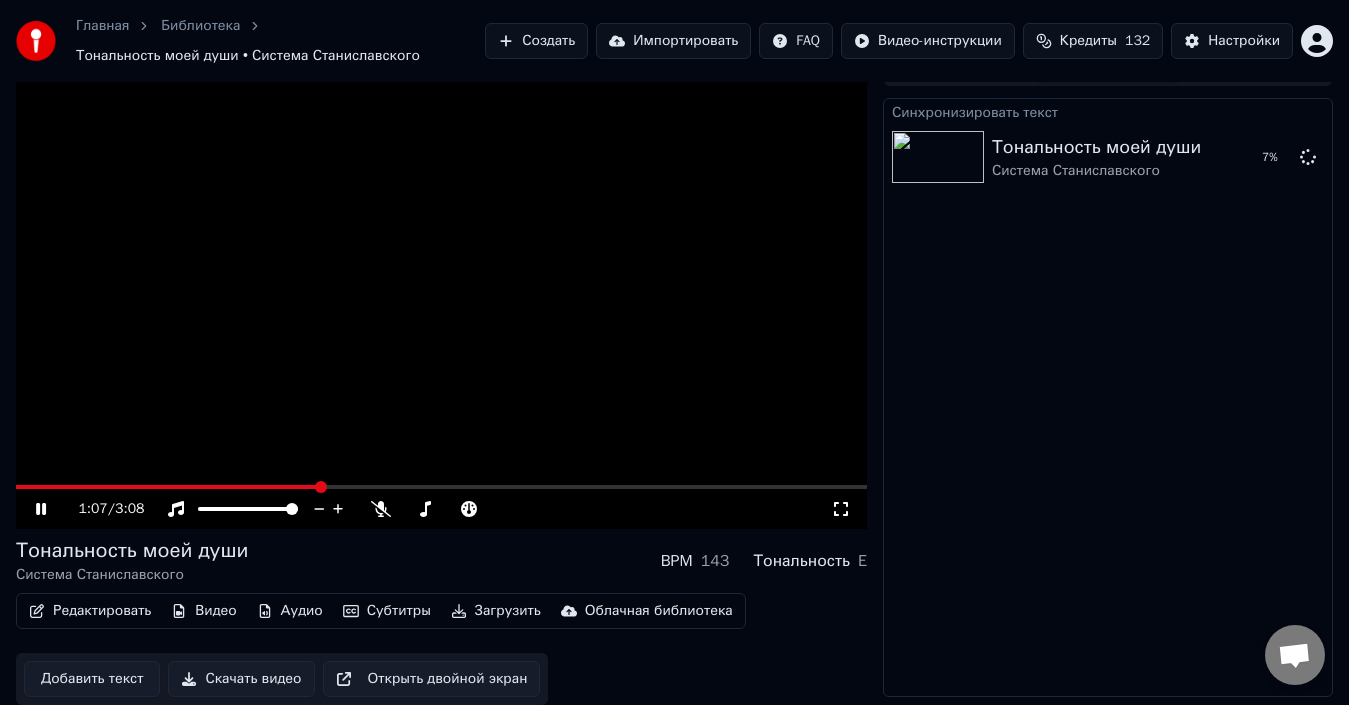 click at bounding box center (441, 289) 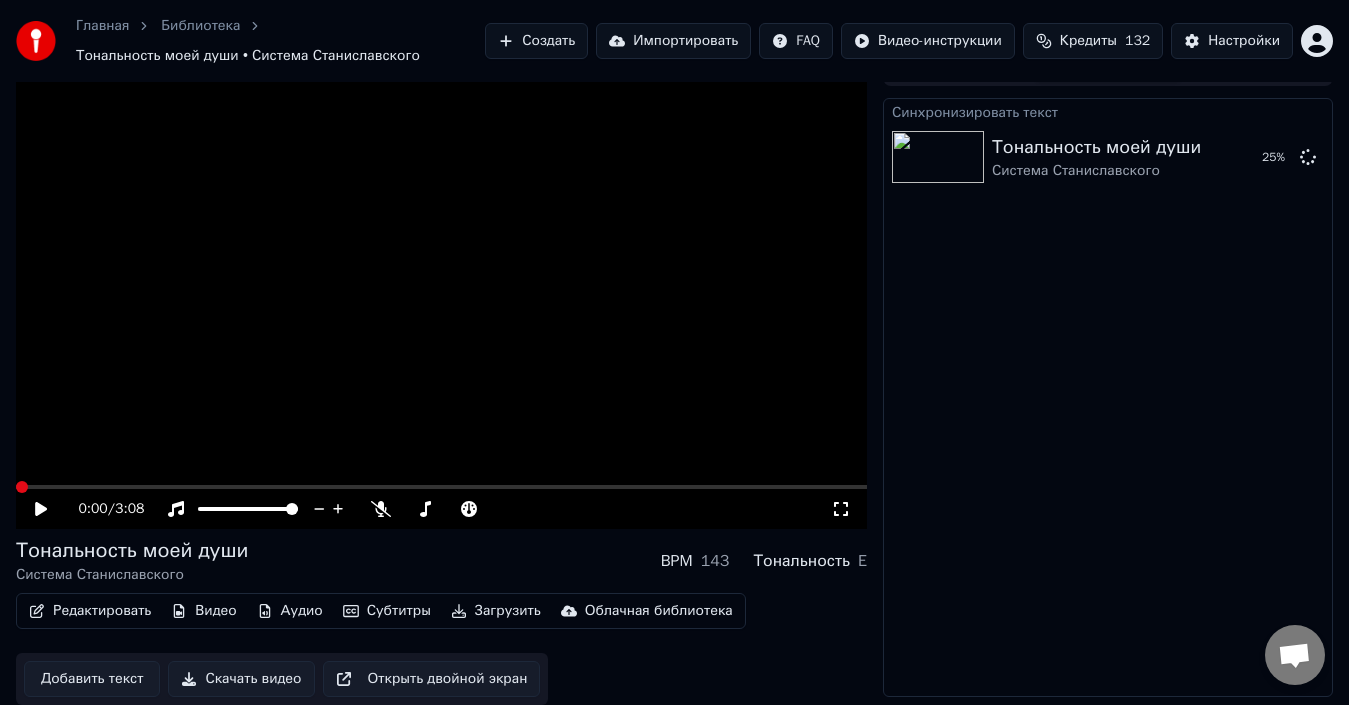 click at bounding box center (441, 487) 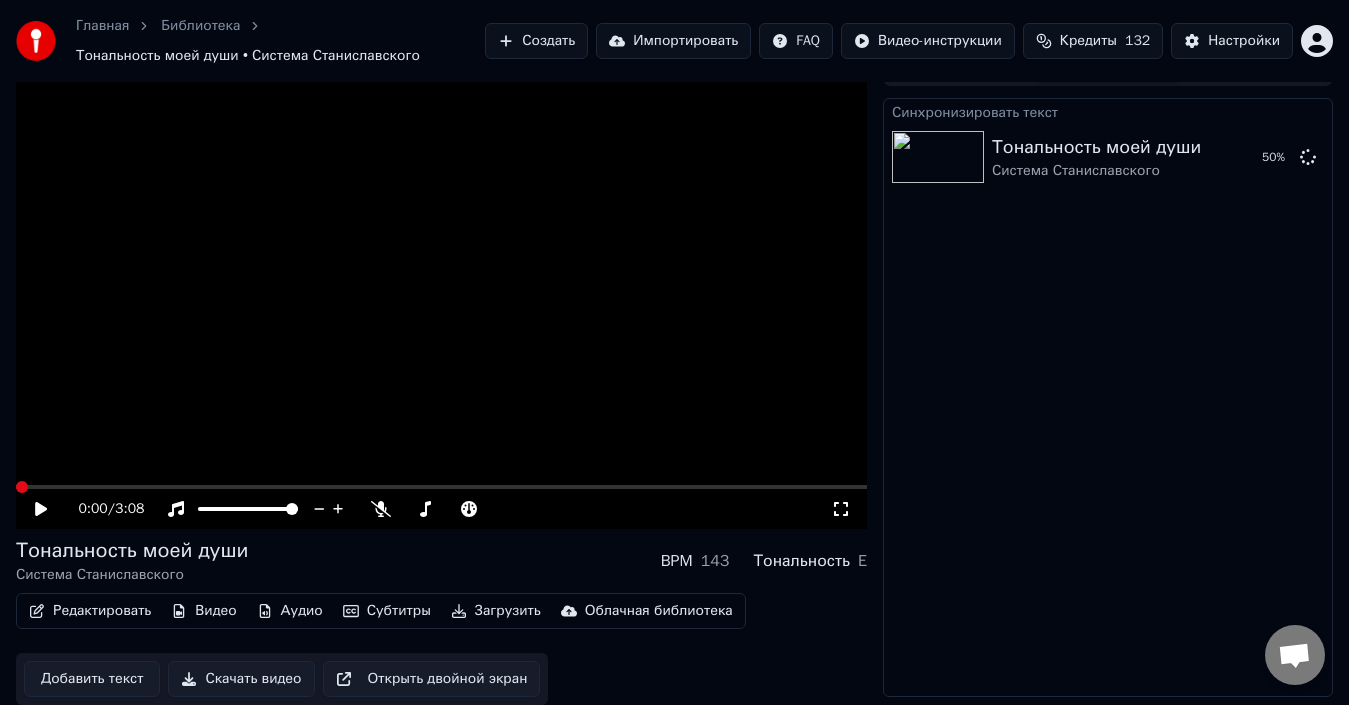 click 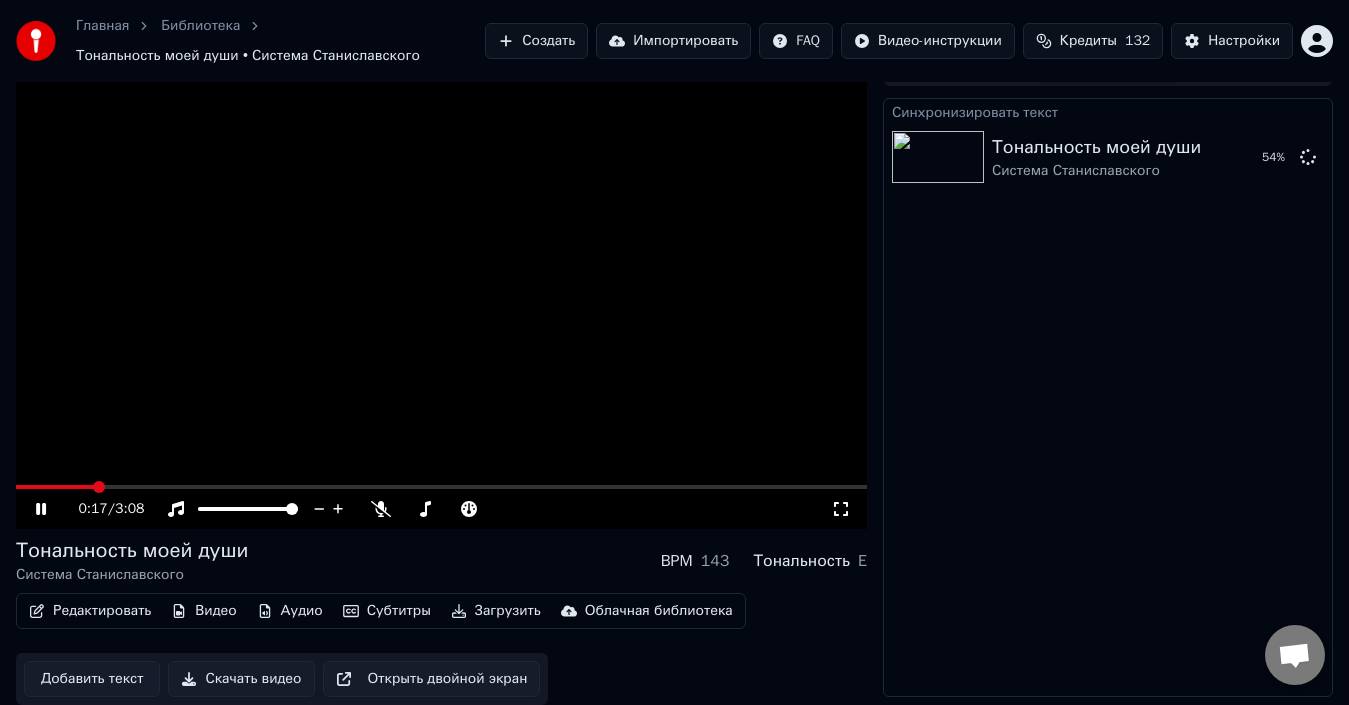 click on "Тональность моей души Система Станиславского BPM 143 Тональность E" at bounding box center [441, 561] 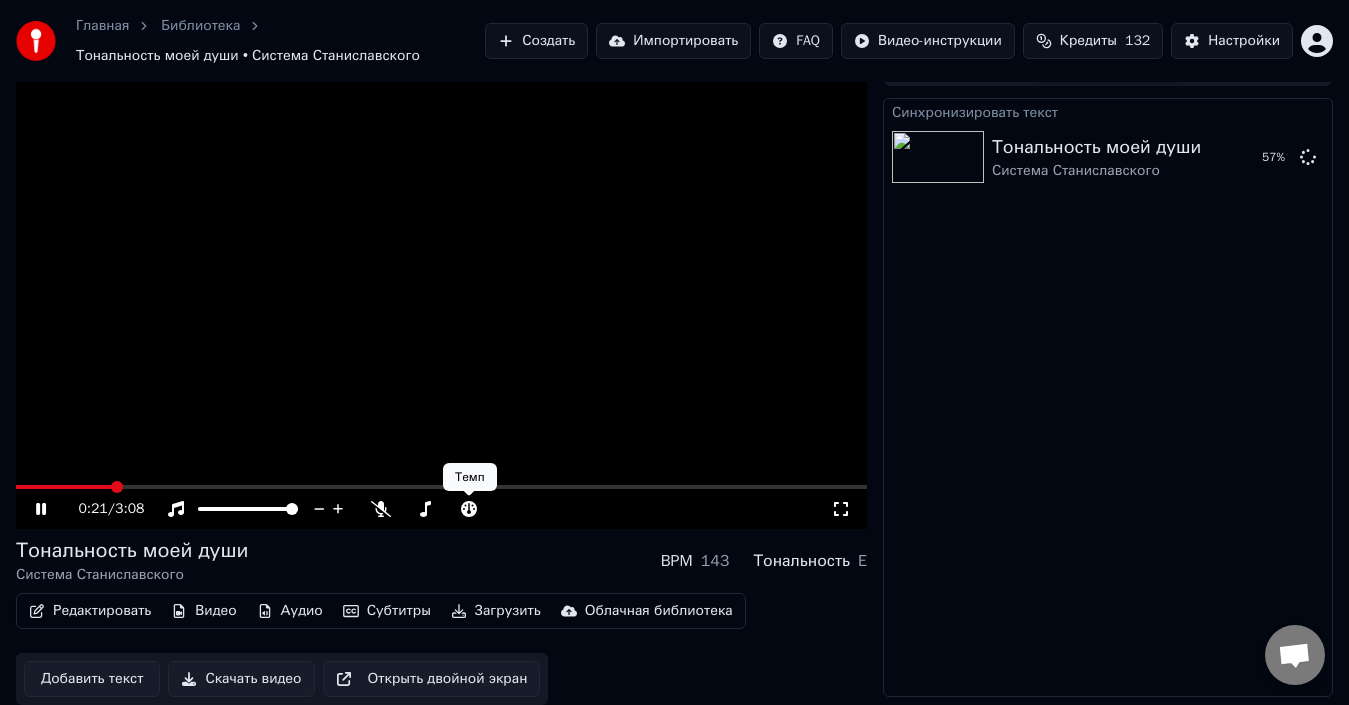 click at bounding box center (441, 289) 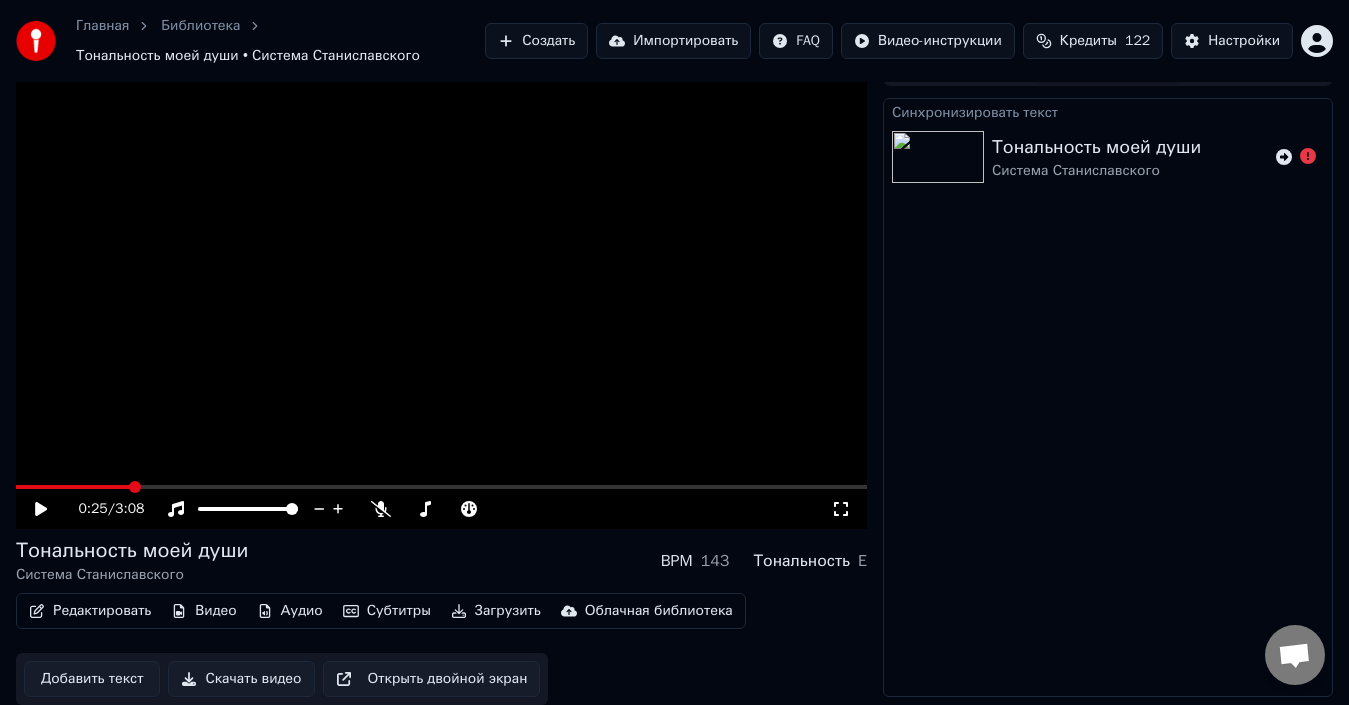 click on "Добавить текст" at bounding box center [92, 679] 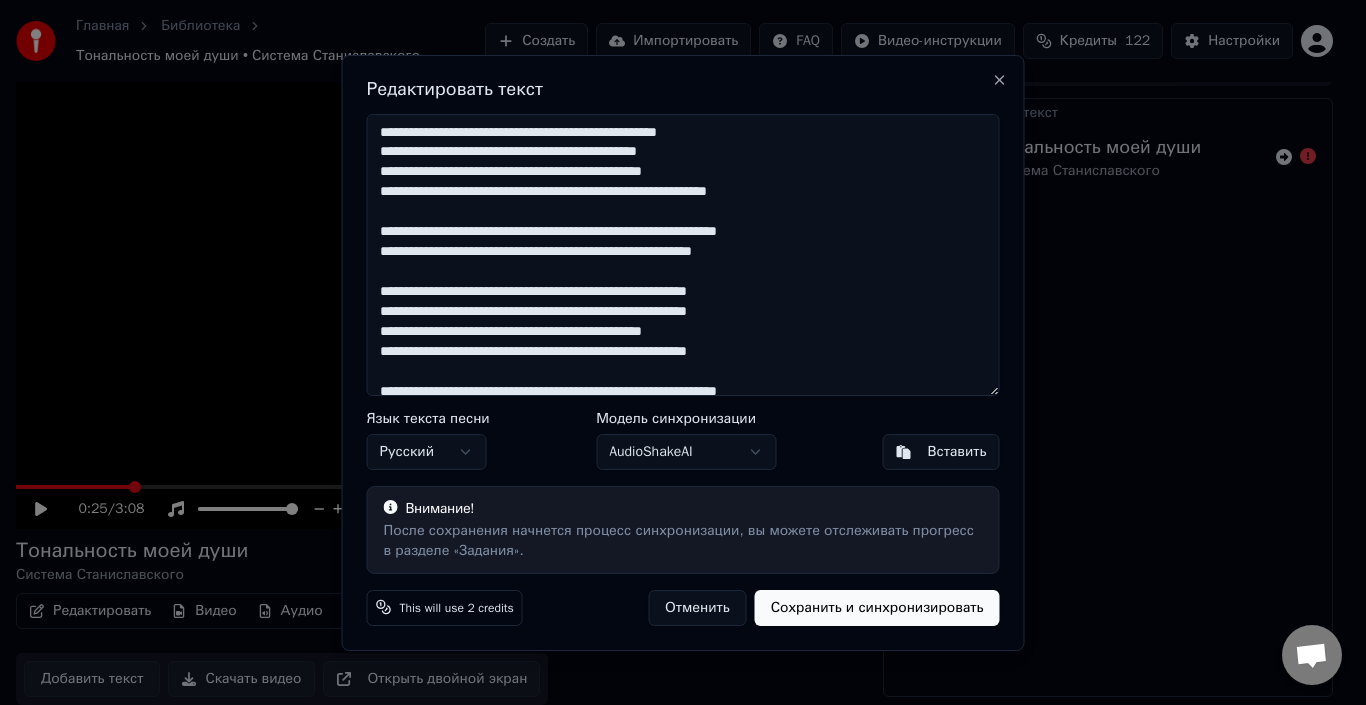 click on "AudioShakeAI" at bounding box center (686, 452) 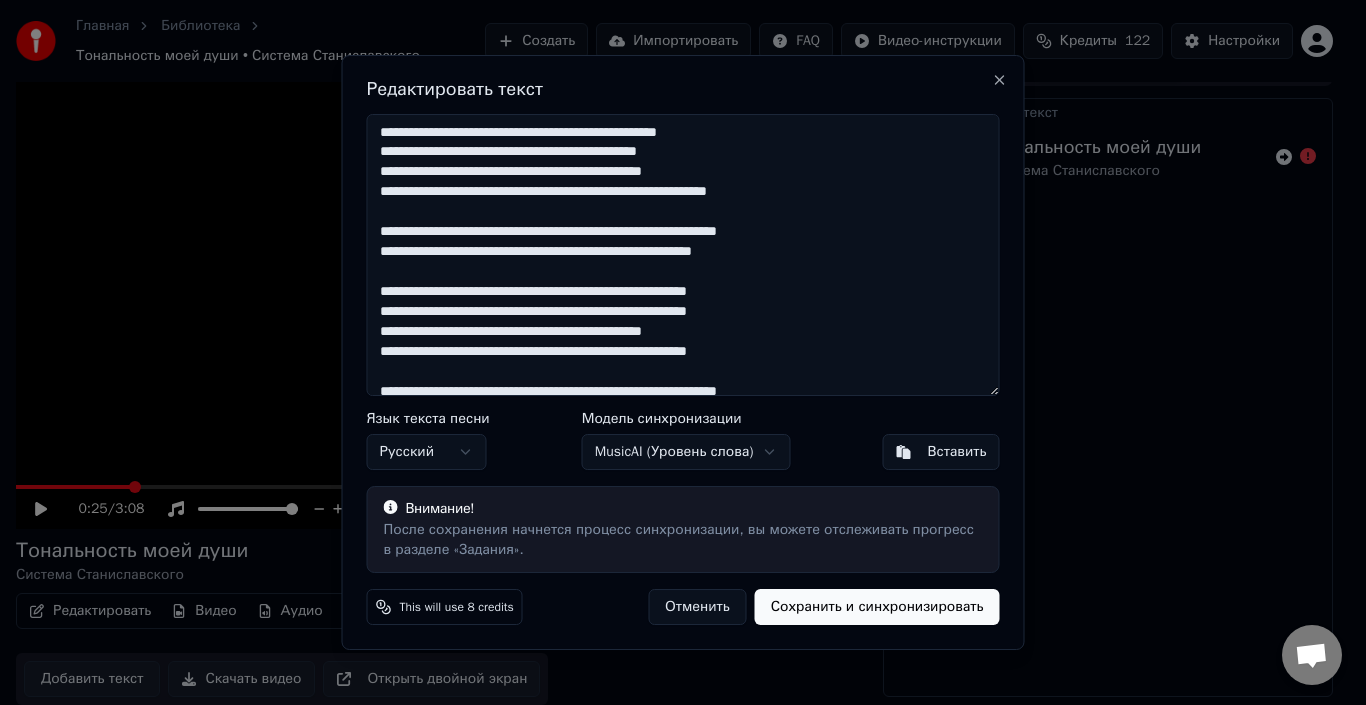 click on "Сохранить и синхронизировать" at bounding box center (877, 607) 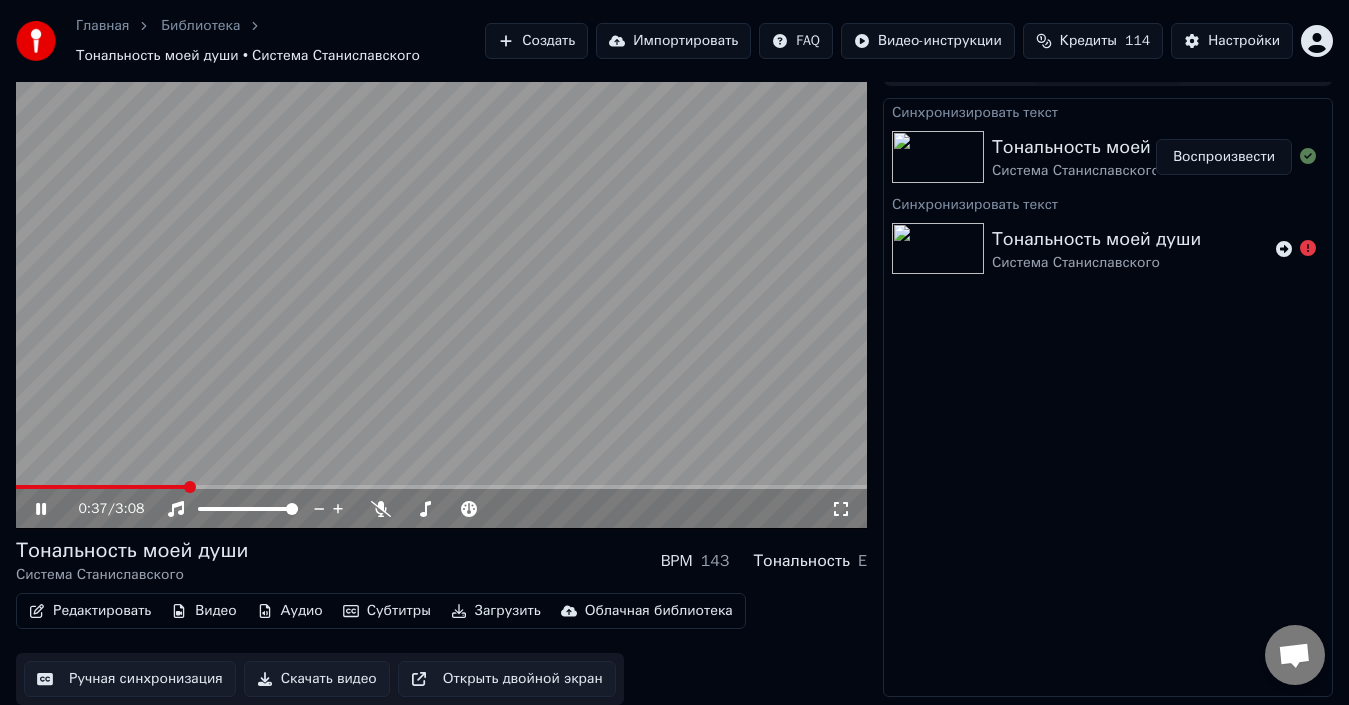 click at bounding box center (441, 289) 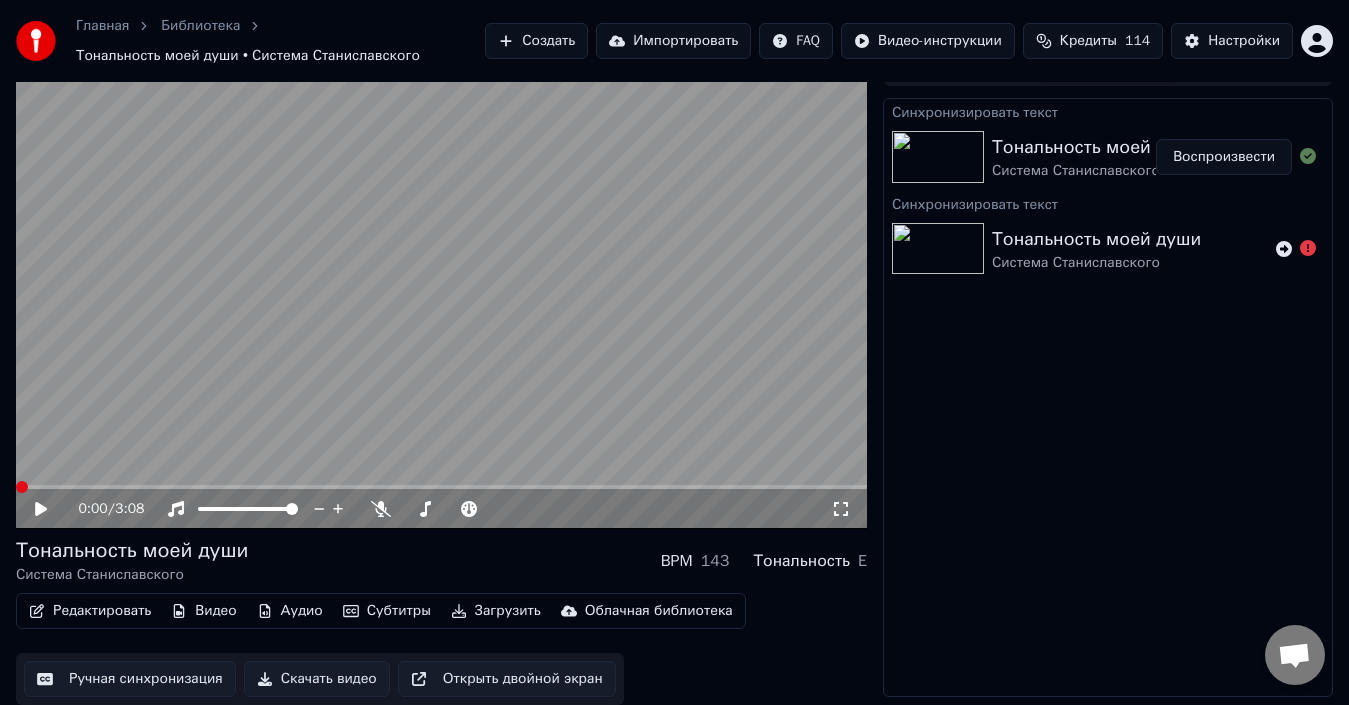 click at bounding box center [22, 487] 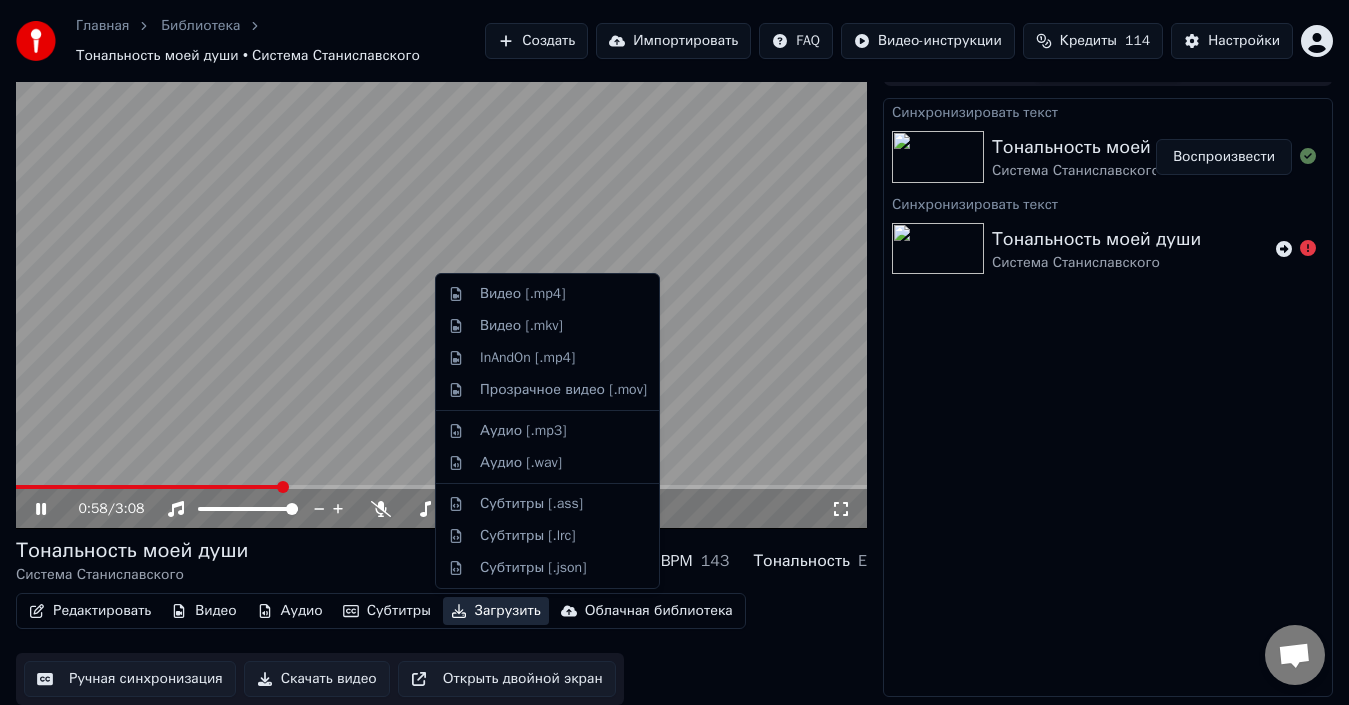 click on "Загрузить" at bounding box center [496, 611] 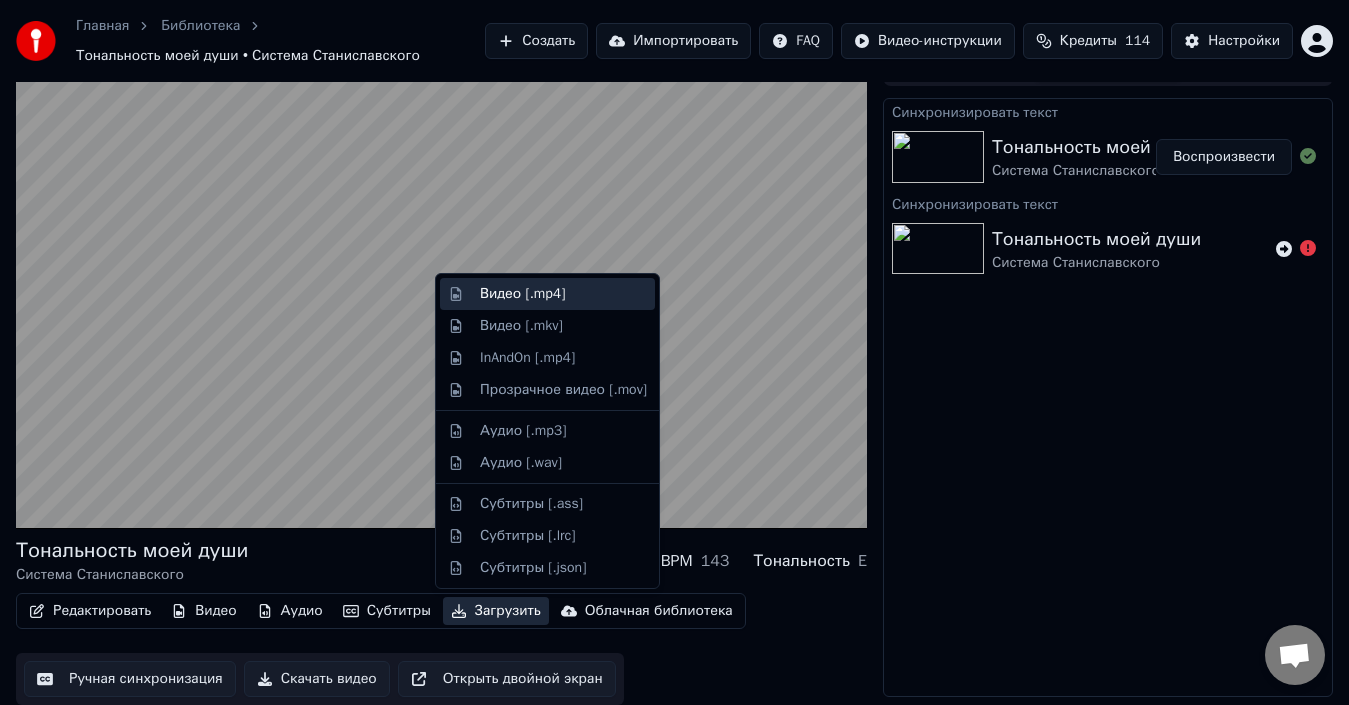 click on "Видео [.mp4]" at bounding box center (522, 294) 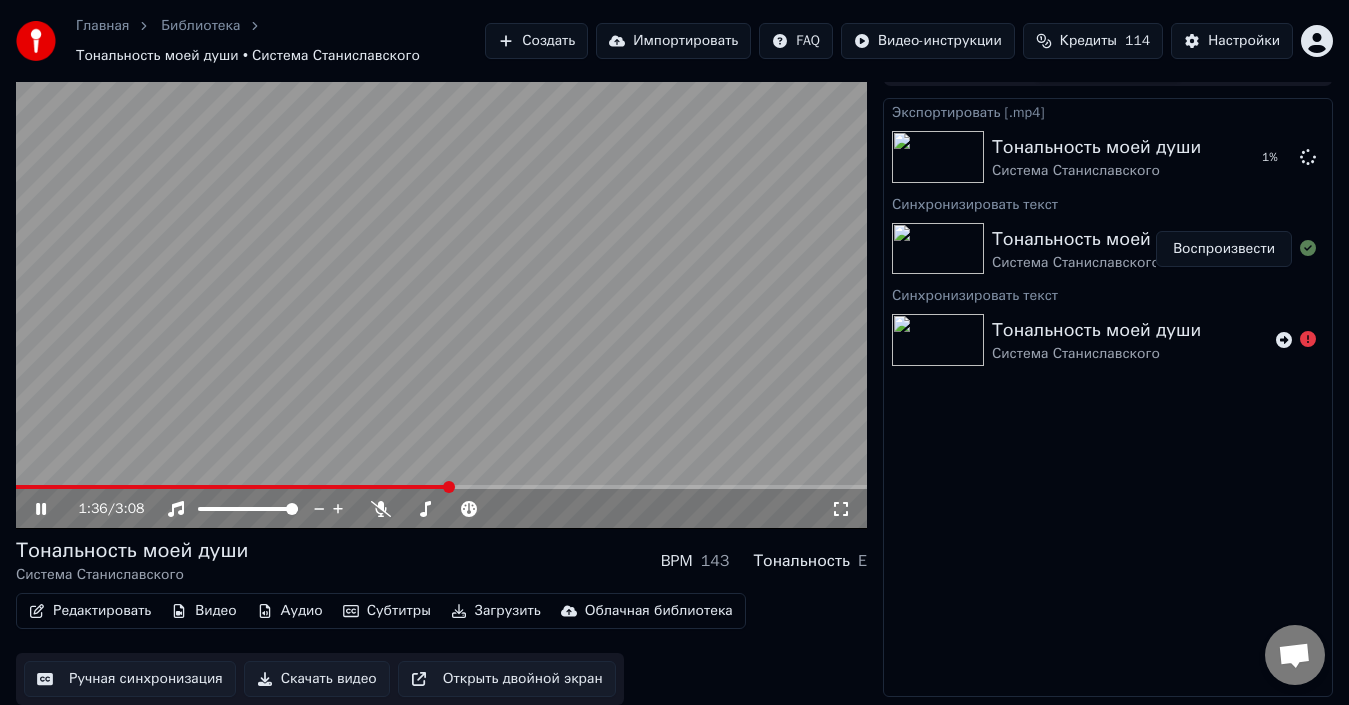 click at bounding box center [441, 289] 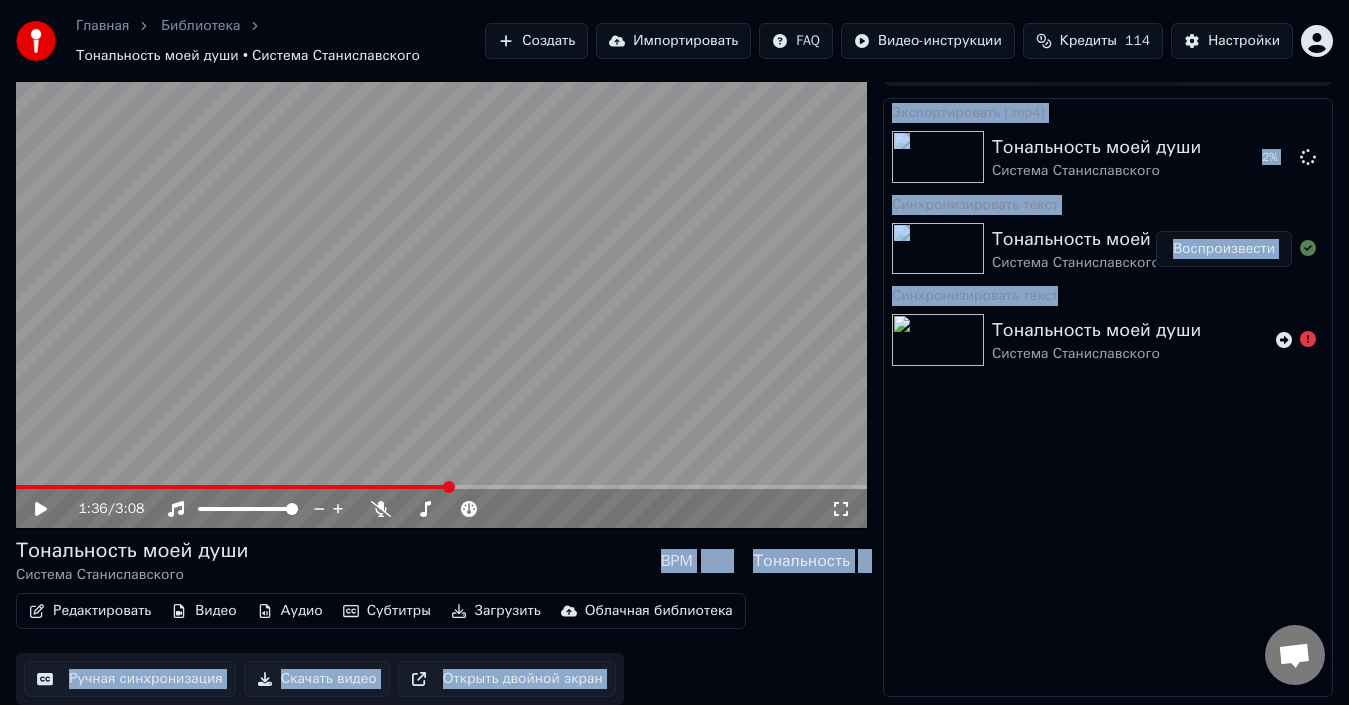drag, startPoint x: 450, startPoint y: 486, endPoint x: 2, endPoint y: 480, distance: 448.0402 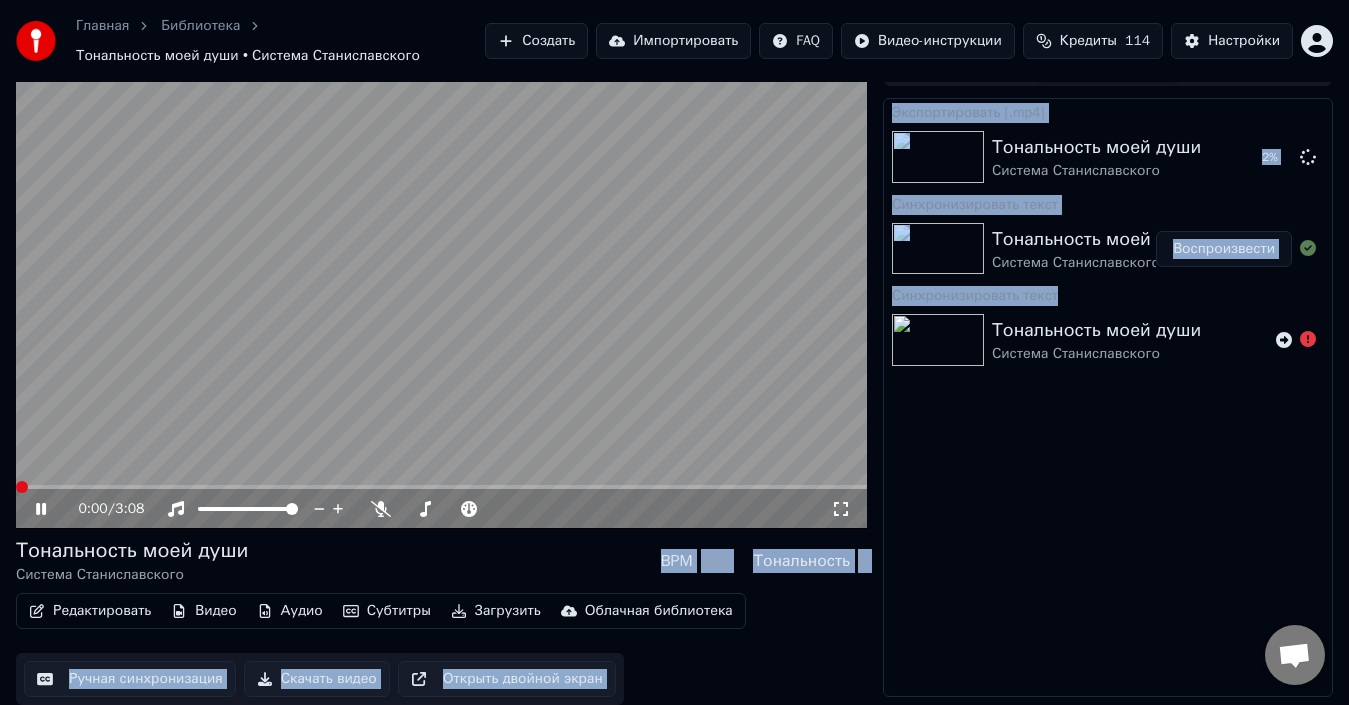 click at bounding box center [22, 487] 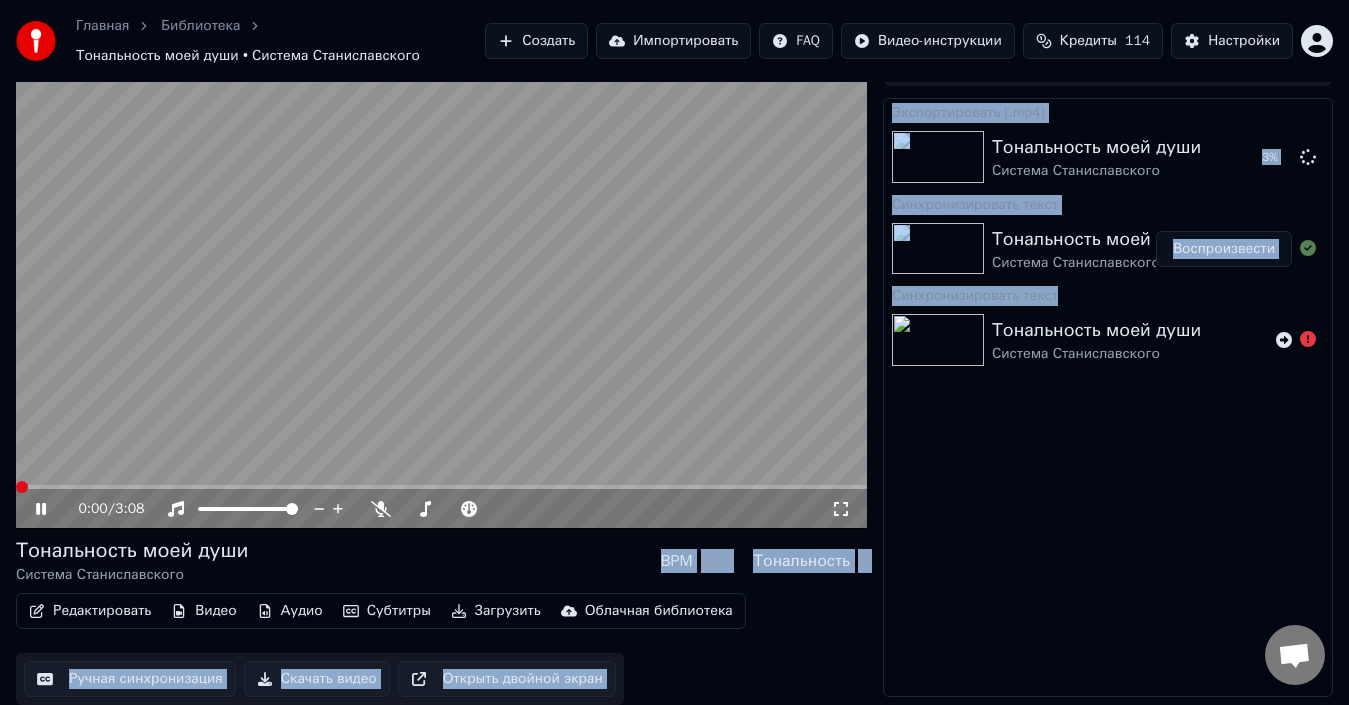 click at bounding box center [441, 289] 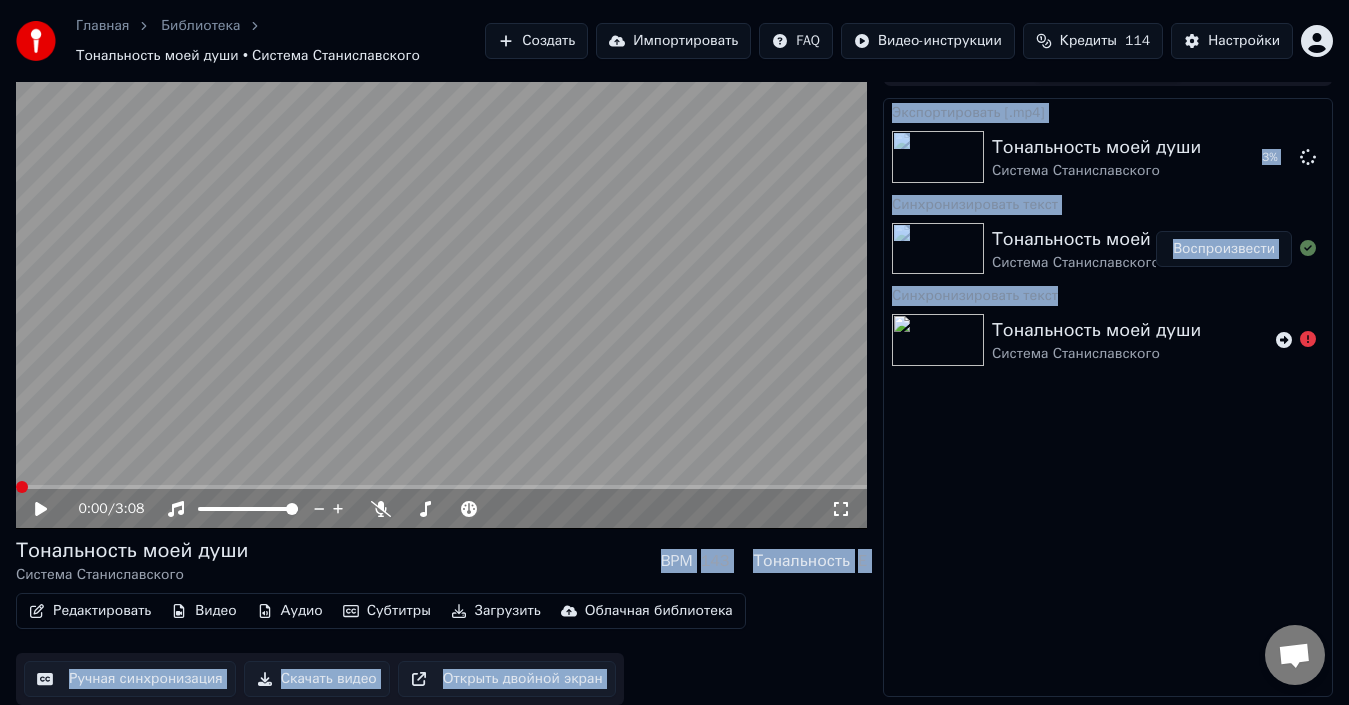 click at bounding box center [441, 289] 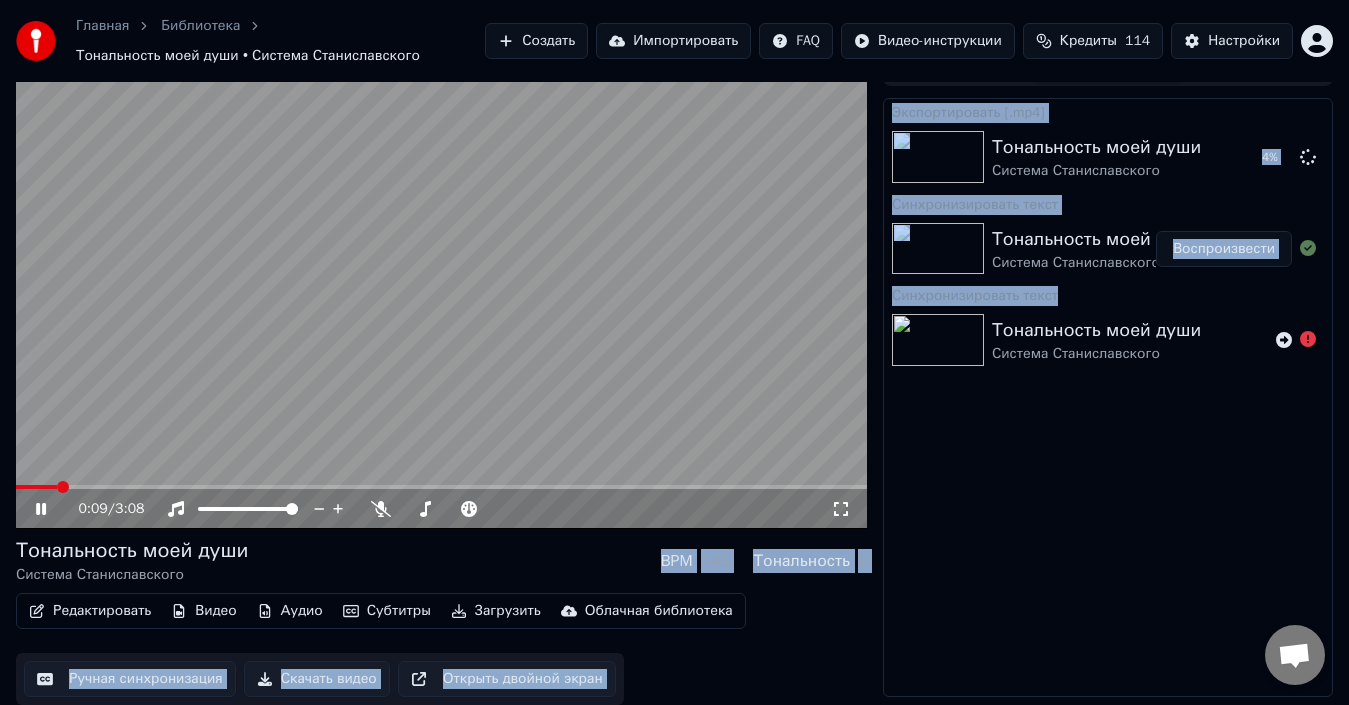 click at bounding box center (441, 289) 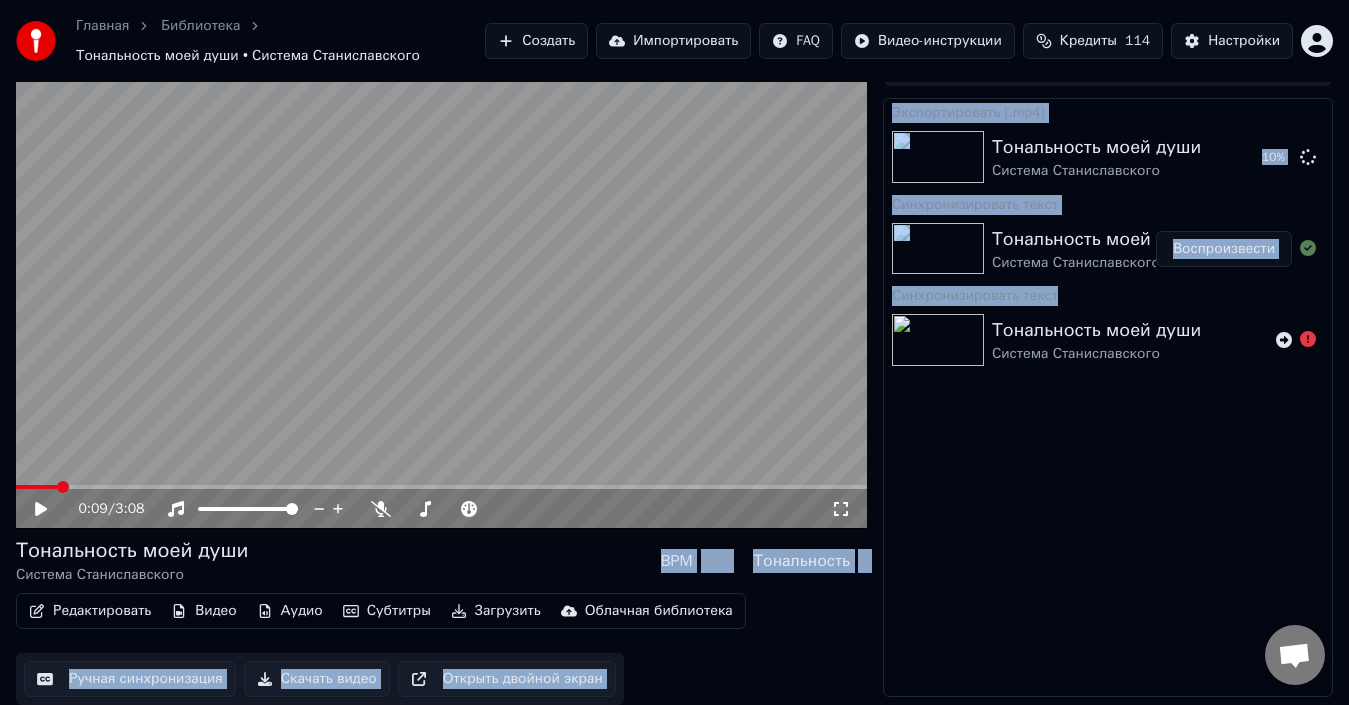 click on "Экспортировать [.mp4] Тональность моей души Система Станиславского 10 % Синхронизировать текст Тональность моей души Система Станиславского Воспроизвести Синхронизировать текст Тональность моей души Система Станиславского" at bounding box center (1108, 397) 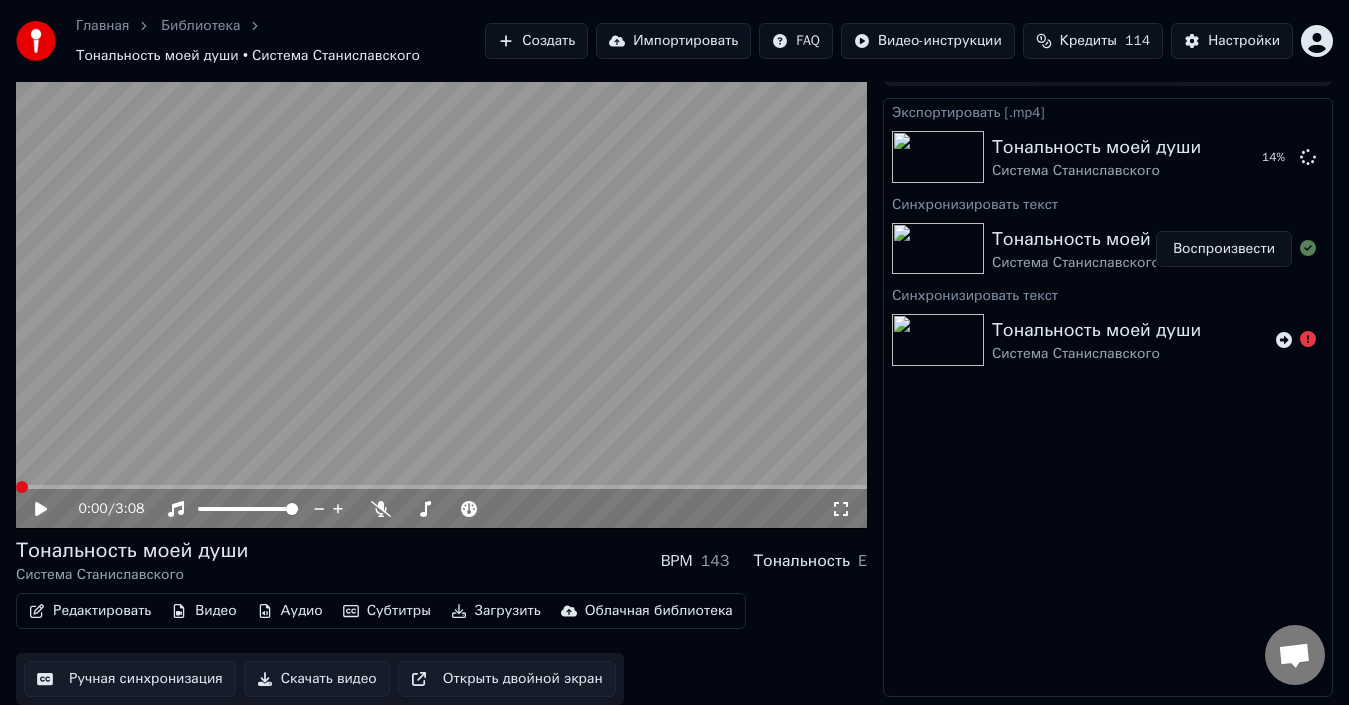 click at bounding box center [22, 487] 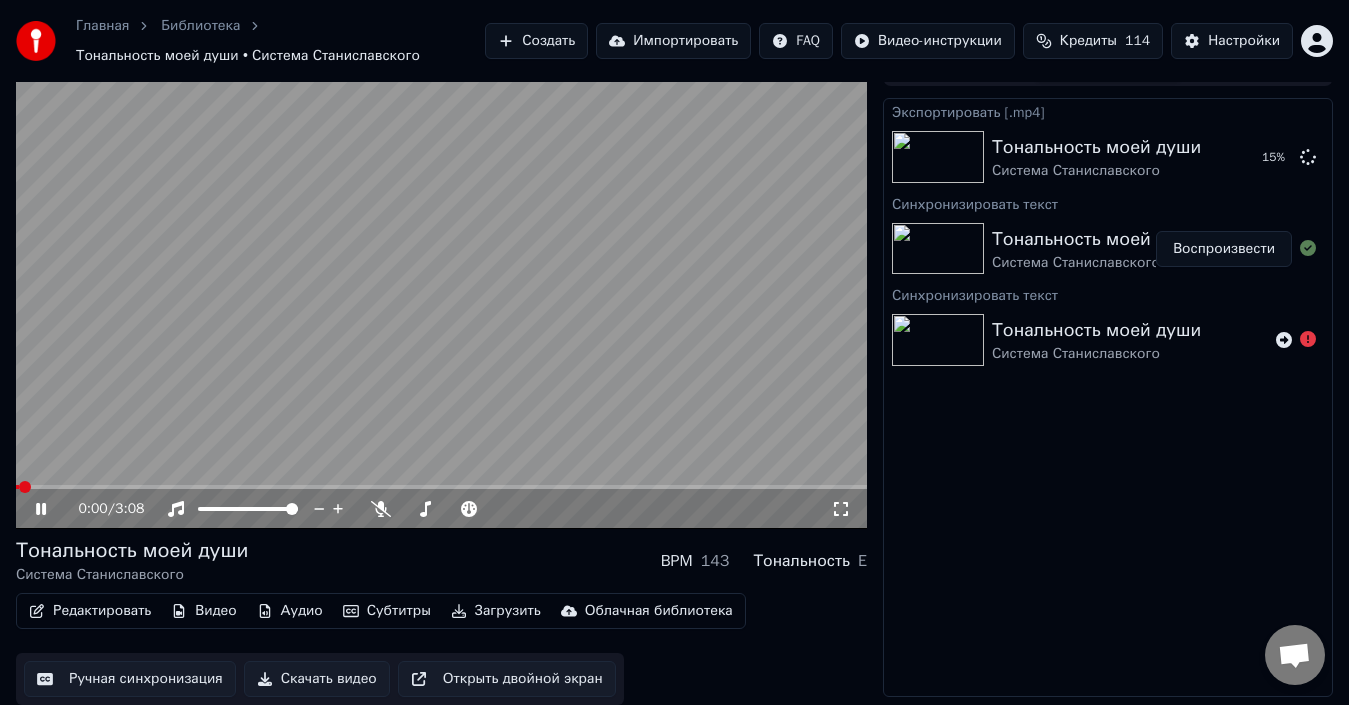click at bounding box center (441, 289) 